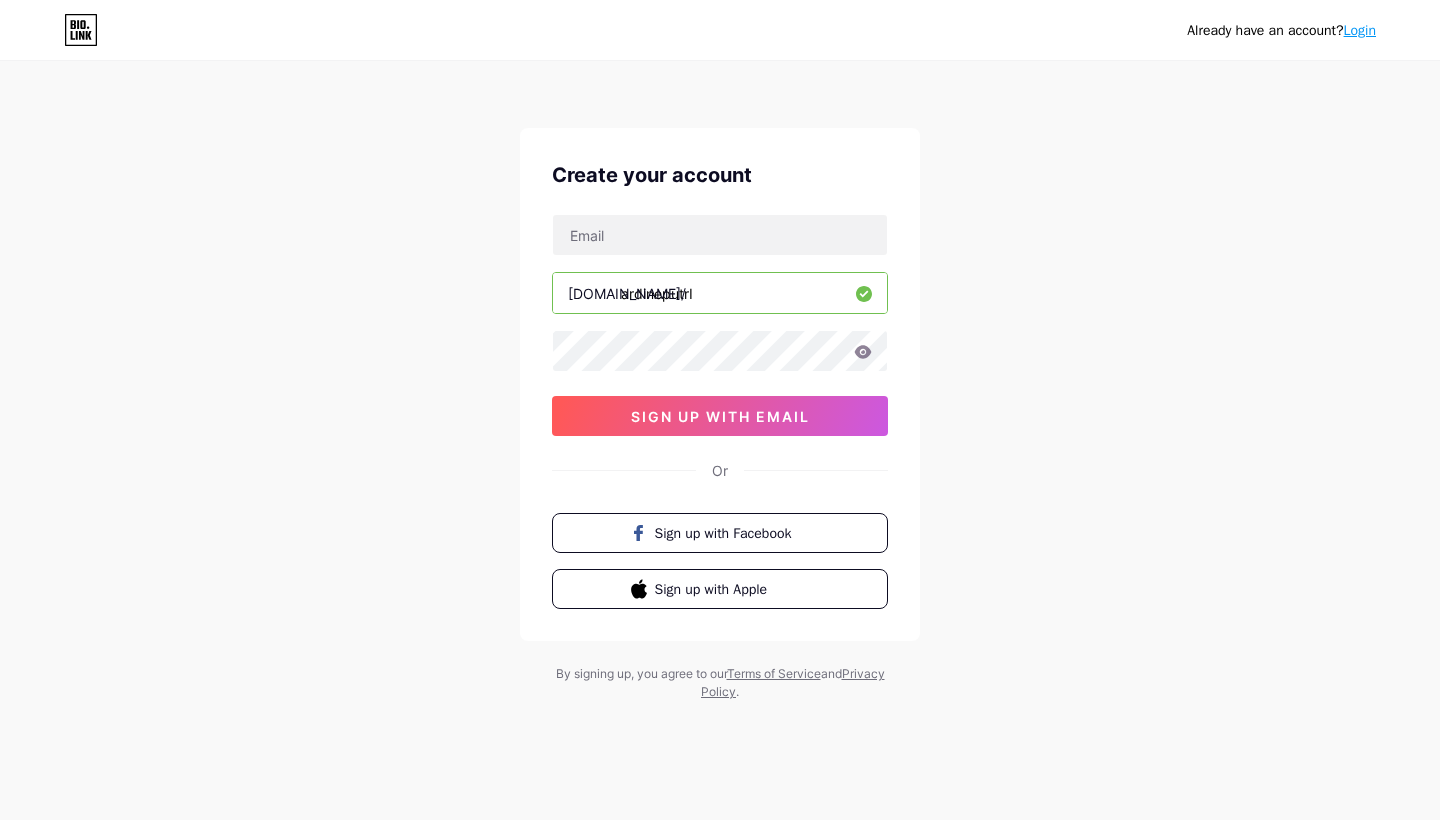 scroll, scrollTop: 0, scrollLeft: 0, axis: both 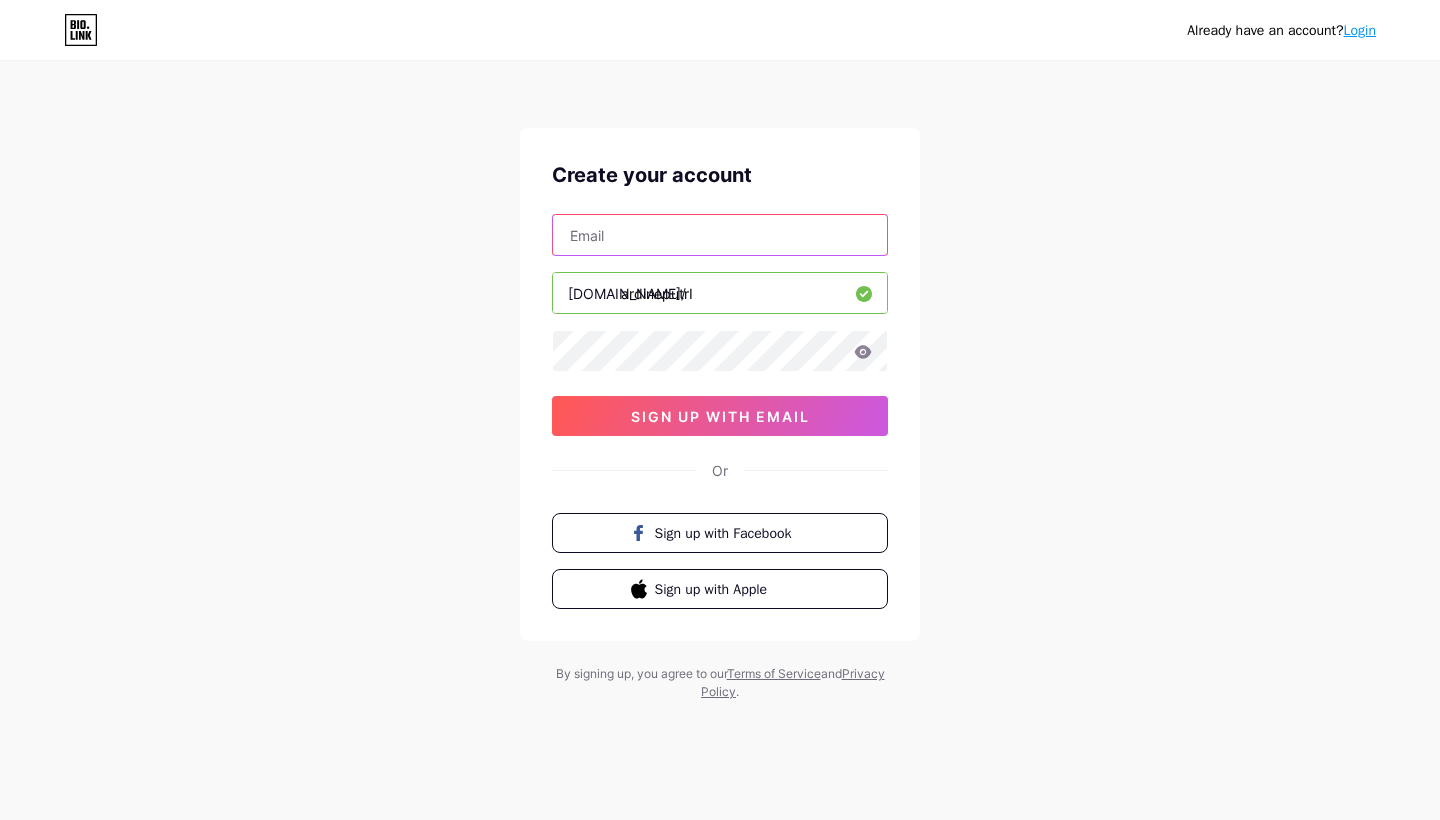 click at bounding box center [720, 235] 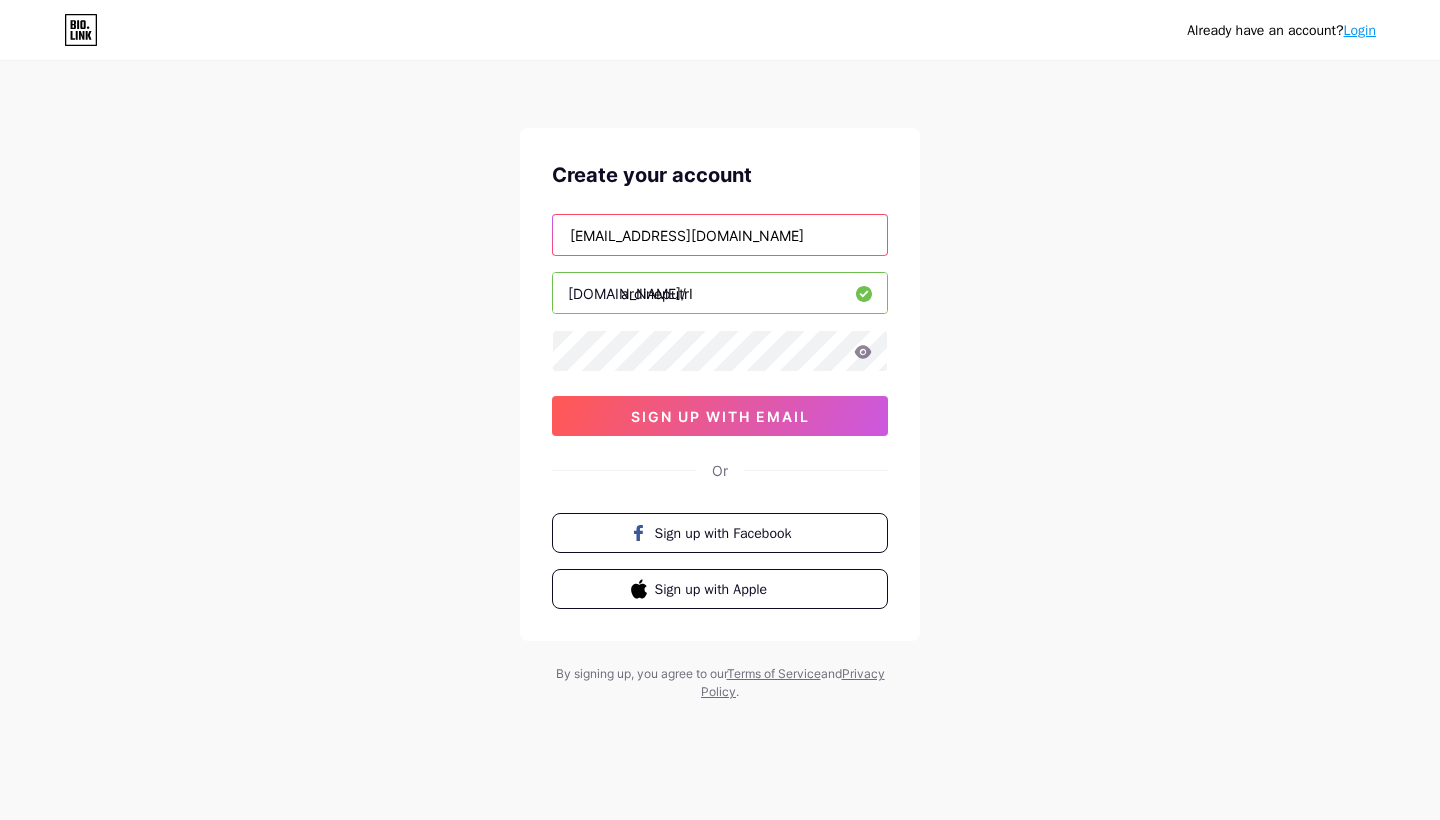 type on "[EMAIL_ADDRESS][DOMAIN_NAME]" 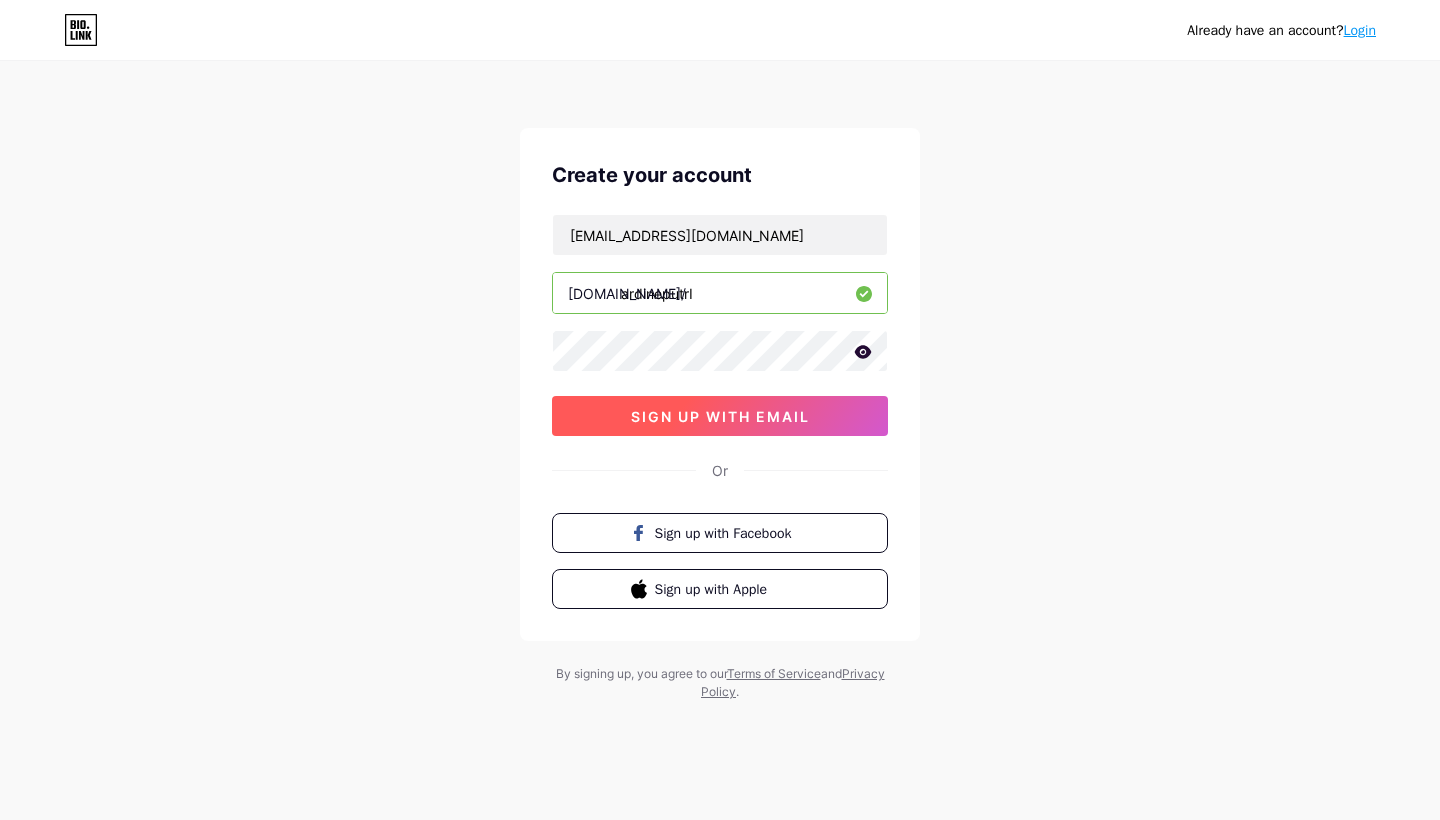 click on "sign up with email" at bounding box center [720, 416] 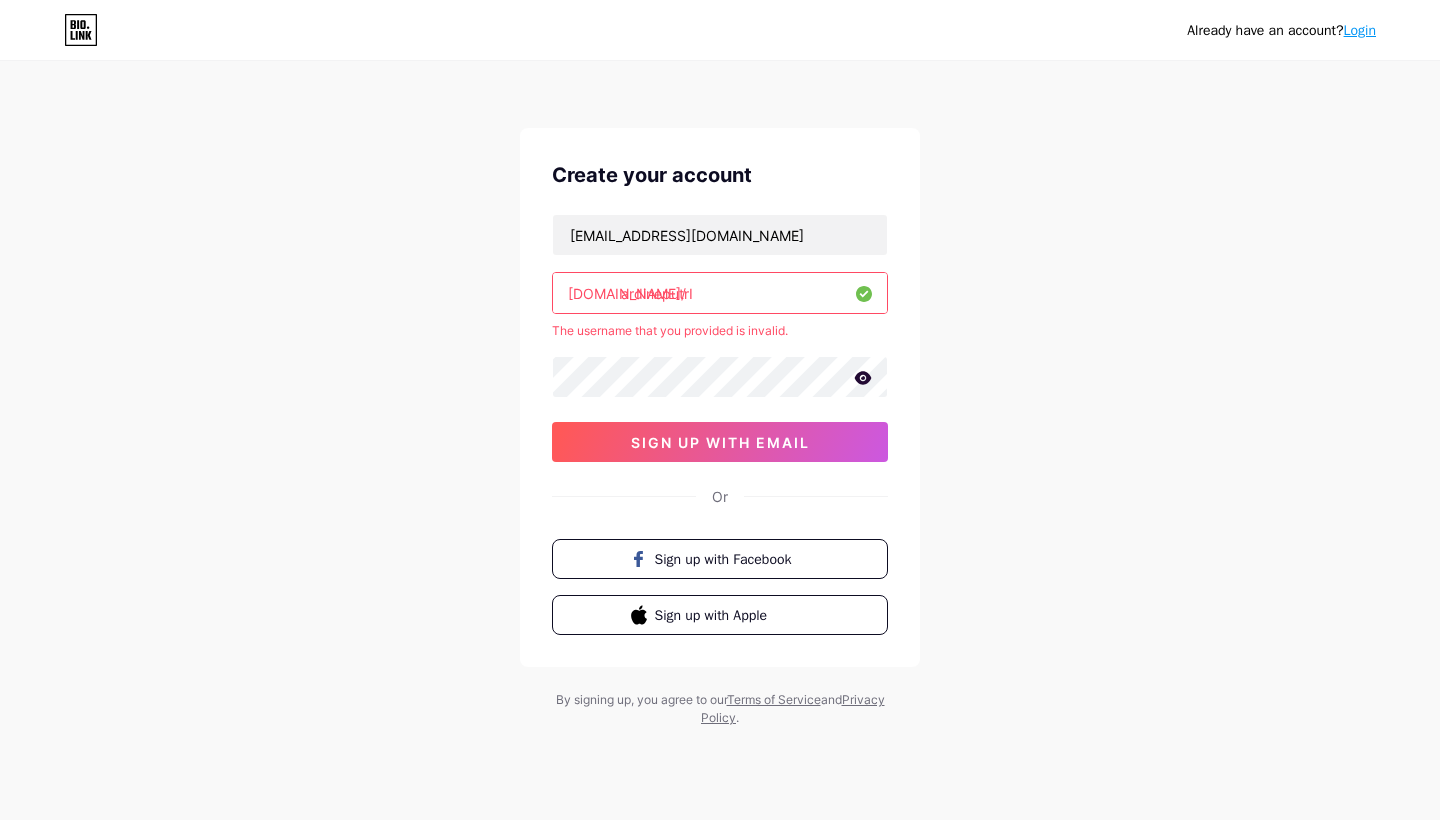 click on "ardineputrI" at bounding box center (720, 293) 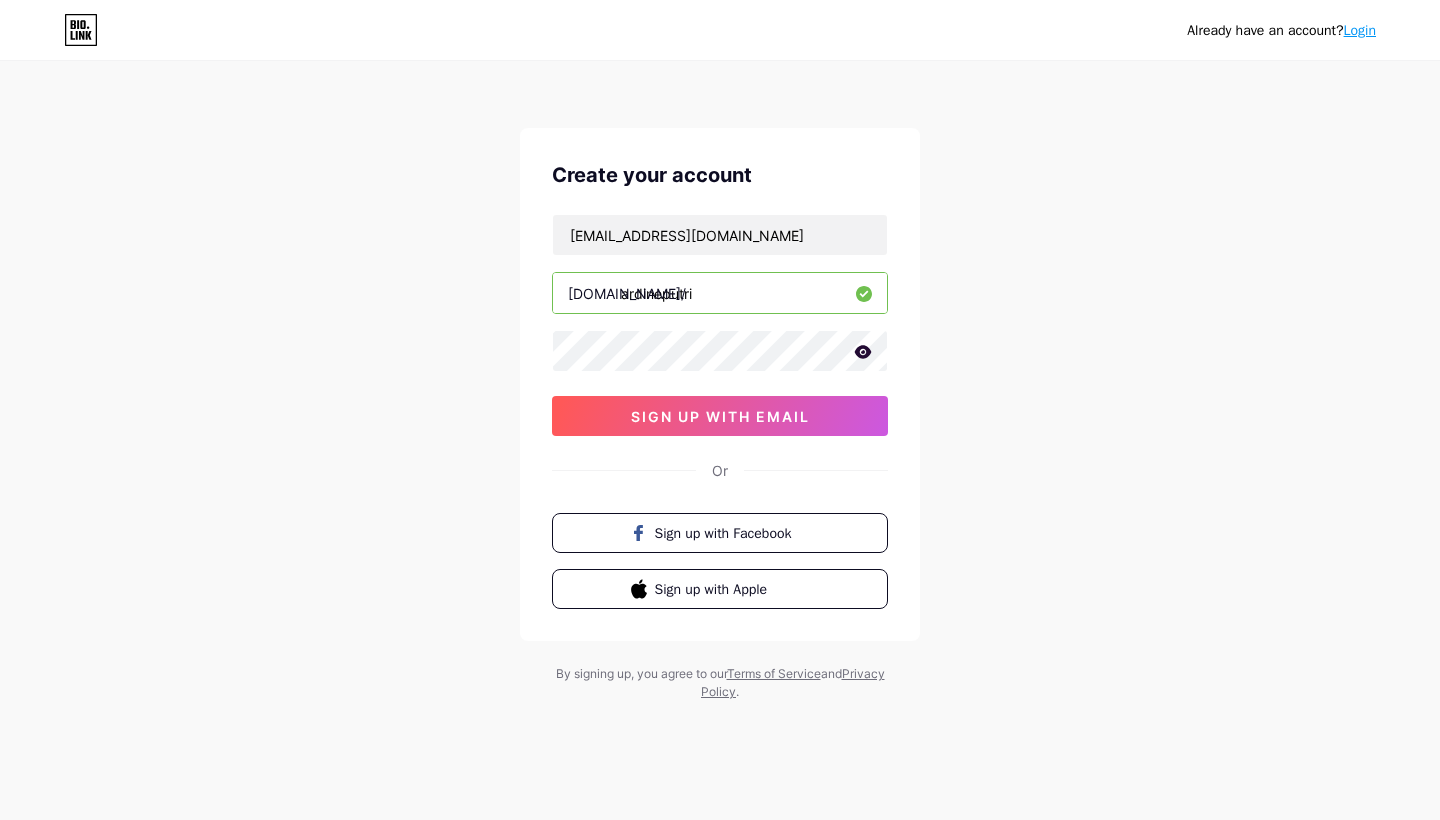 type on "ardineputri" 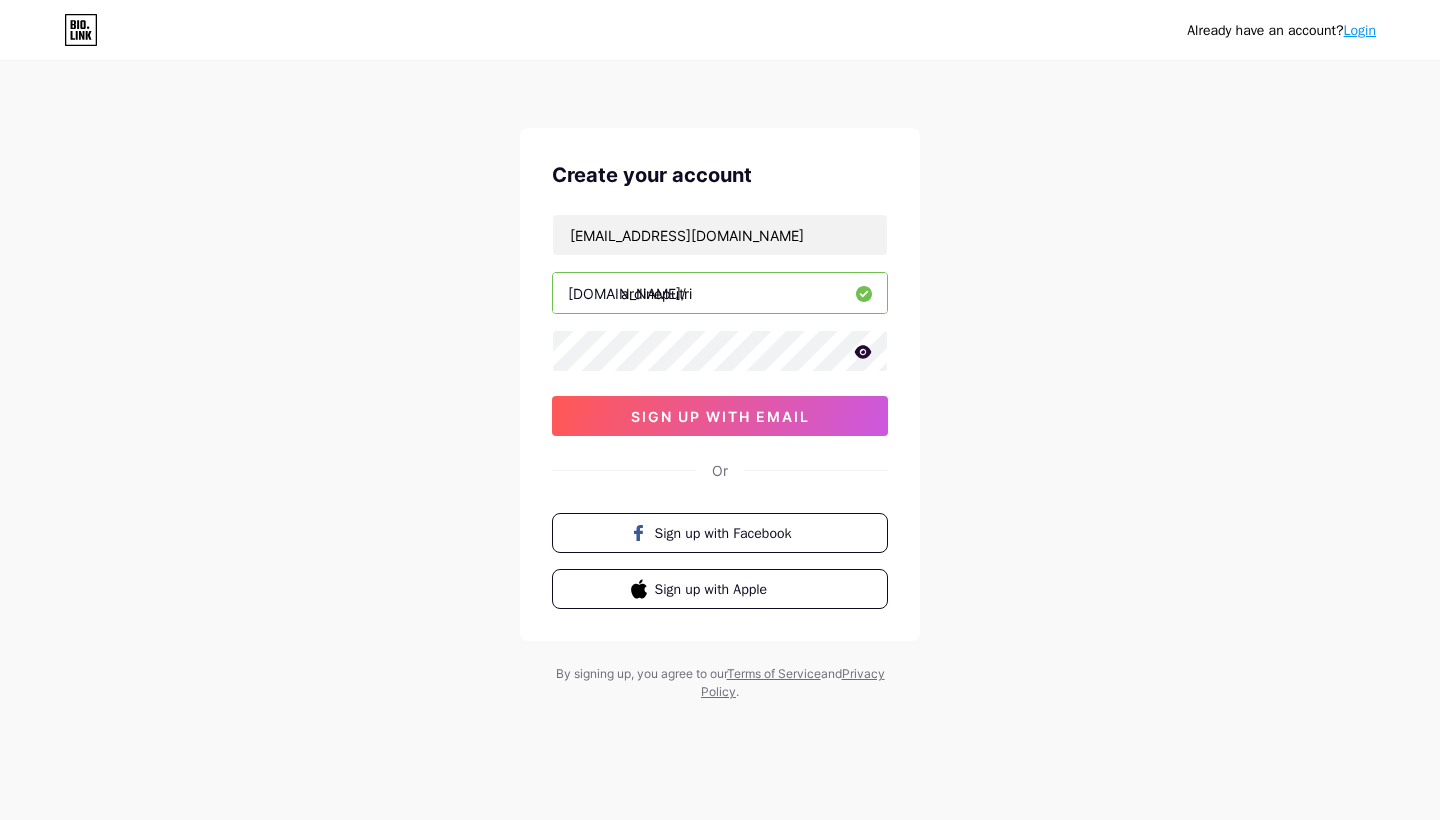 click on "Create your account     [EMAIL_ADDRESS][DOMAIN_NAME]     [DOMAIN_NAME]/   ardineputri                     sign up with email         Or       Sign up with Facebook
Sign up with Apple" at bounding box center [720, 384] 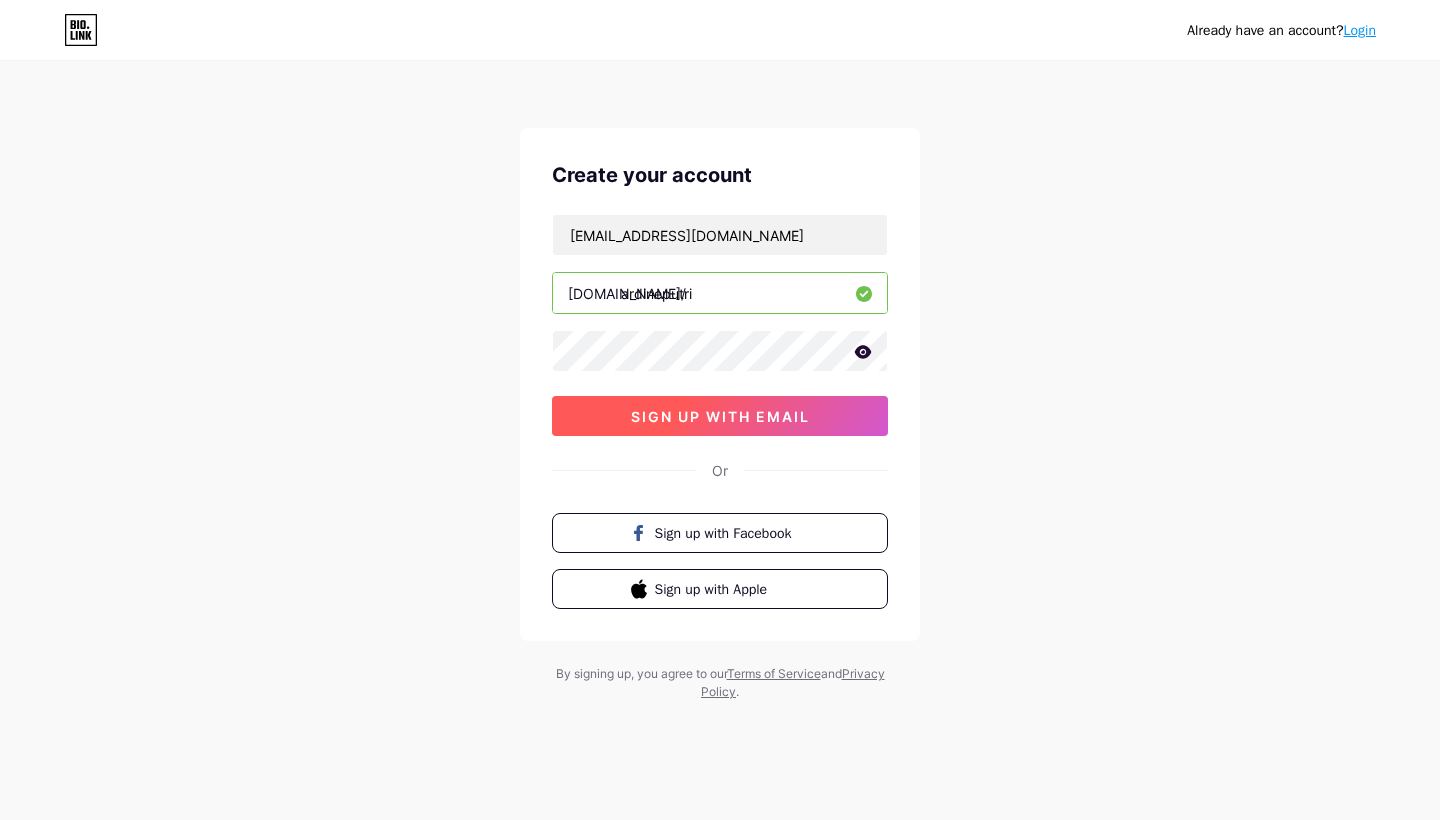 click on "sign up with email" at bounding box center (720, 416) 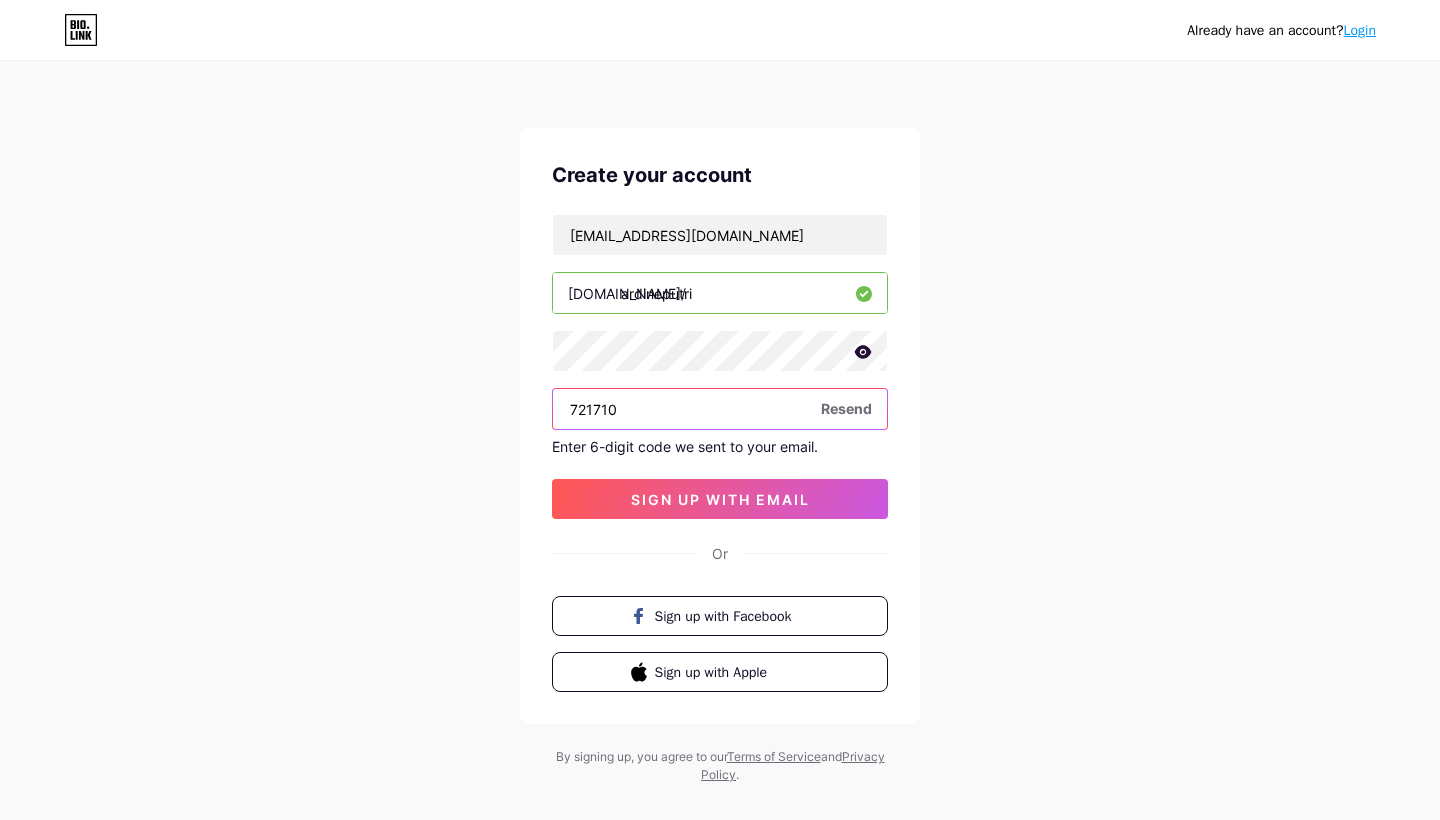 type on "721710" 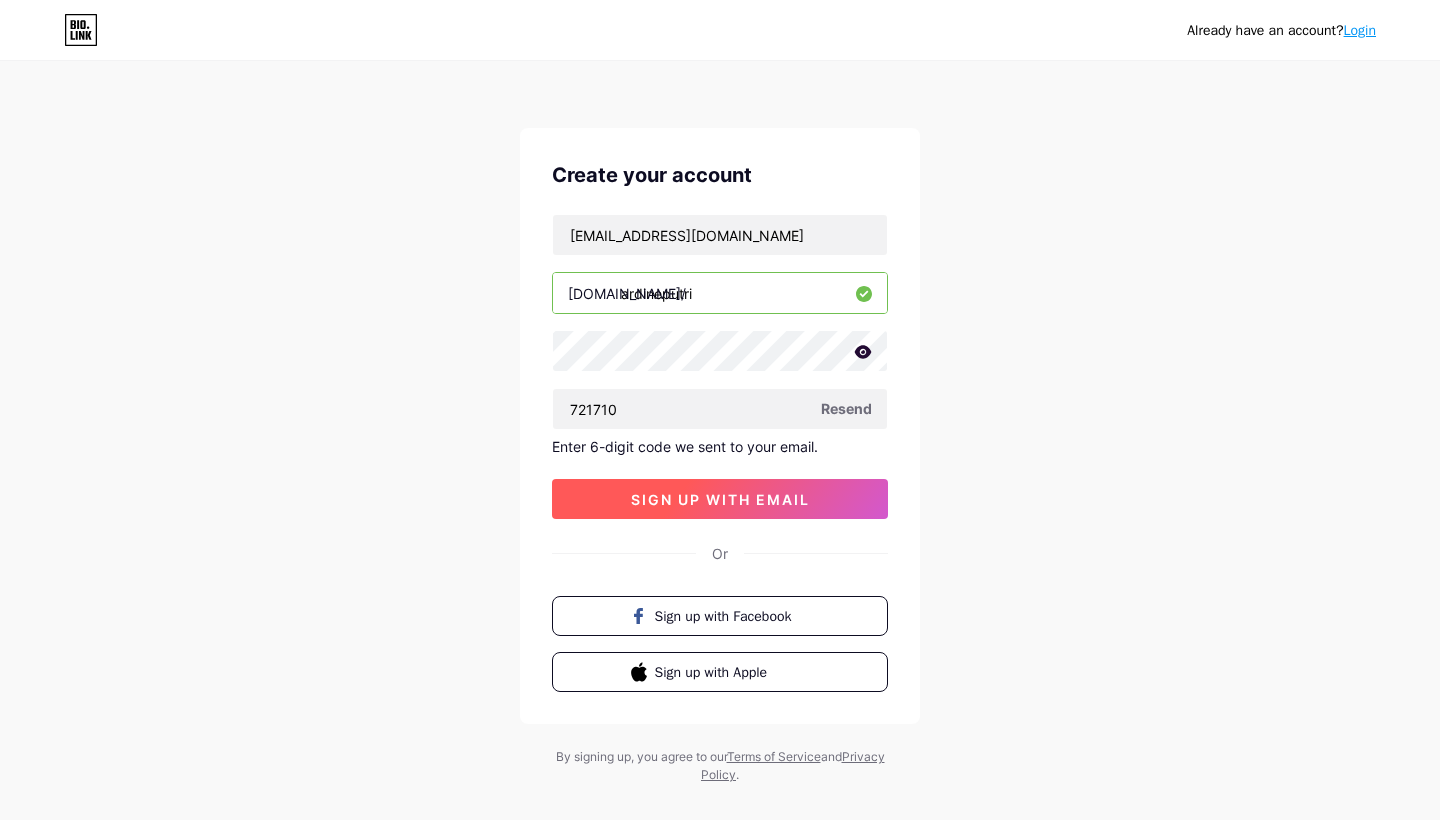 click on "sign up with email" at bounding box center [720, 499] 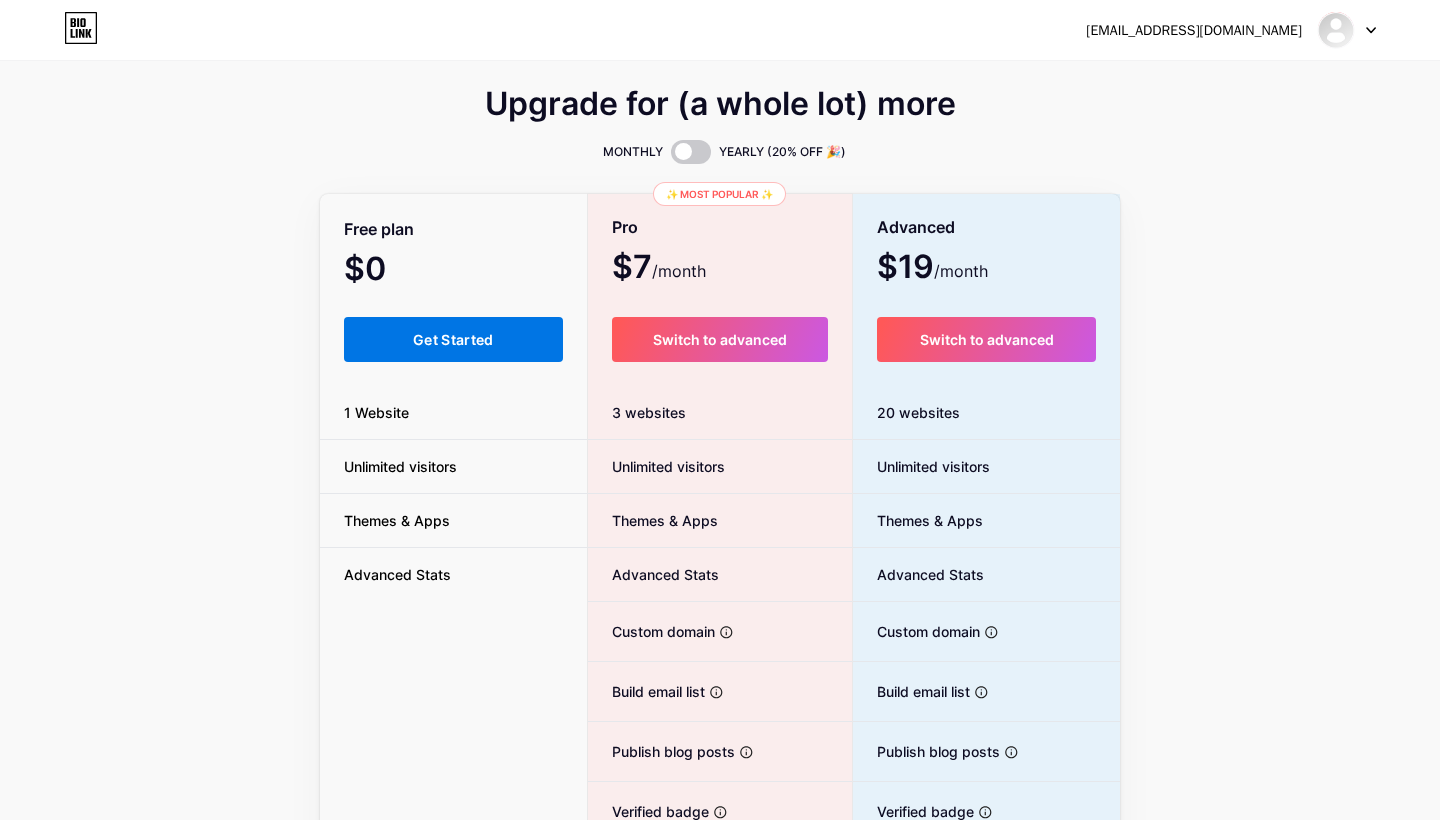 click on "Get Started" at bounding box center [453, 339] 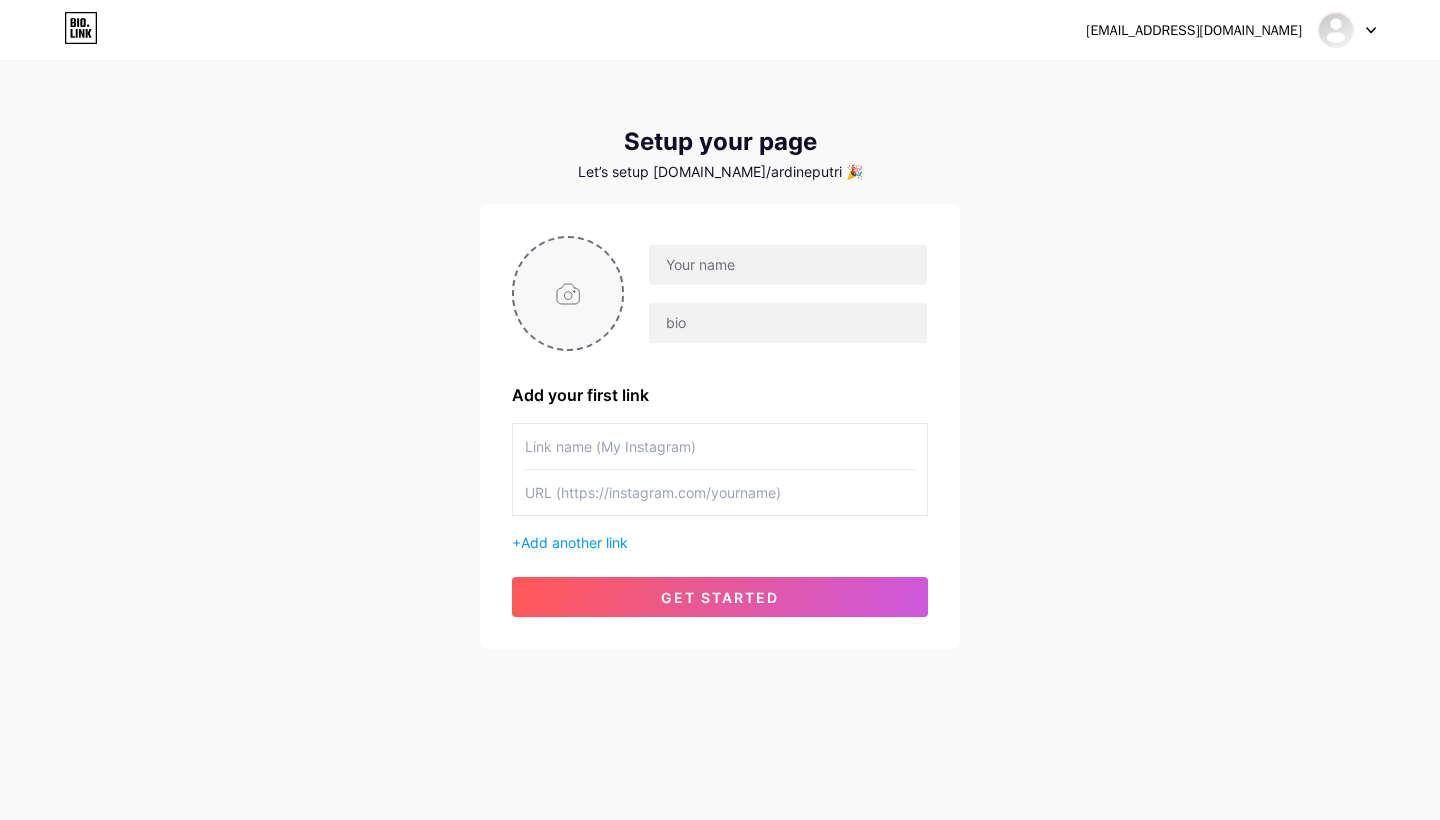 click at bounding box center (568, 293) 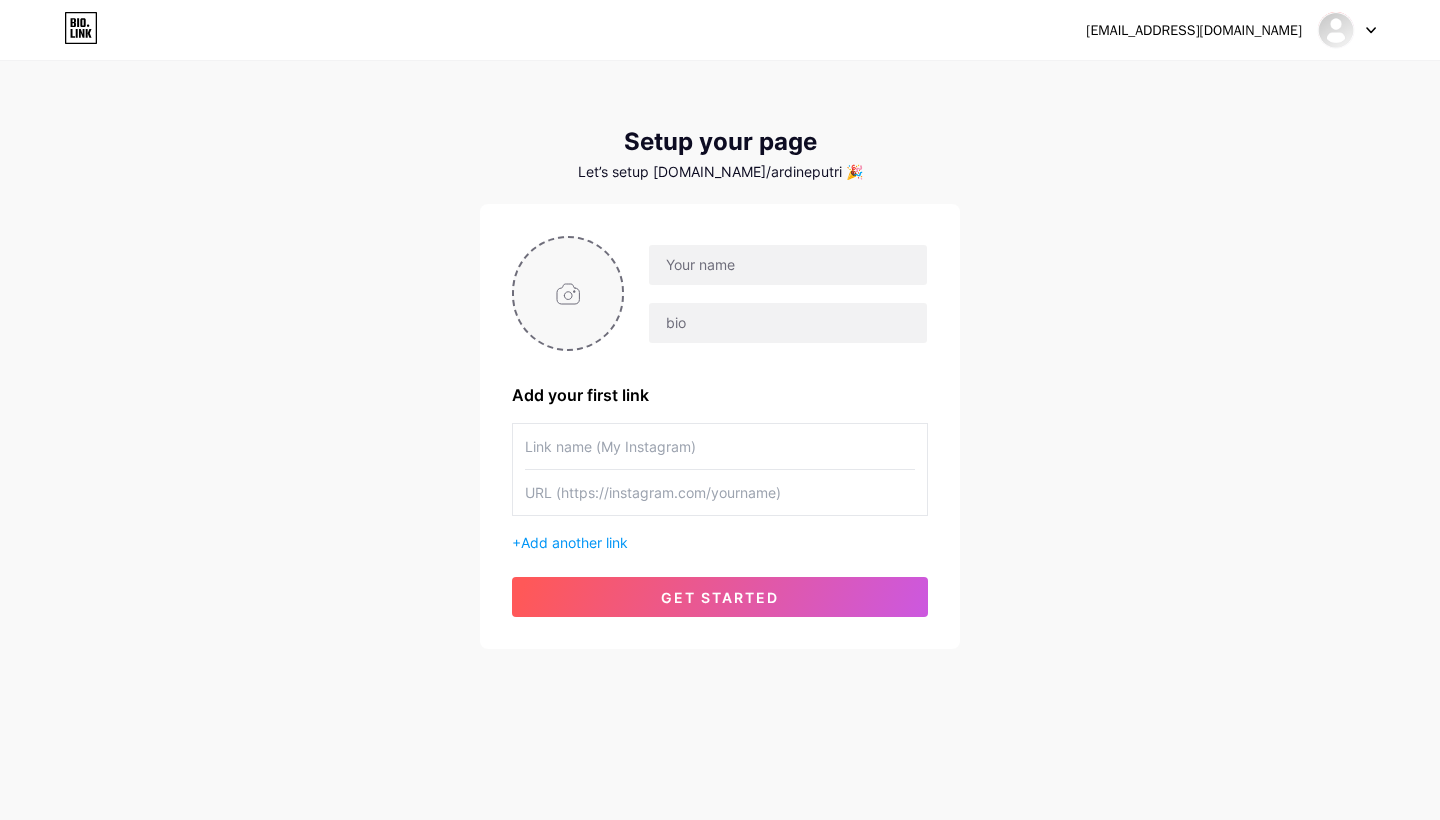 type on "C:\fakepath\WhatsApp_Image_[DATE]_at_23.48.33-removebg-preview.png" 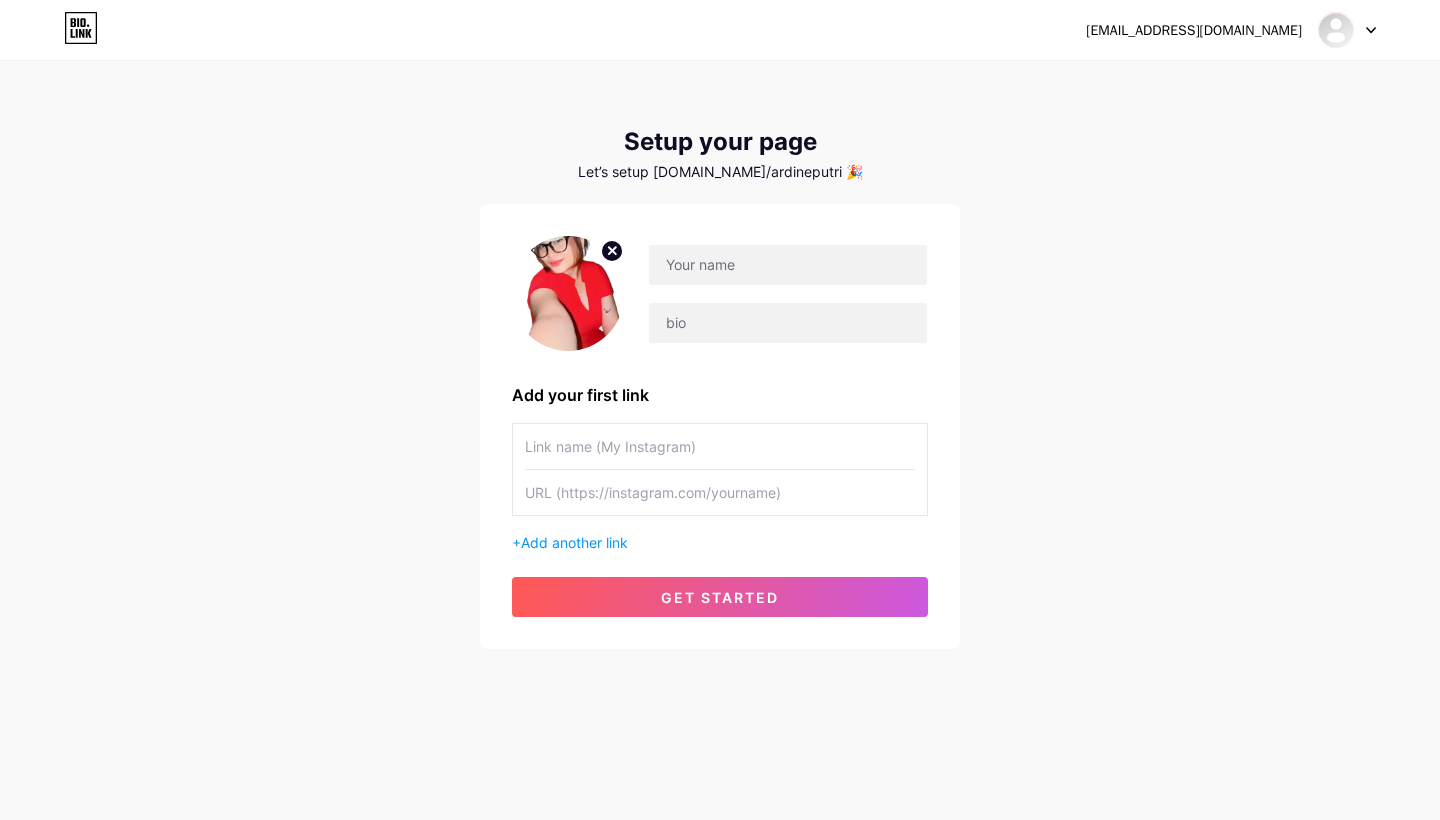 click at bounding box center (568, 293) 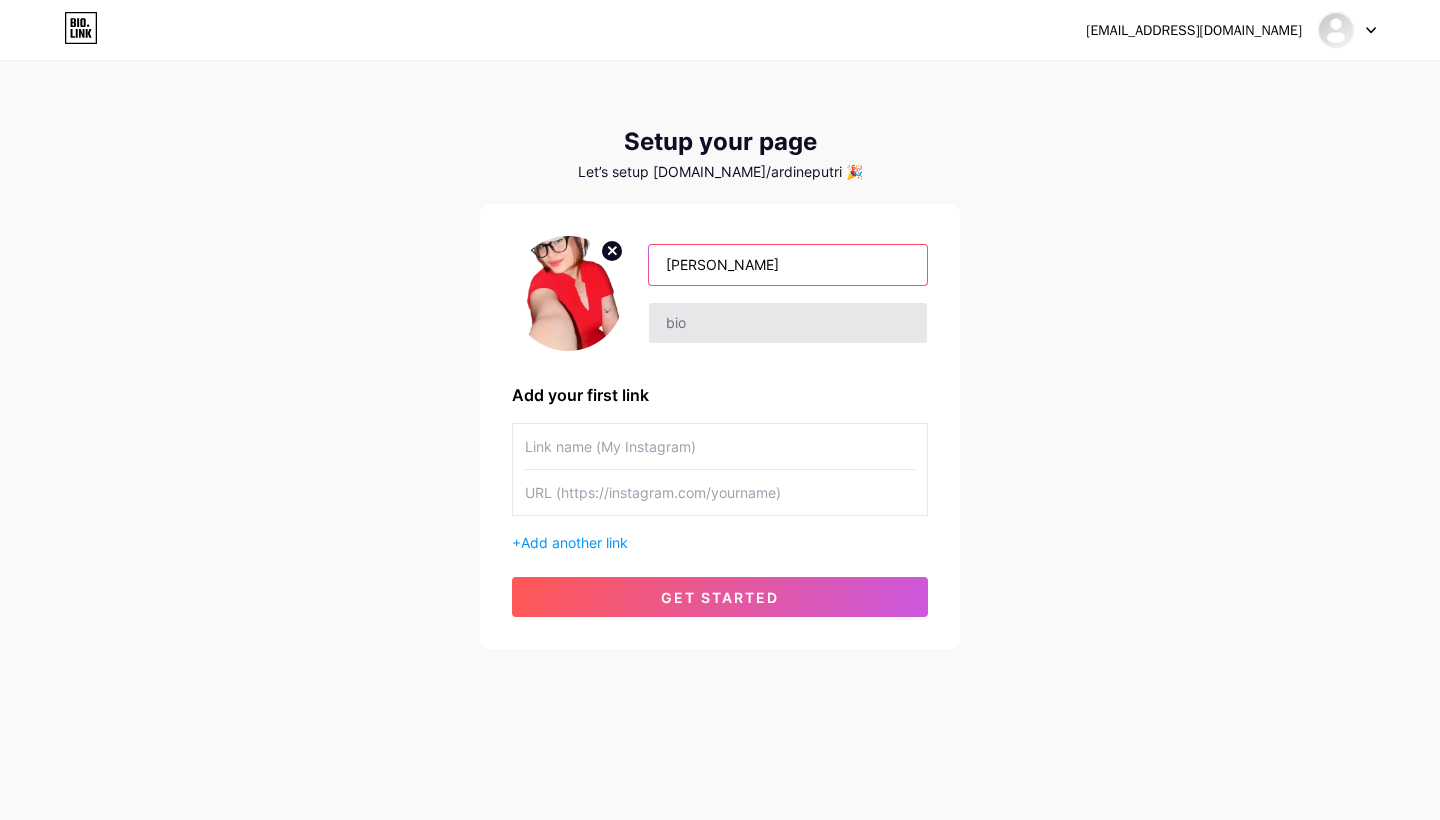 type on "[PERSON_NAME]" 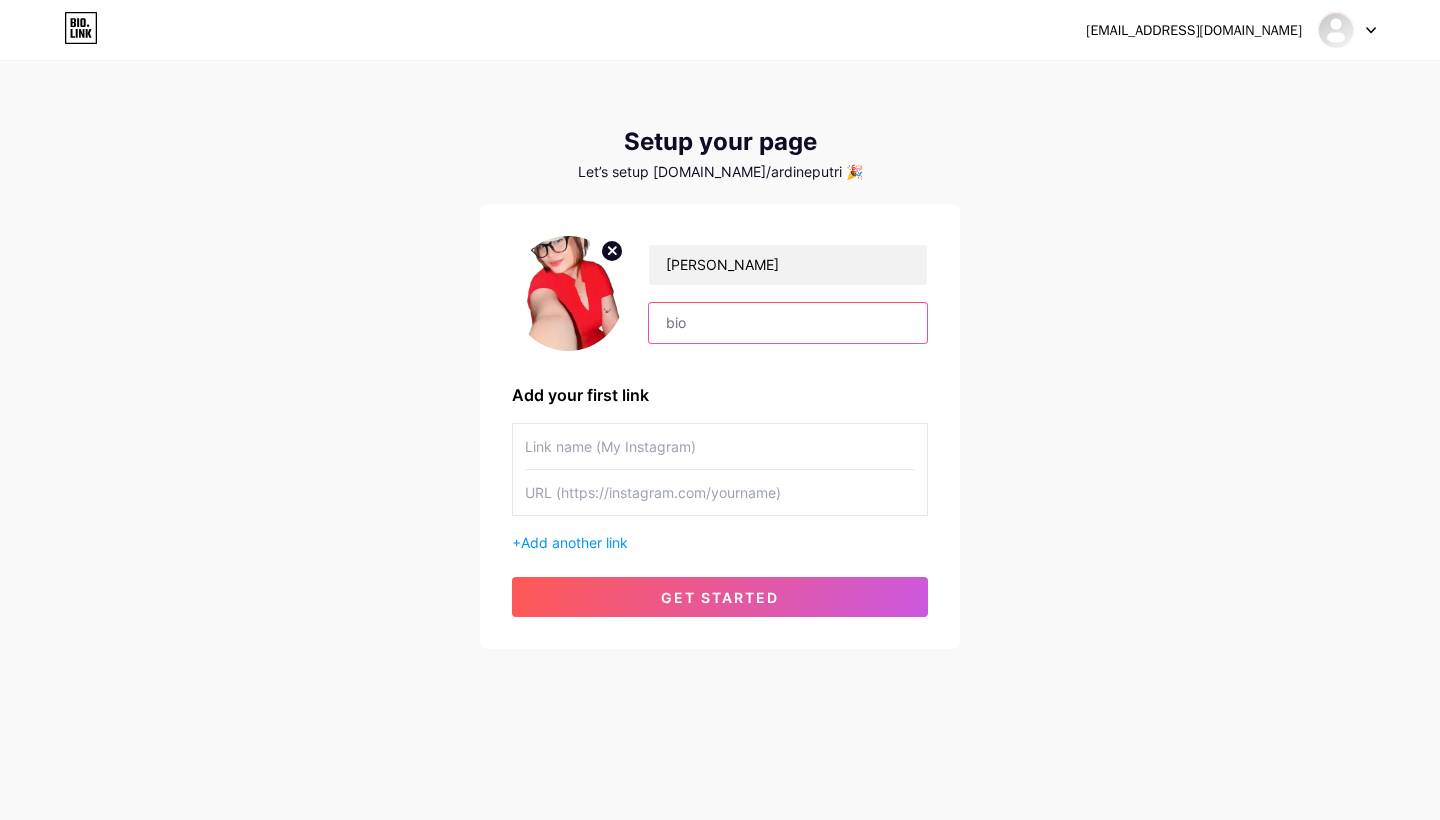 click at bounding box center (788, 323) 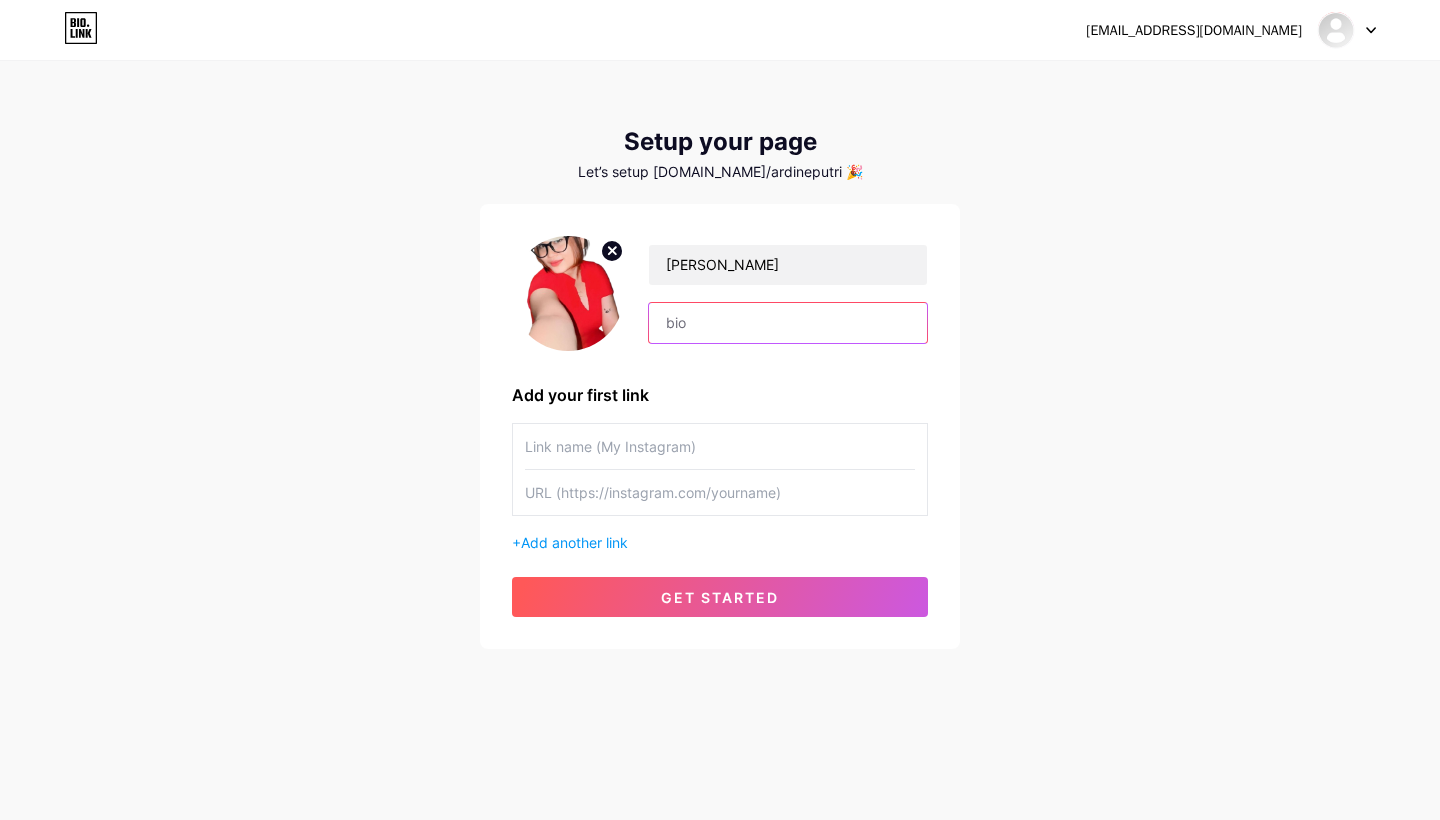 paste on "Each project was about more than content — it was about connection. Helping brands speak human, not just market." 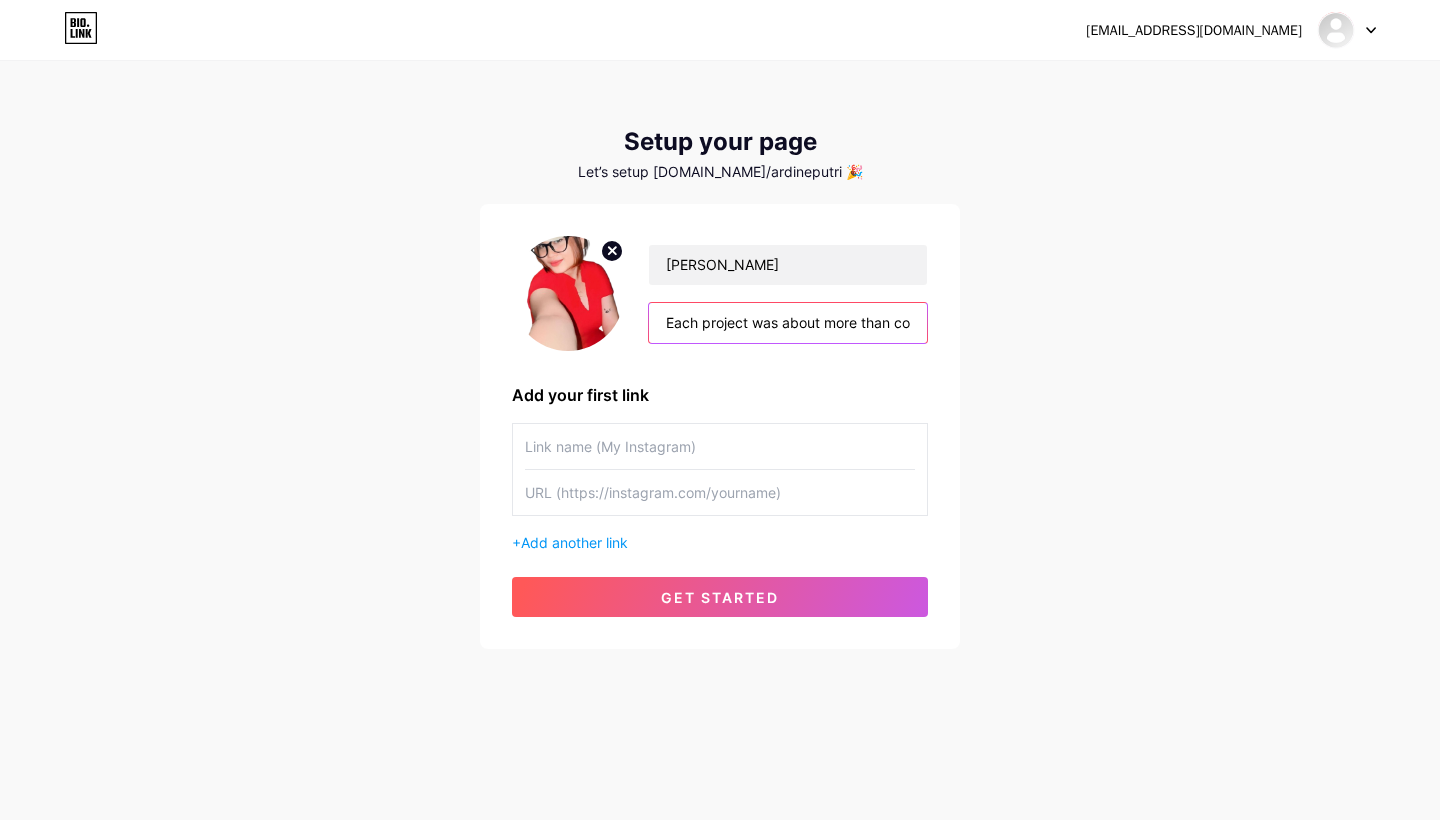 click on "Each project was about more than content — it was about connection. Helping brands speak human, not just market." at bounding box center [788, 323] 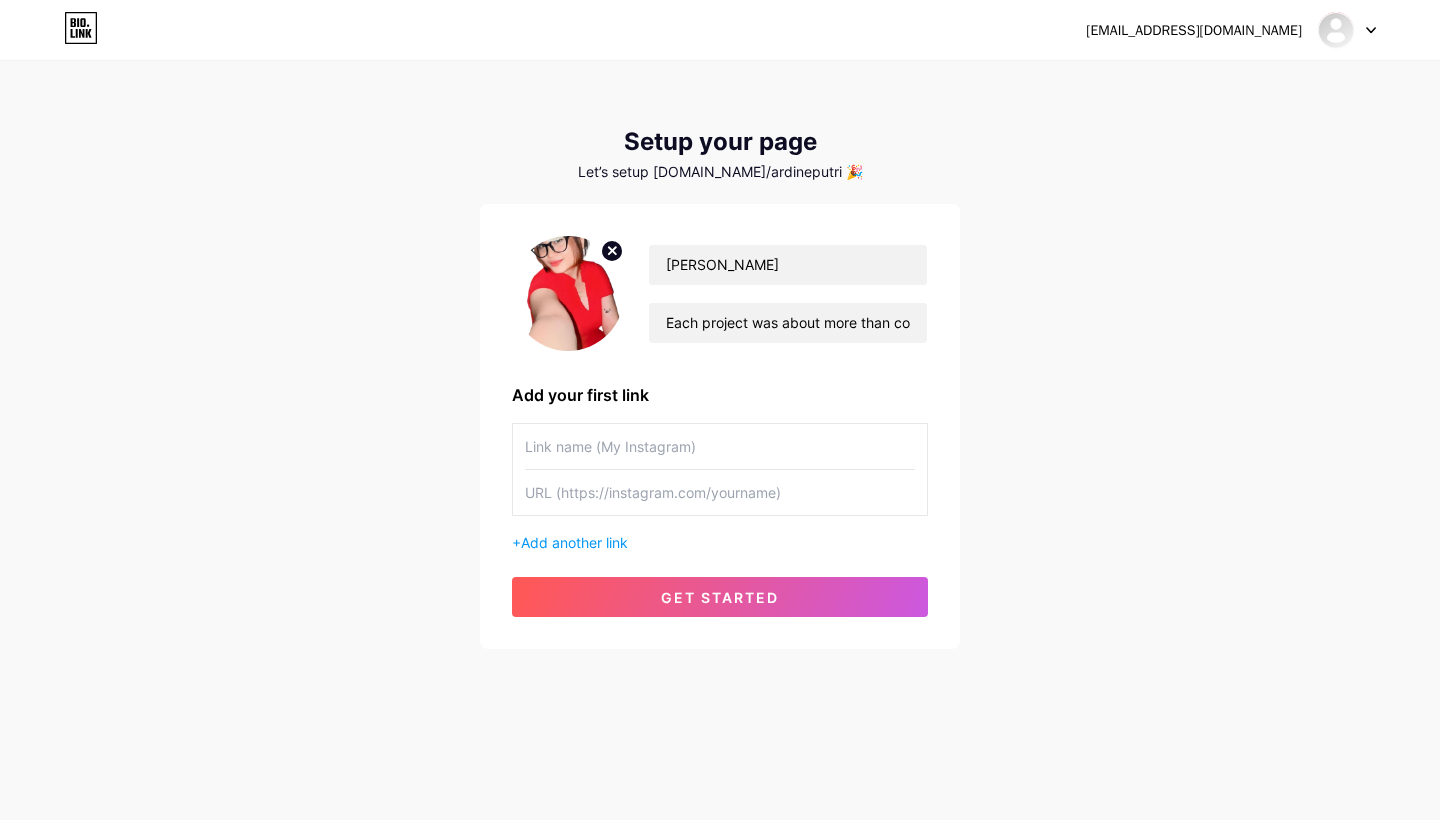 click at bounding box center (720, 446) 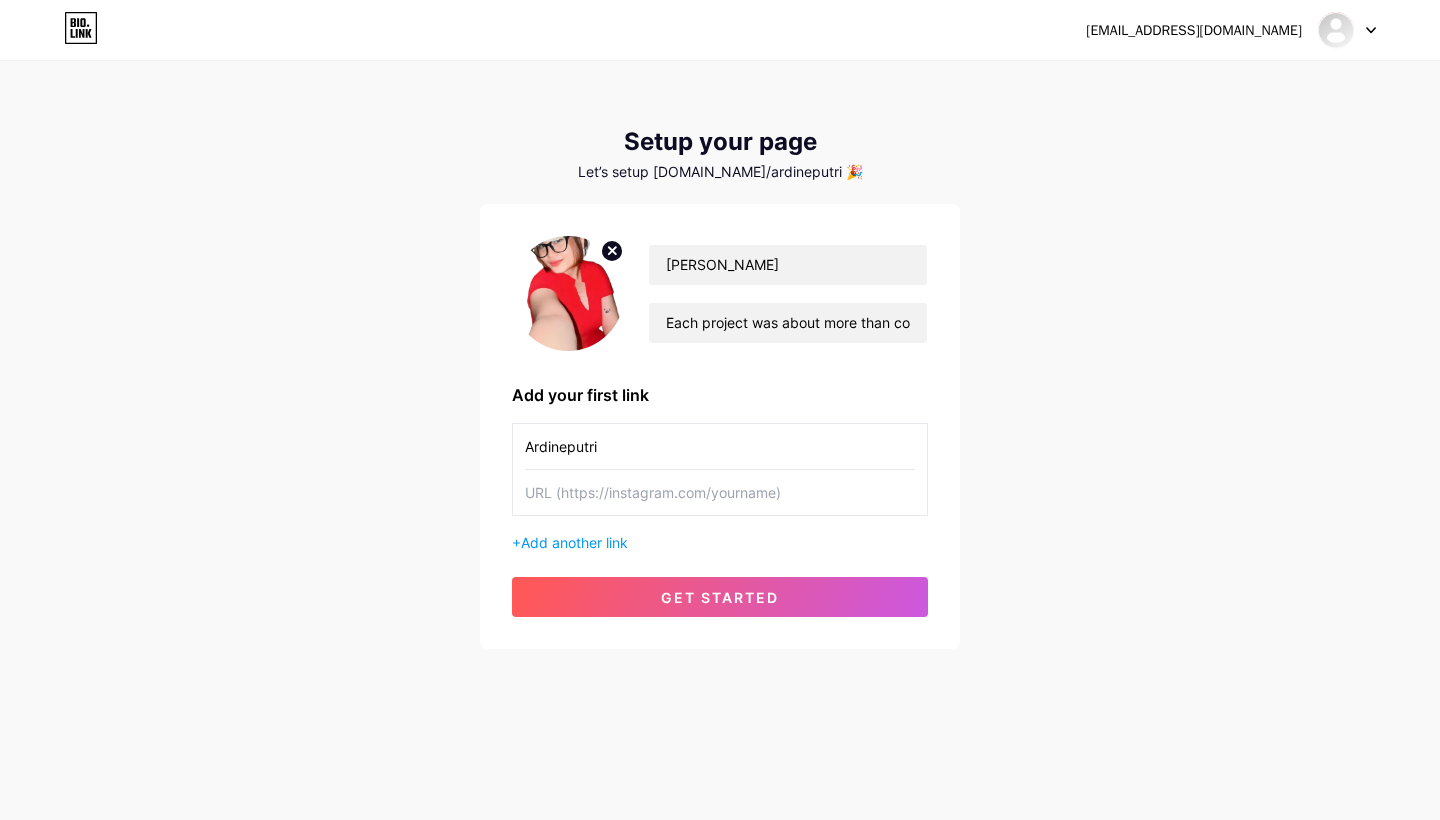 type on "Ardineputri" 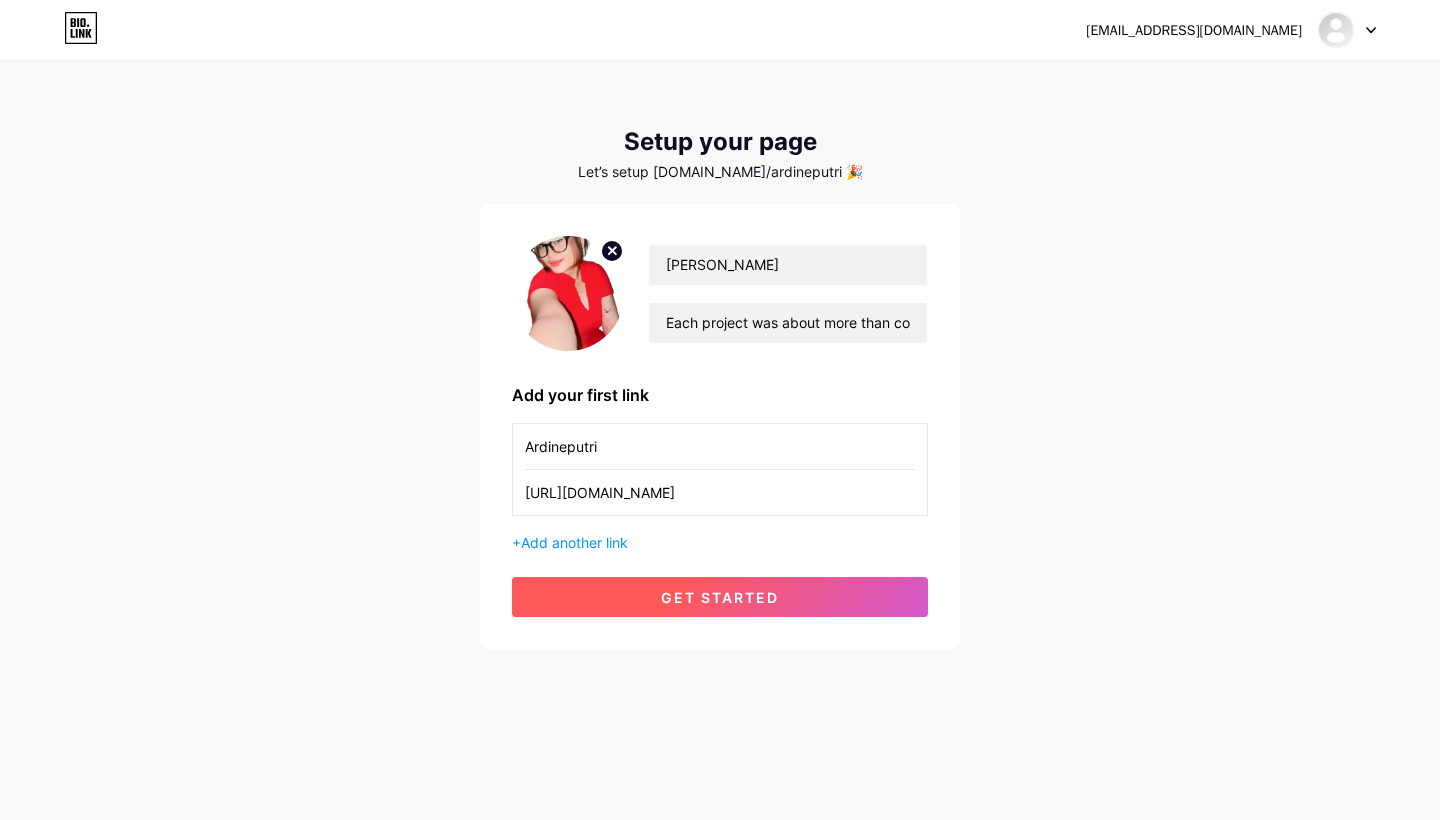 type on "[URL][DOMAIN_NAME]" 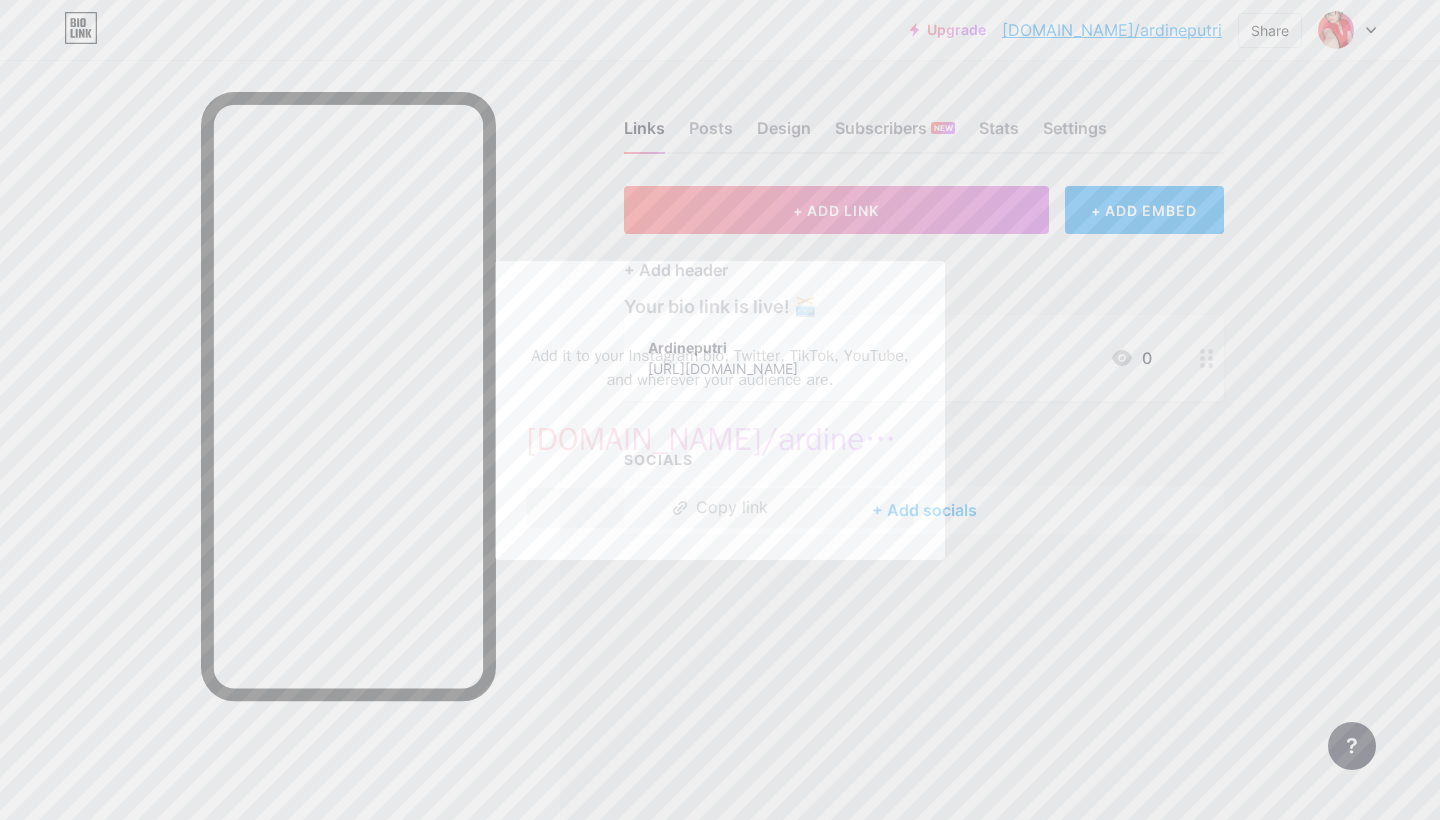 click on "Copy link" at bounding box center [720, 508] 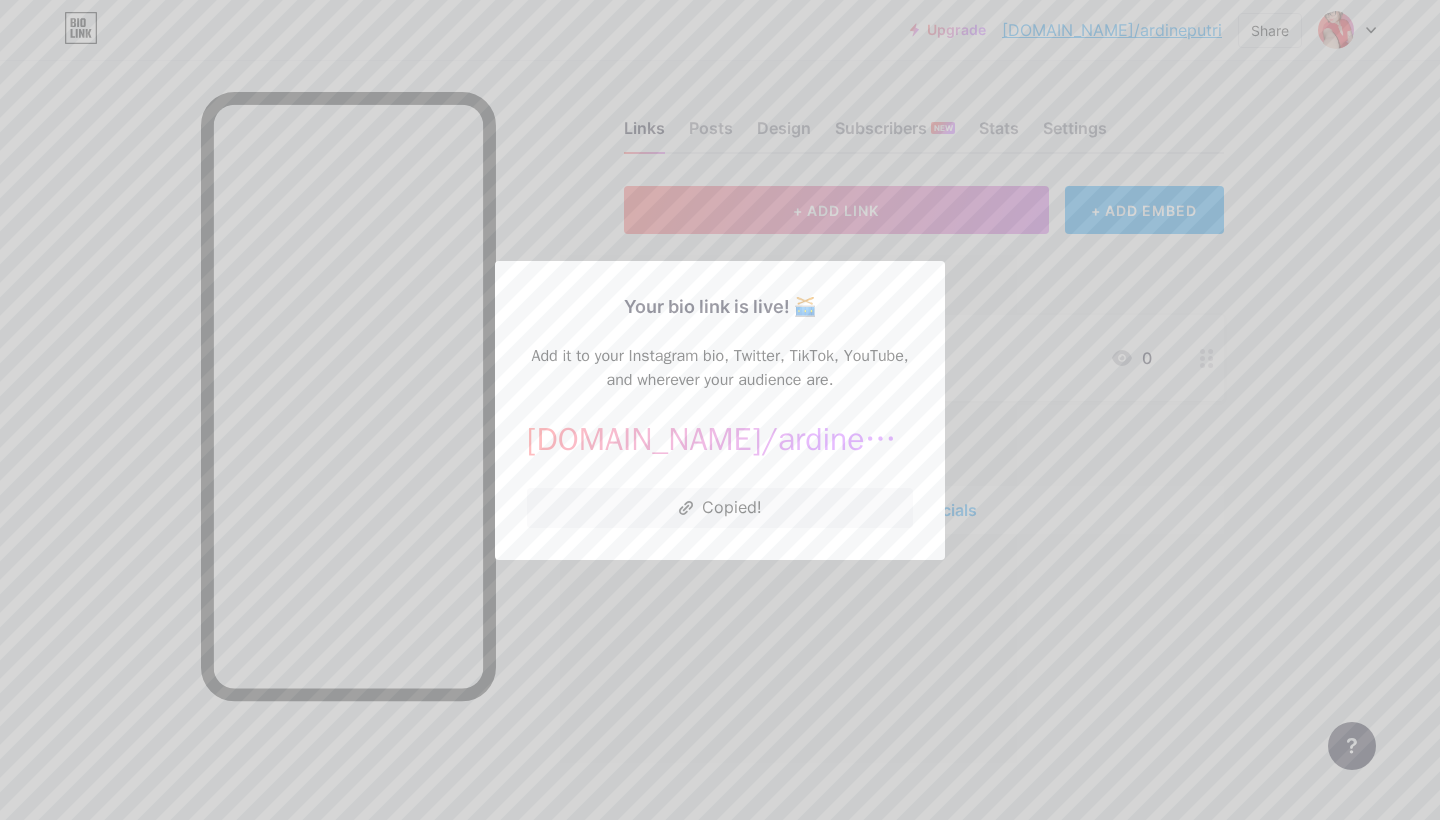 click on "Your bio link is live! 🥁
Add it to your Instagram bio, Twitter, TikTok, YouTube, and wherever your audience are.
[DOMAIN_NAME]/ ardineputri   [URL][DOMAIN_NAME]      Copied!" at bounding box center (720, 410) 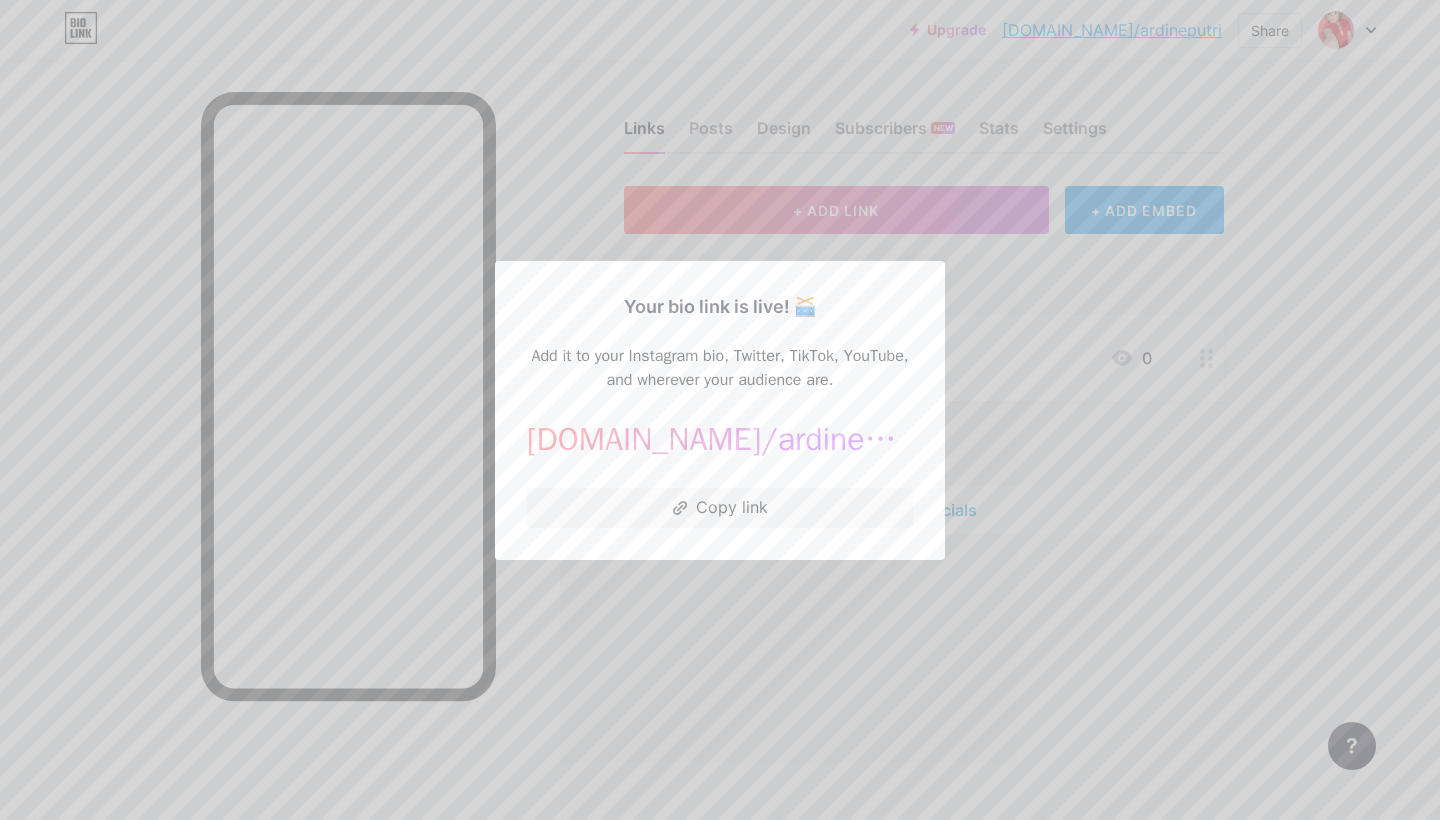 click at bounding box center (720, 410) 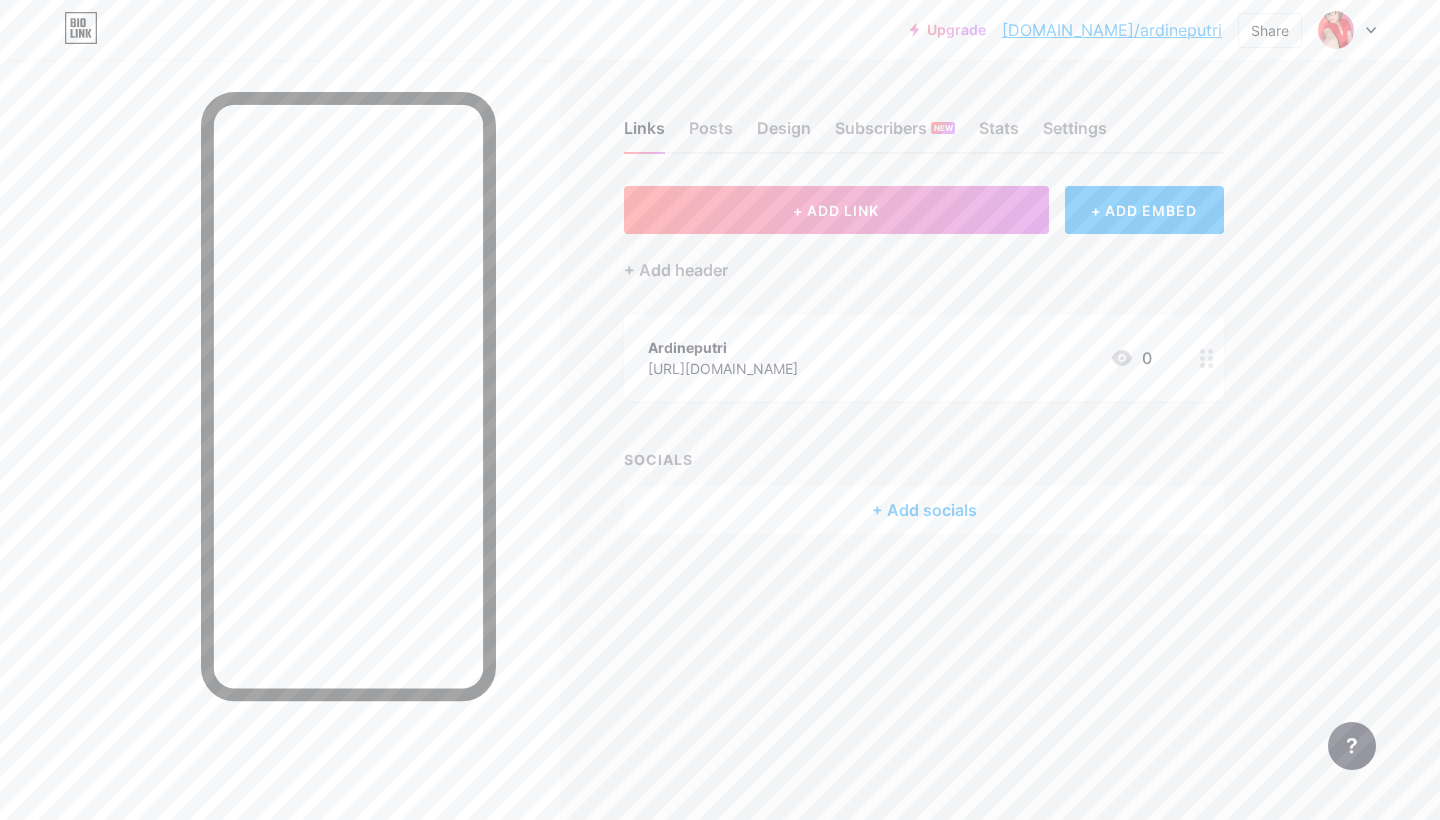 click on "+ Add socials" at bounding box center [924, 510] 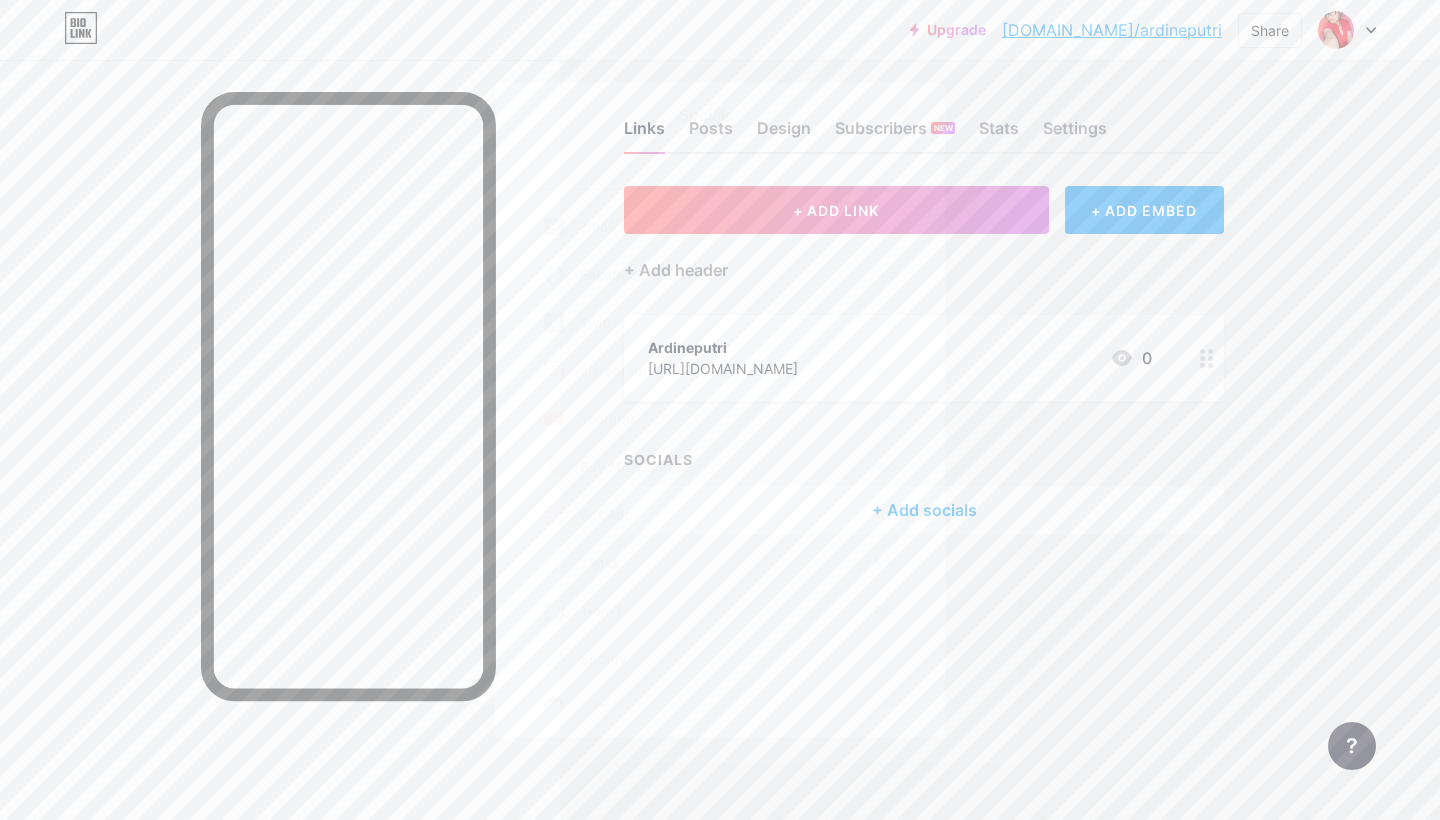 click on "Add" at bounding box center [884, 227] 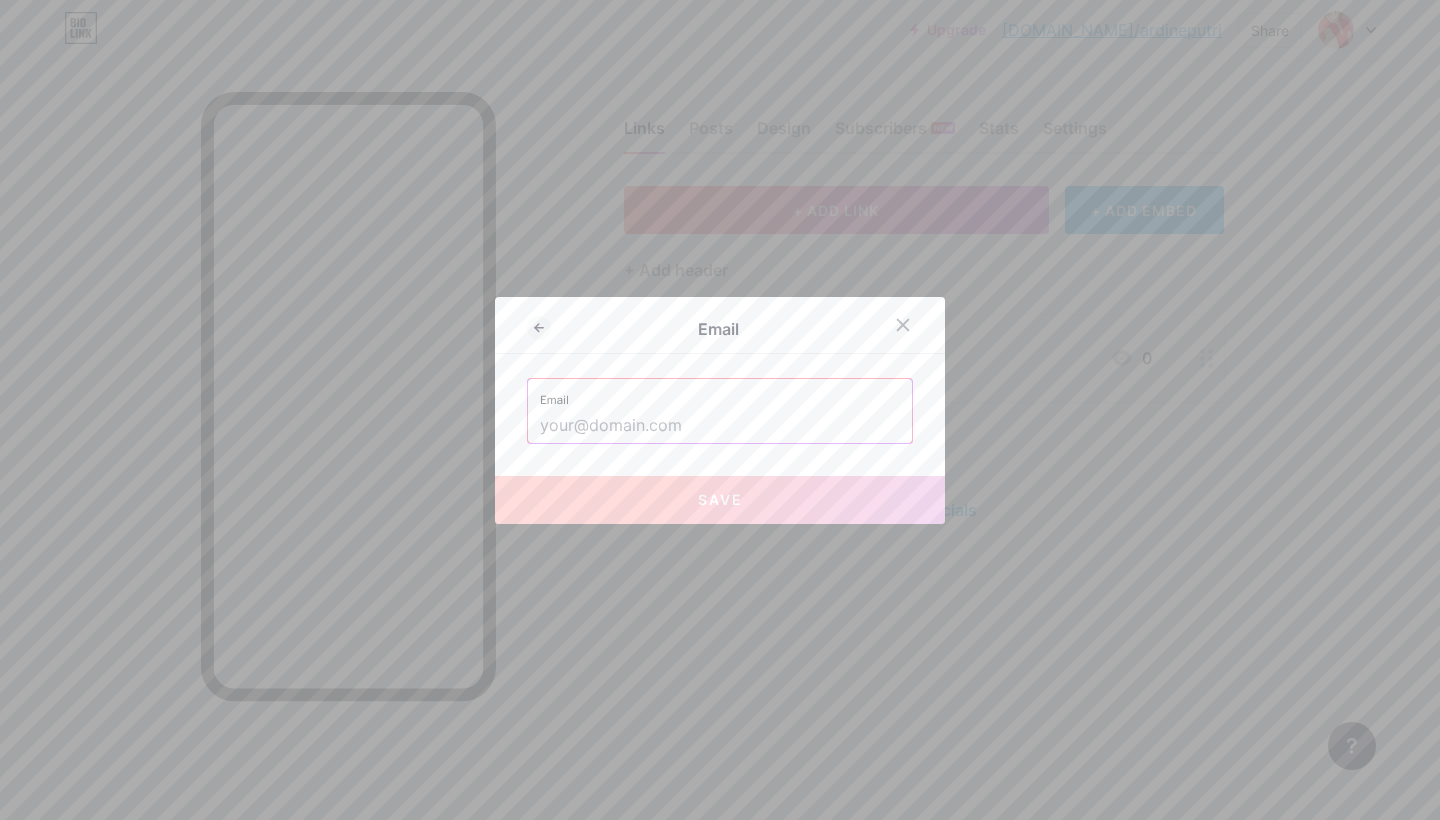 click at bounding box center (720, 426) 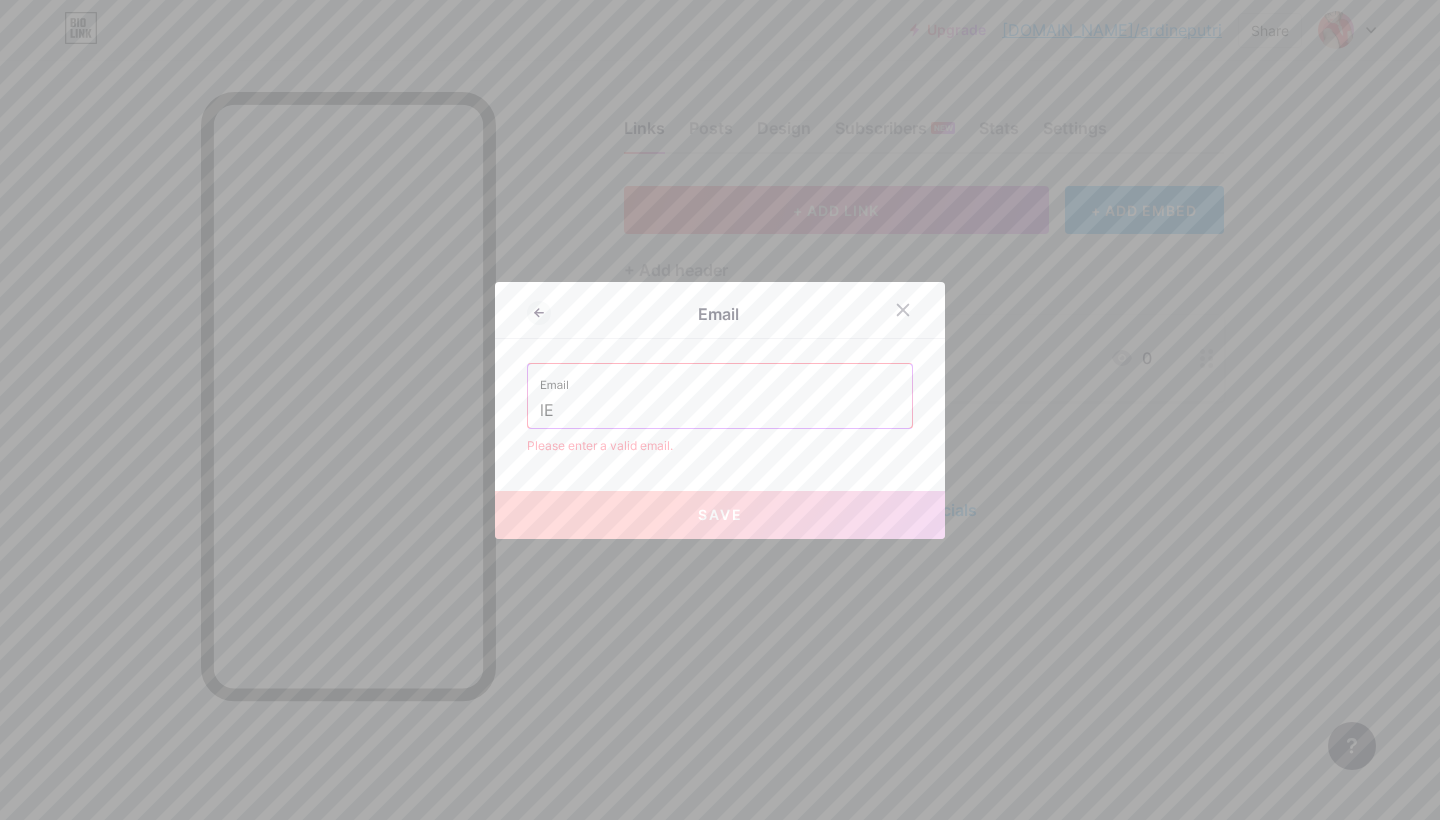 type on "l" 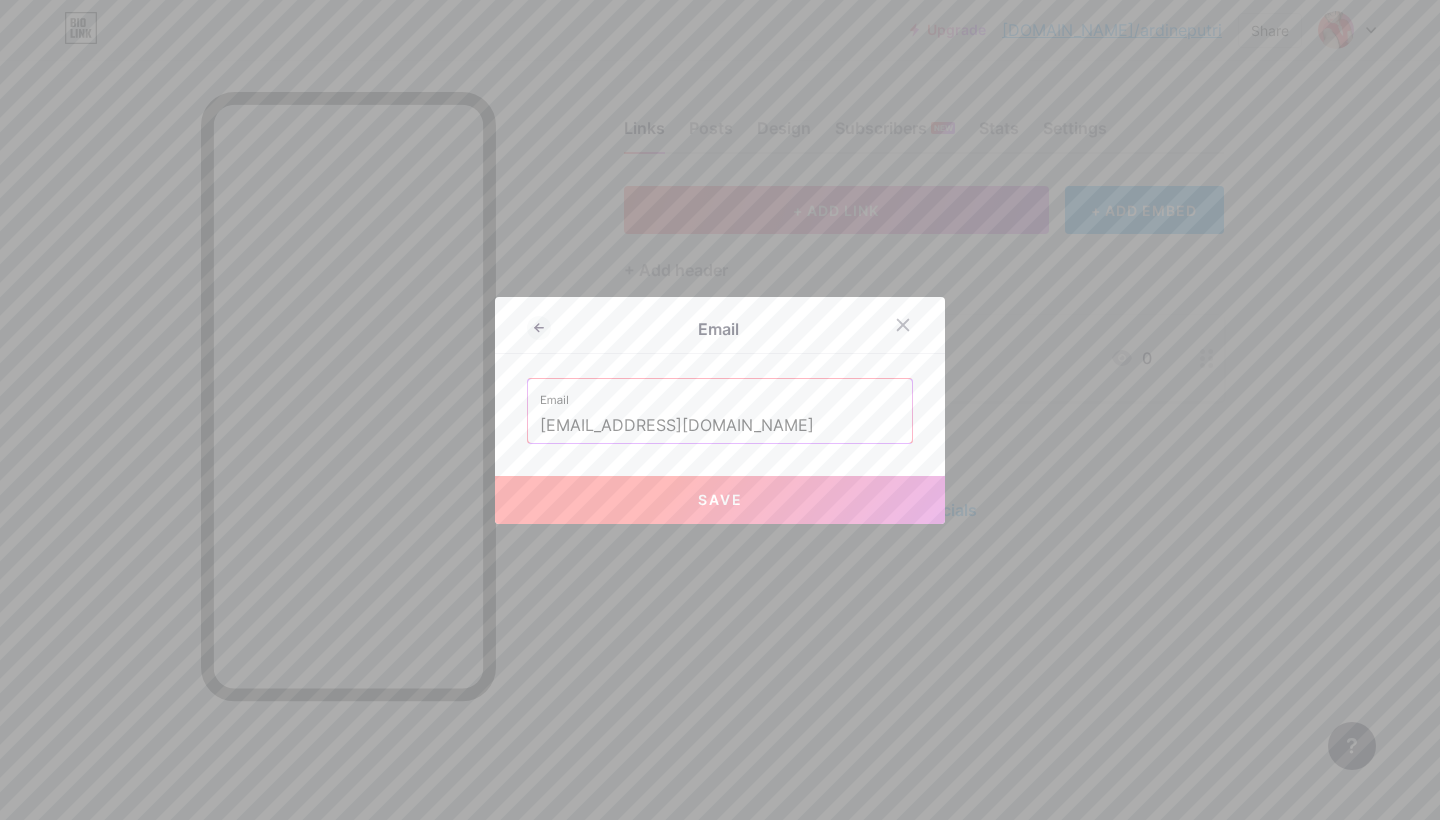 click on "Save" at bounding box center (720, 500) 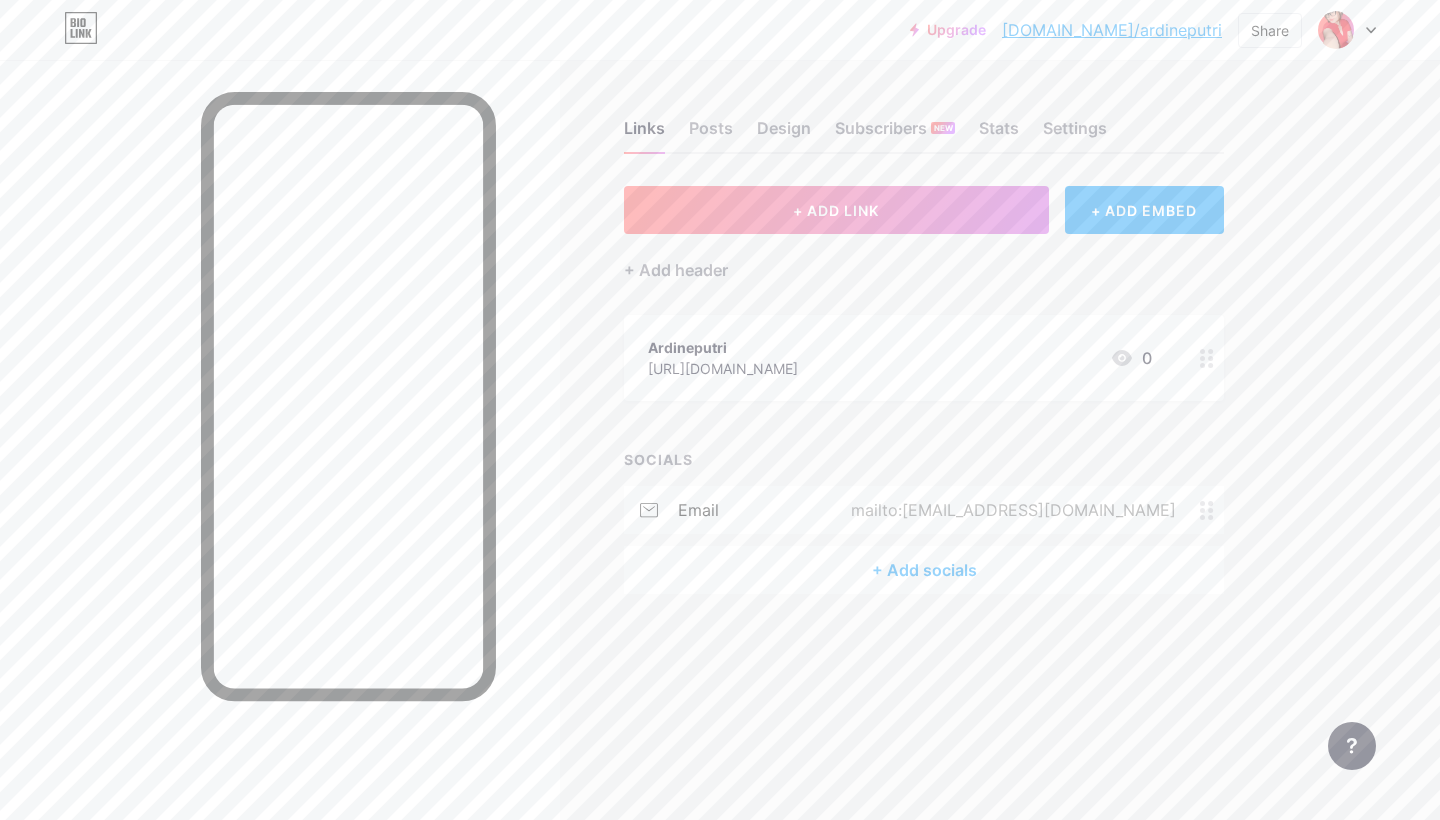click on "+ Add socials" at bounding box center [924, 570] 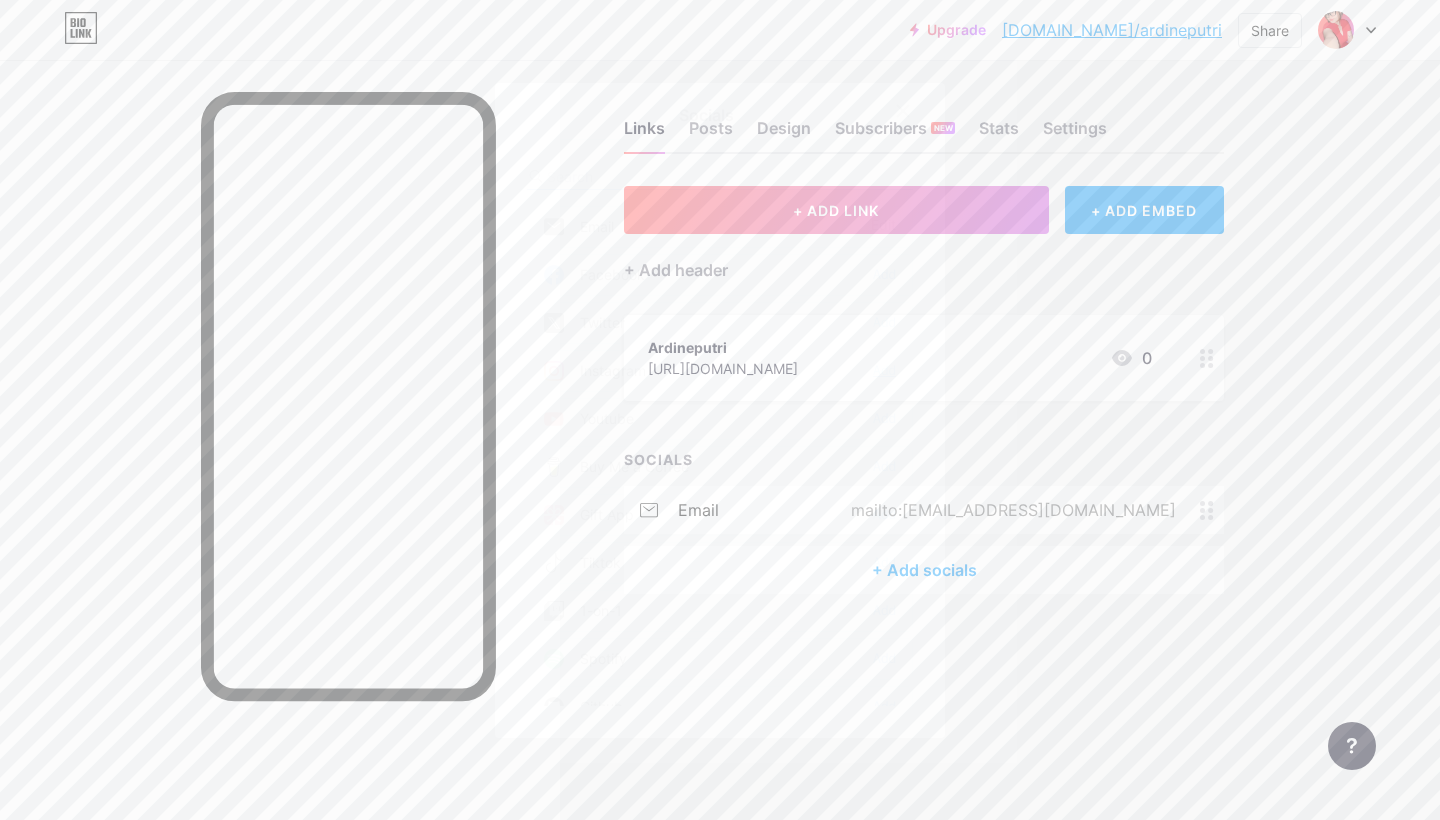 click on "Add" at bounding box center [884, 371] 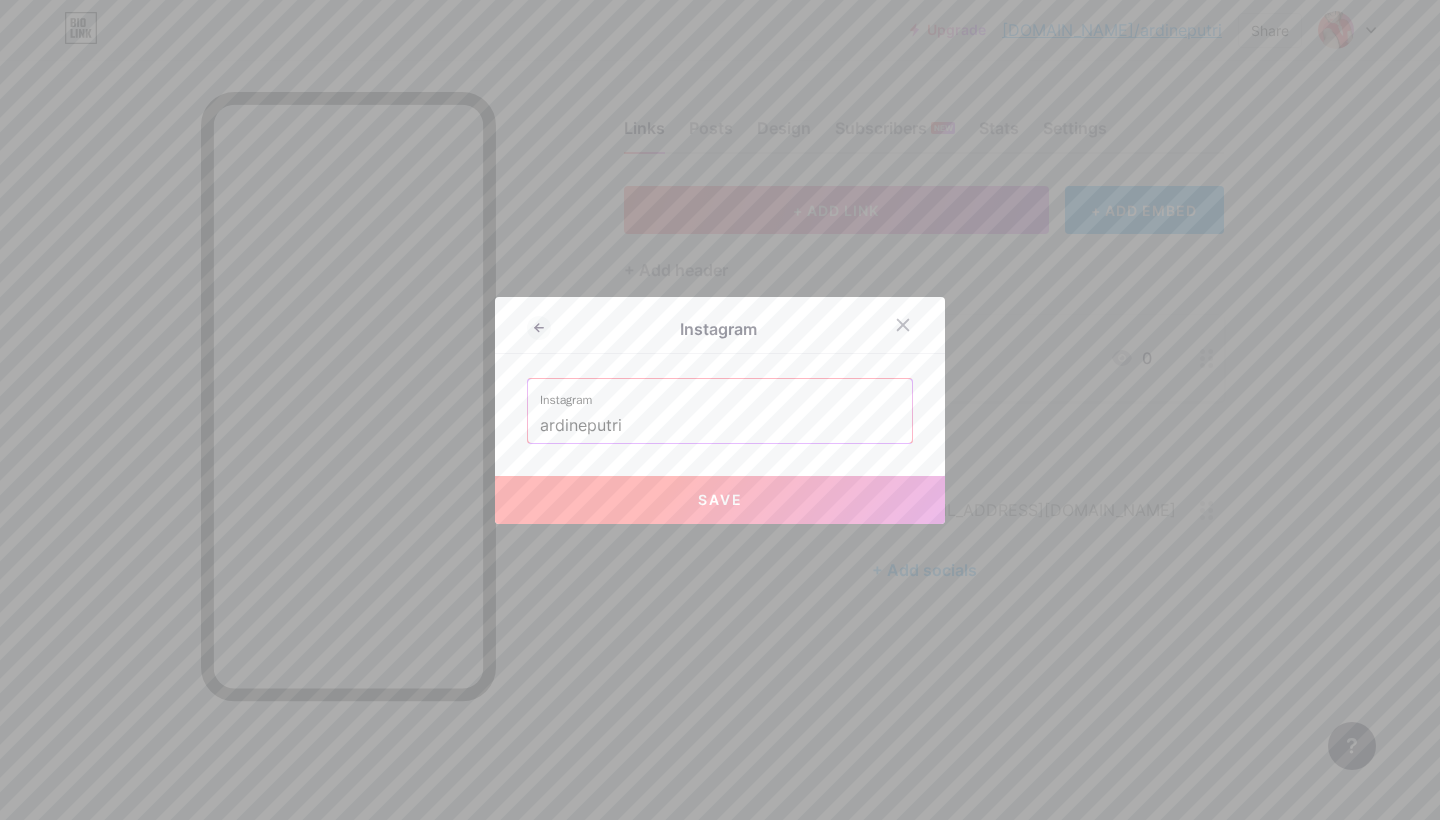 click on "ardineputri" at bounding box center [720, 426] 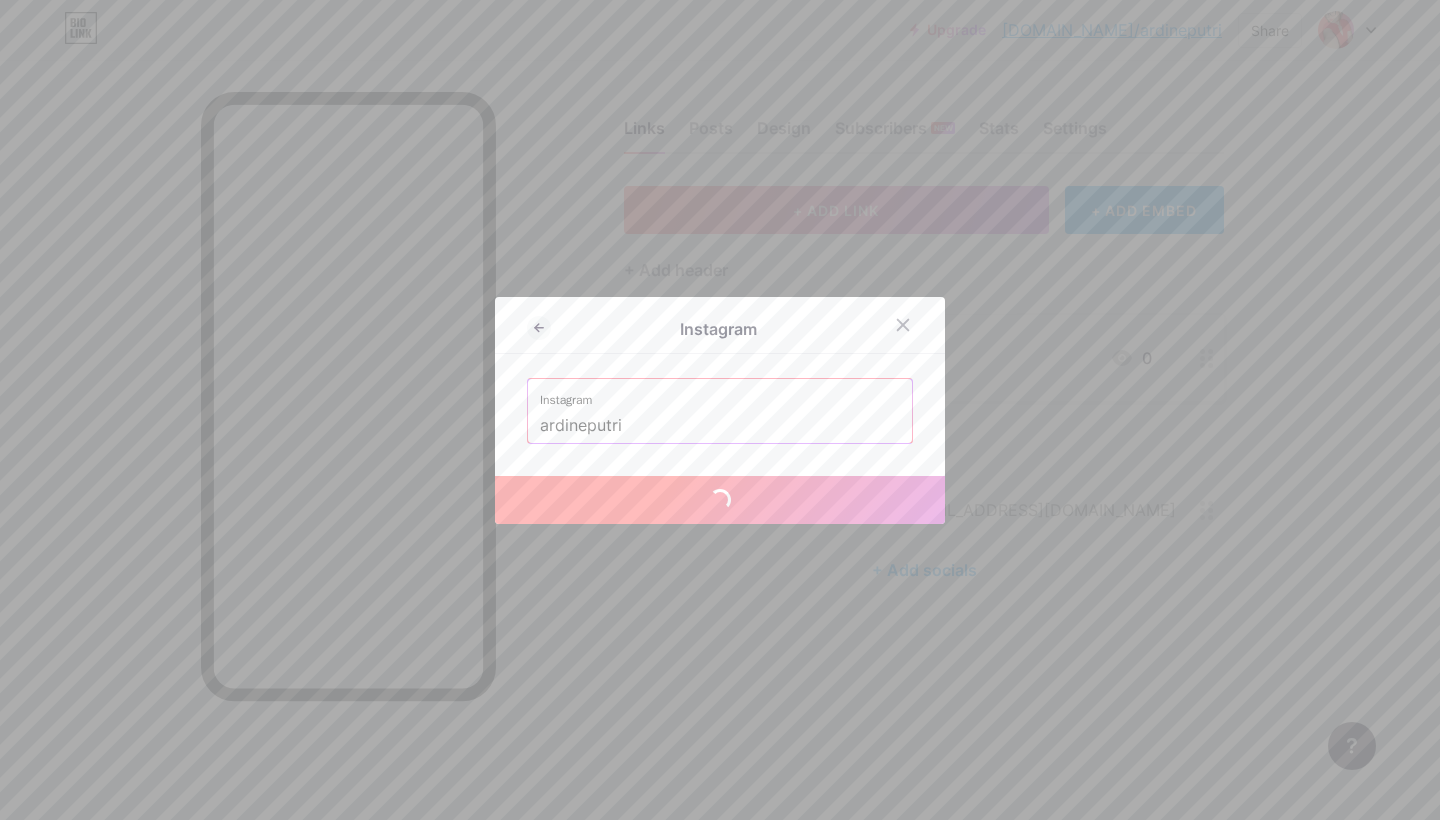 type on "[URL][DOMAIN_NAME]" 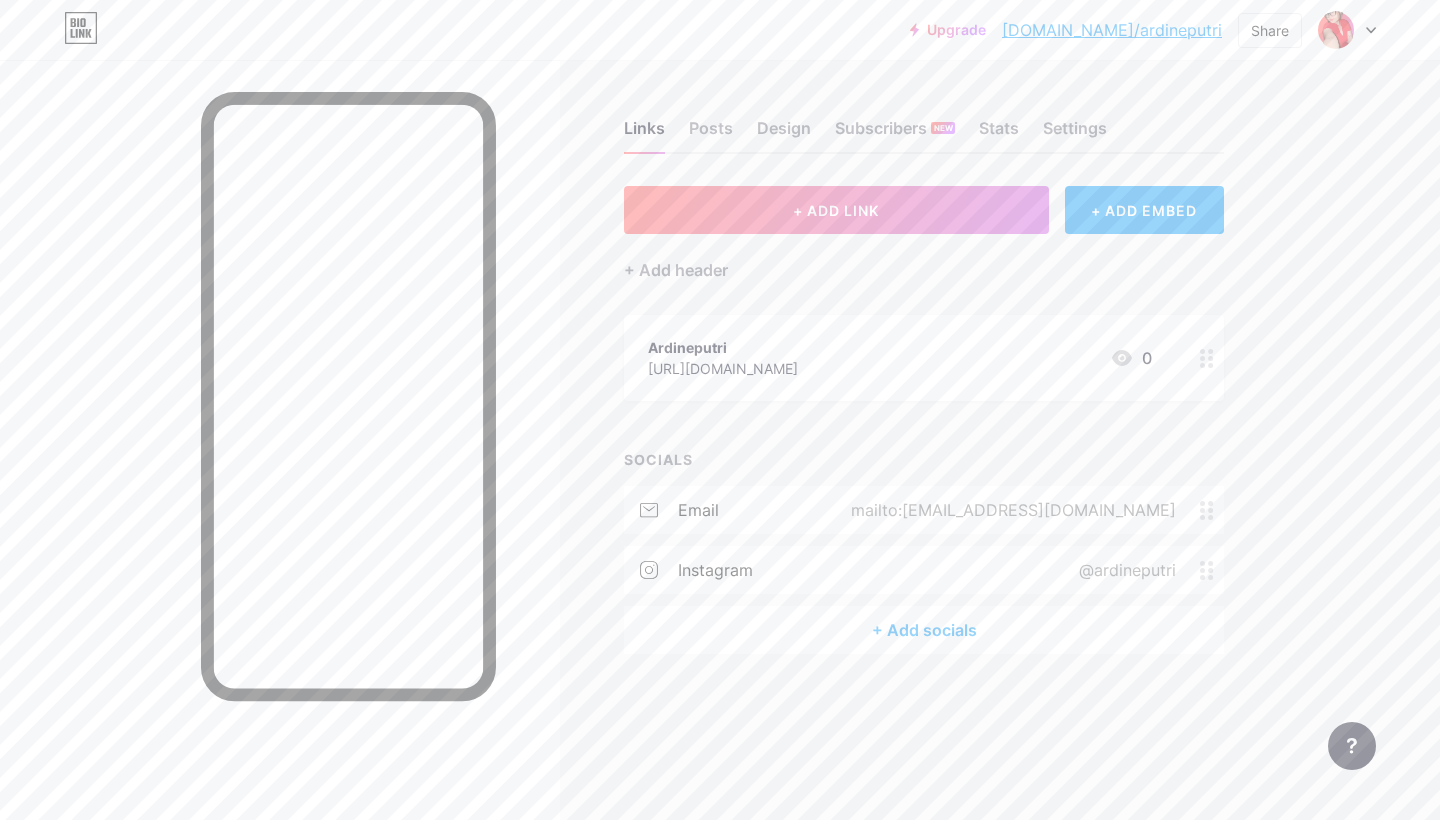 click on "+ Add socials" at bounding box center (924, 630) 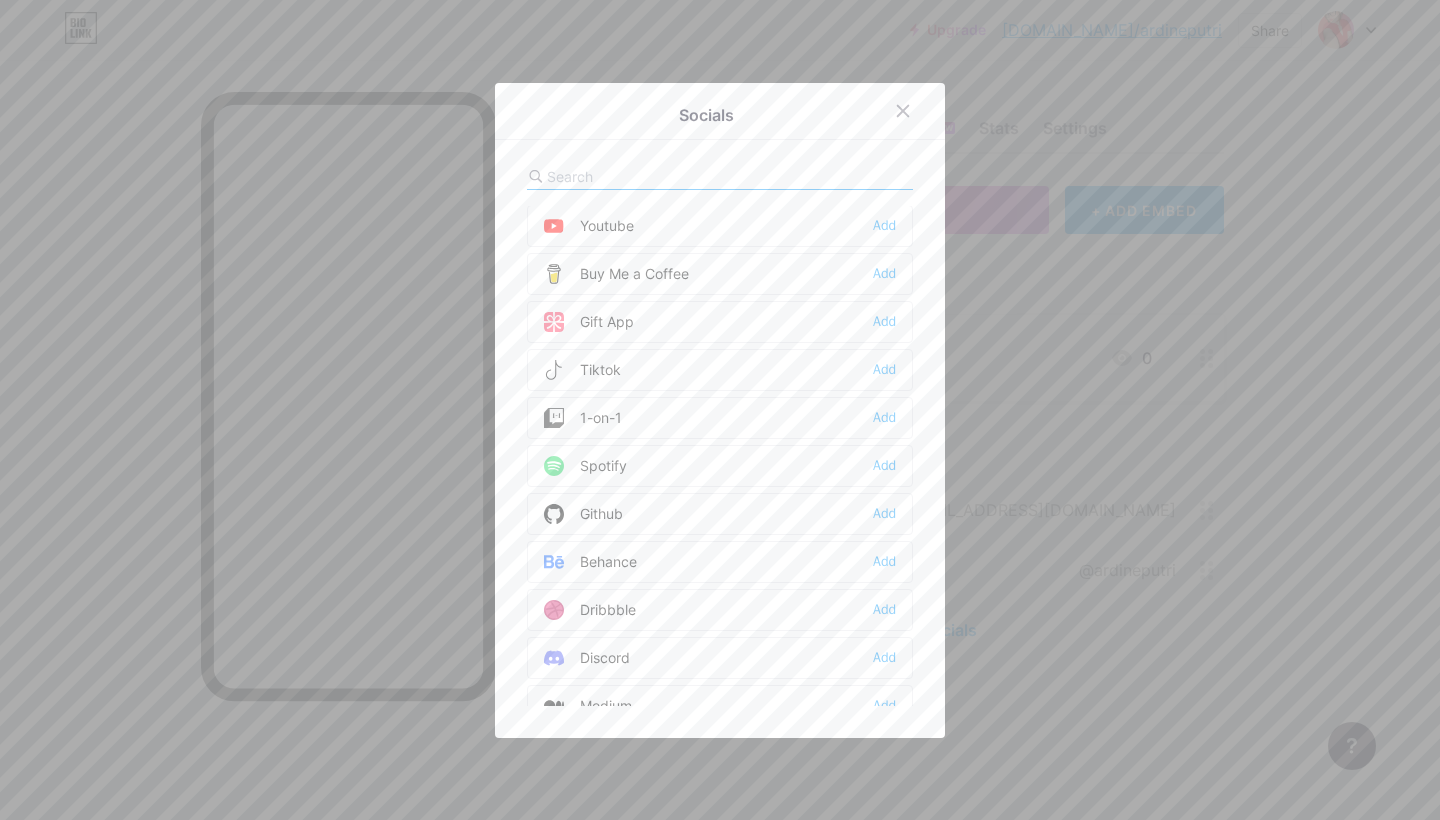 scroll, scrollTop: 199, scrollLeft: 0, axis: vertical 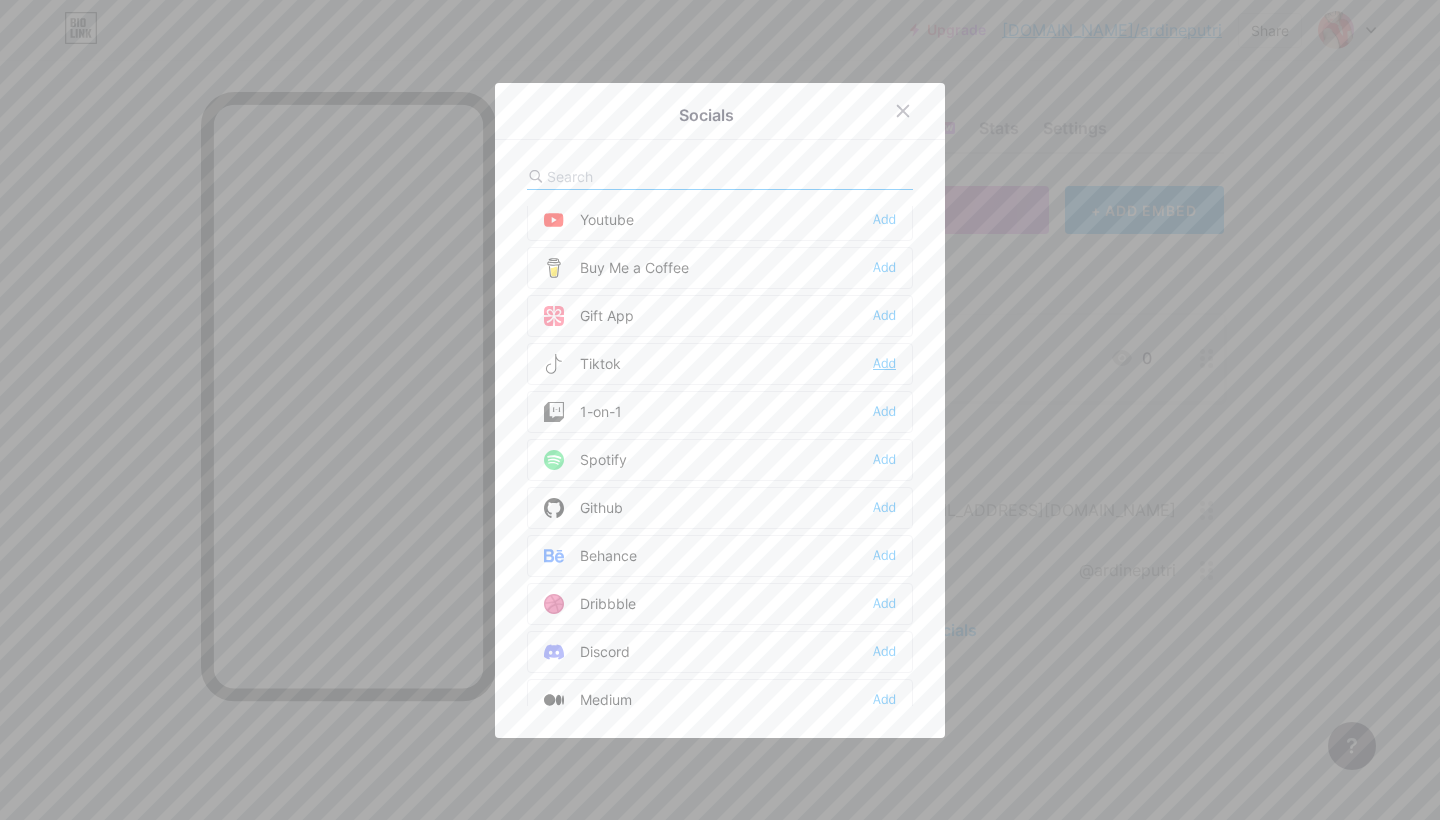 click on "Add" at bounding box center [884, 364] 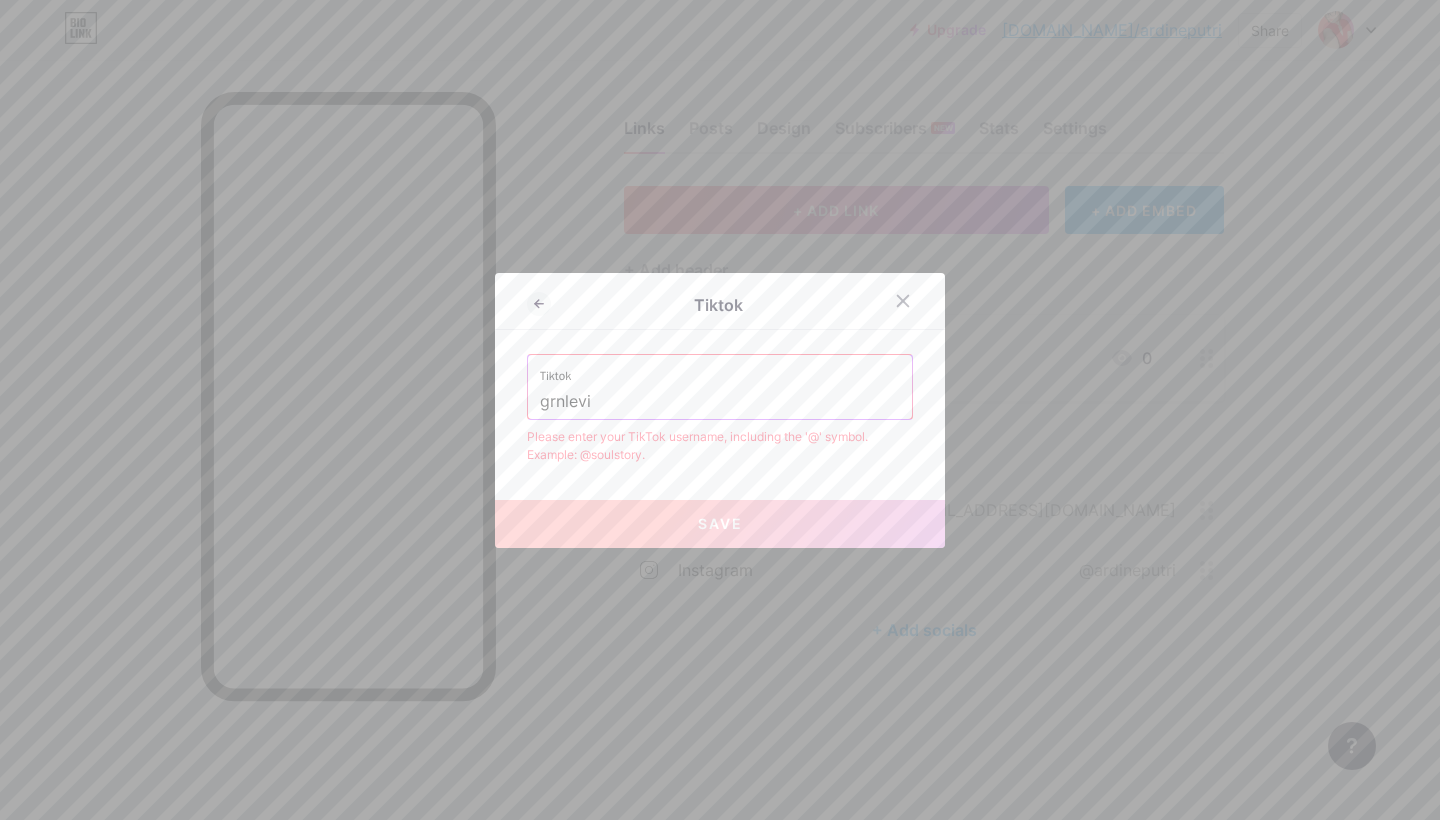 click on "Tiktok   grnlevi" at bounding box center [720, 387] 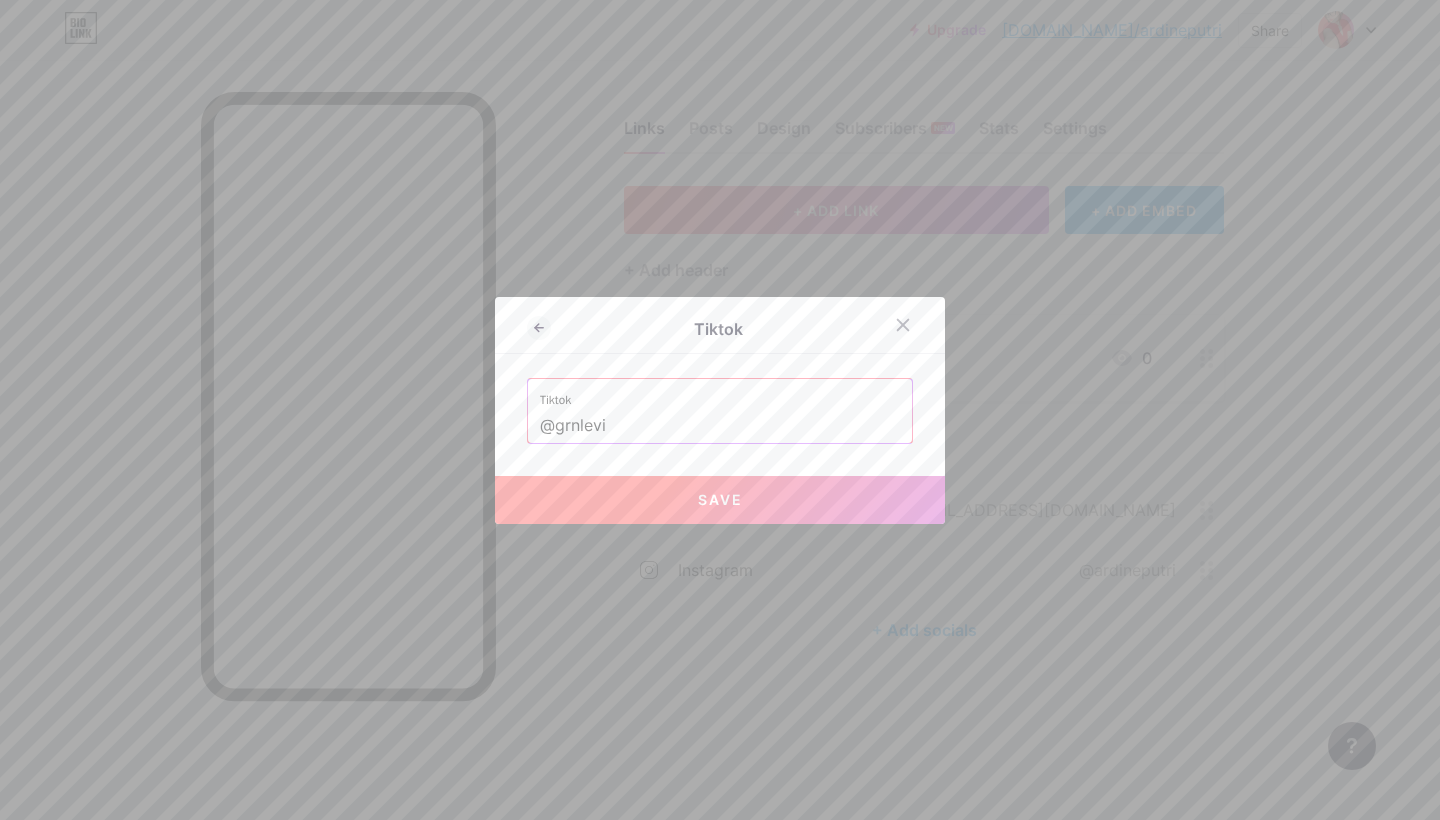 click on "Save" at bounding box center [720, 500] 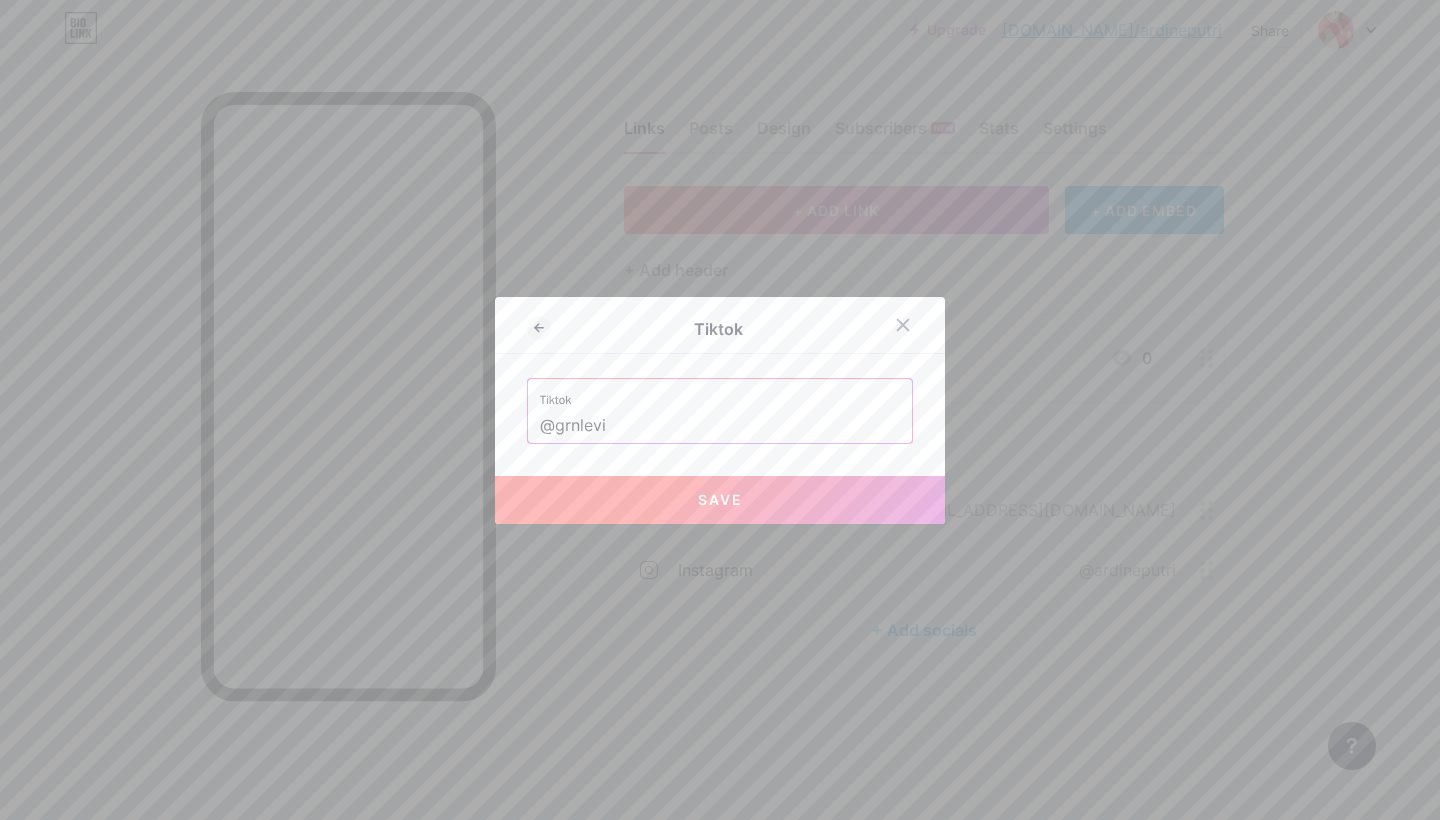 type on "[URL][DOMAIN_NAME]" 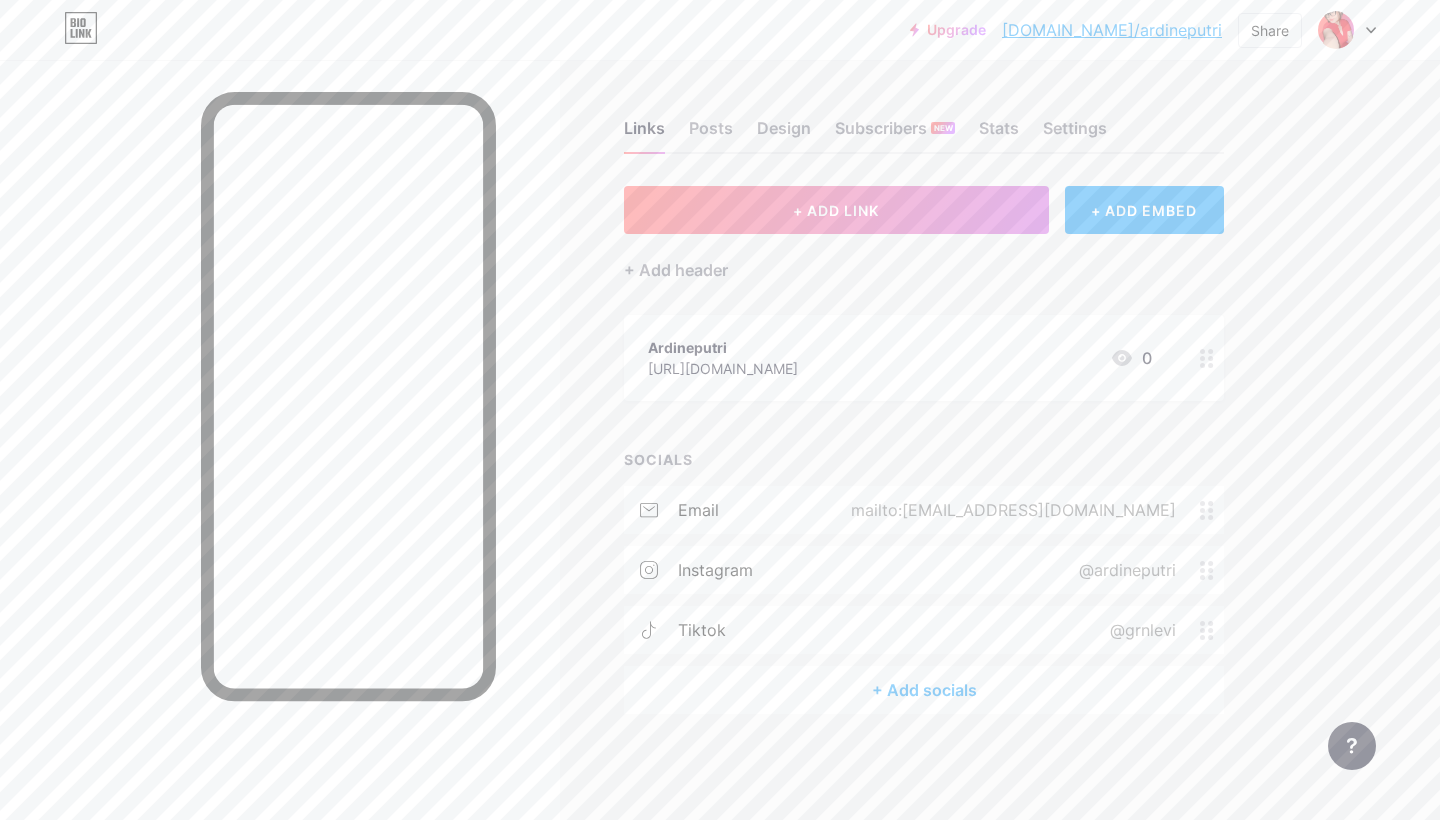 click on "+ Add socials" at bounding box center [924, 690] 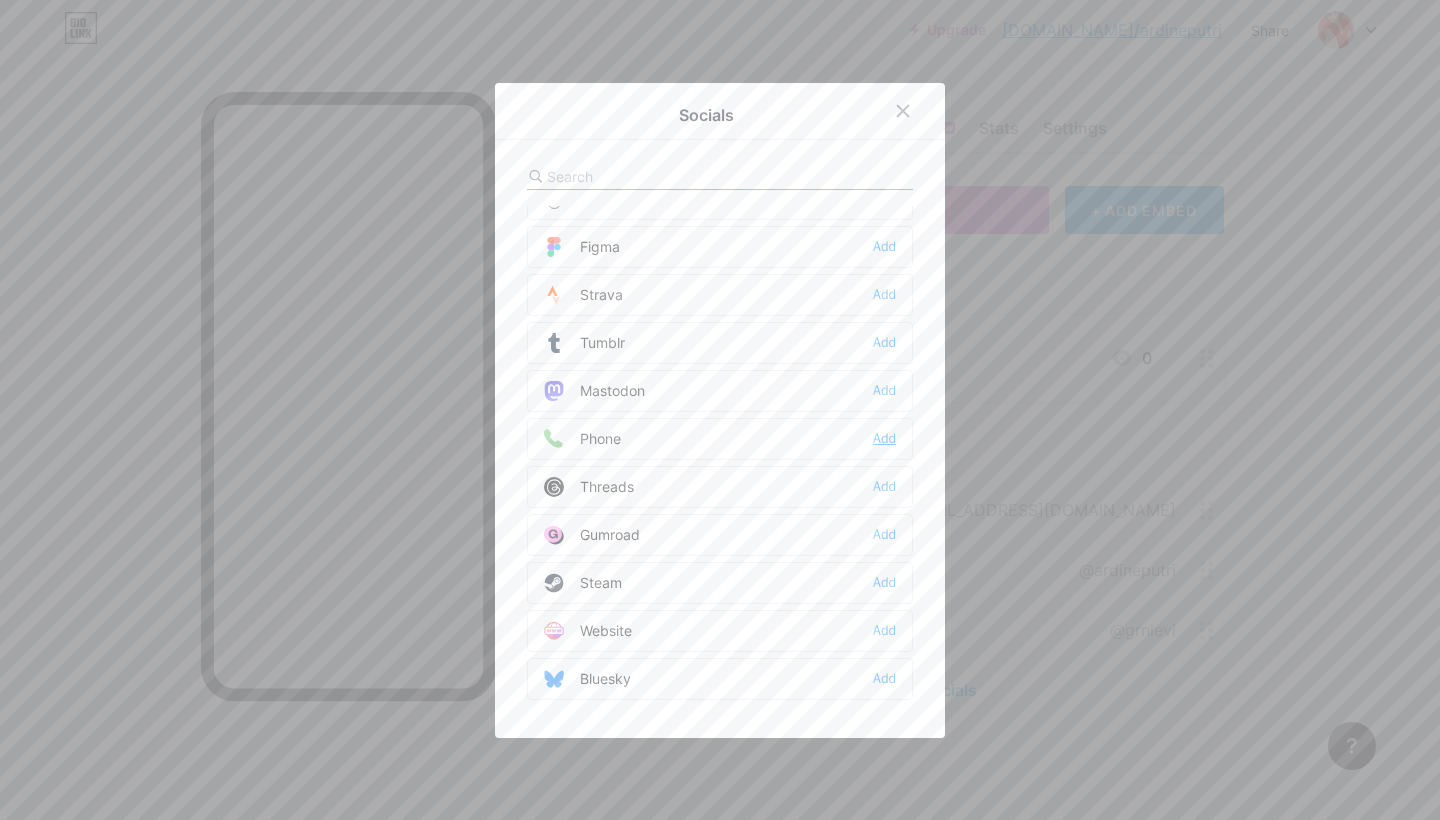 click on "Add" at bounding box center (884, 439) 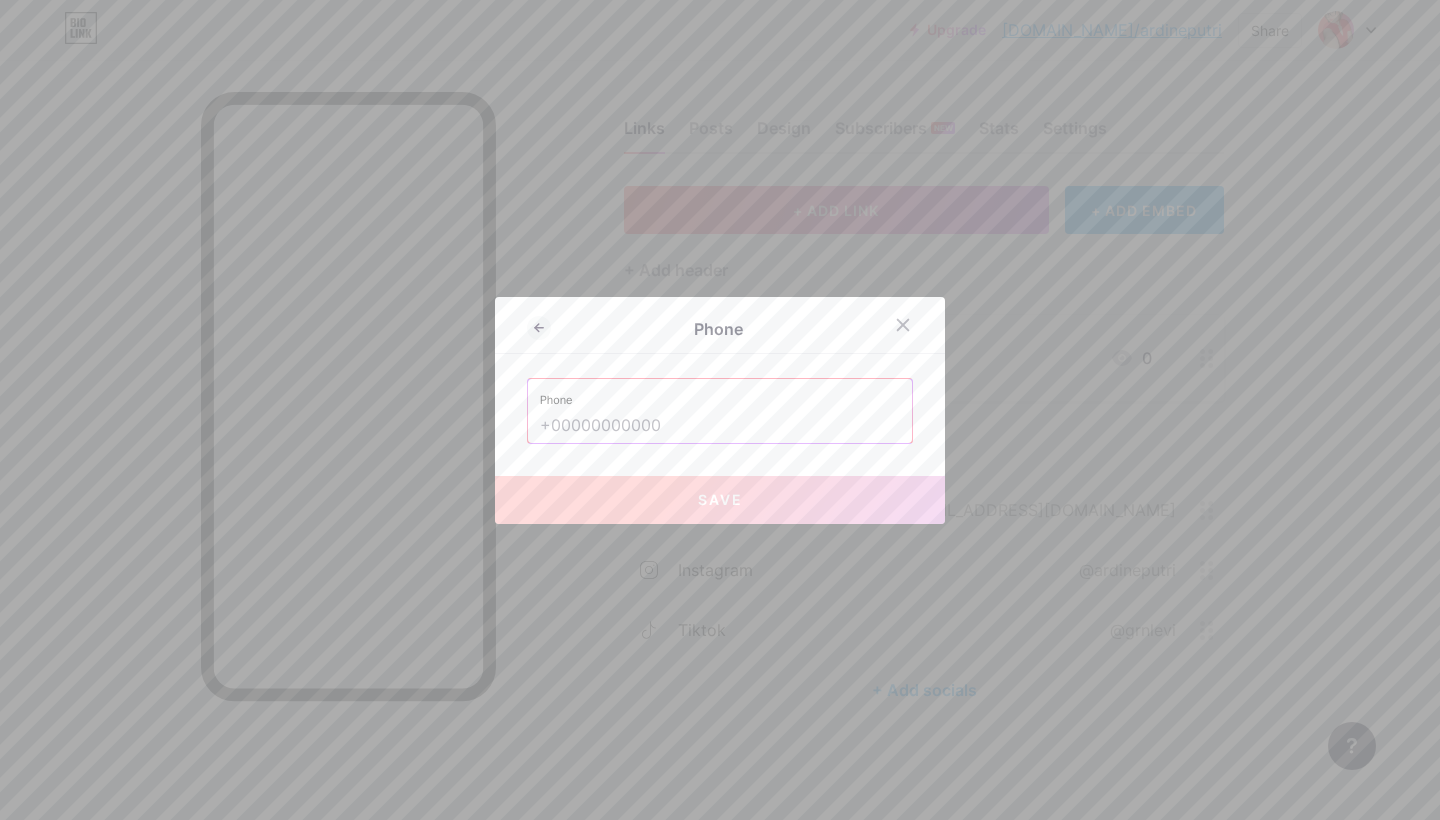 click at bounding box center (720, 426) 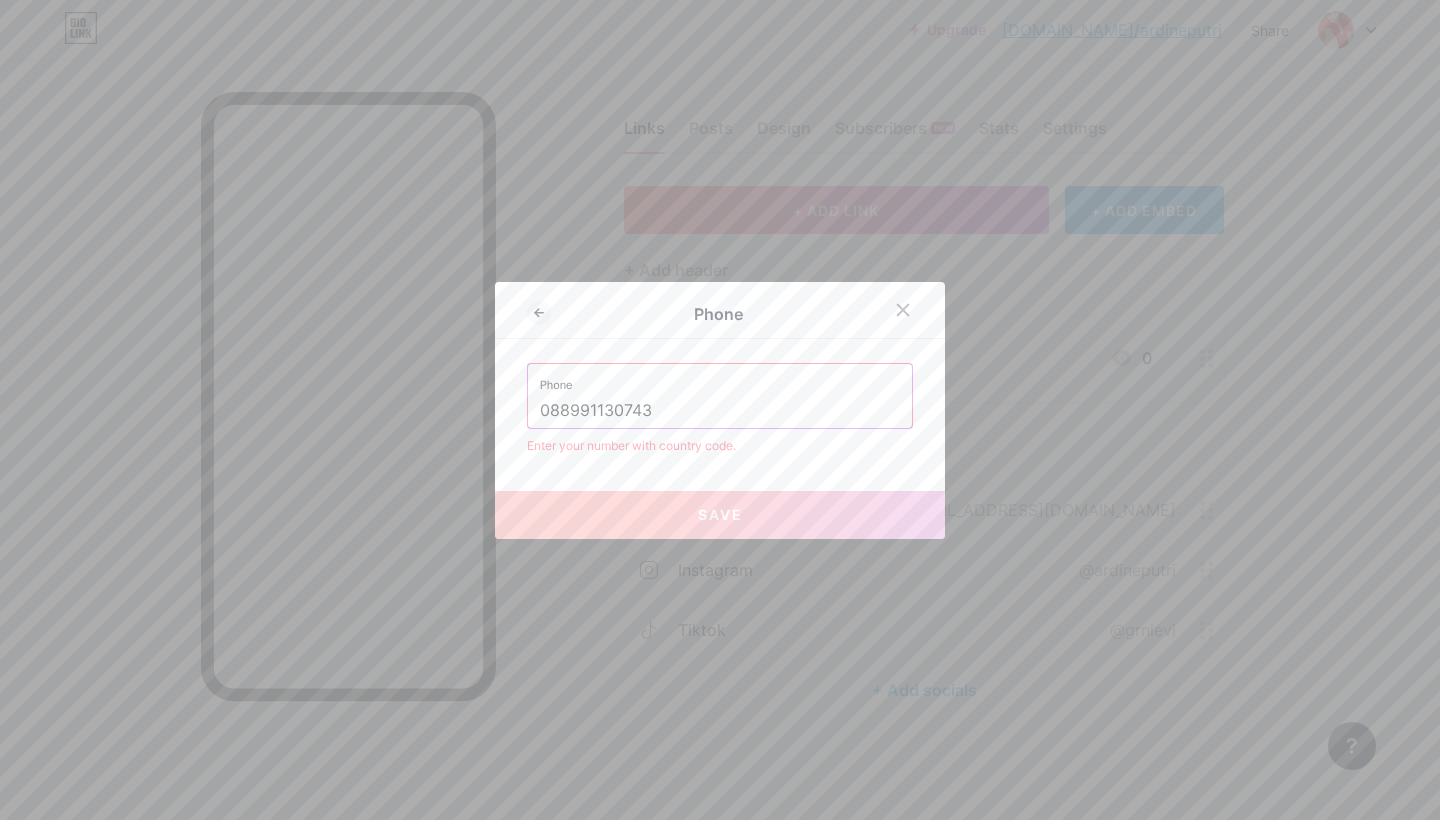 drag, startPoint x: 558, startPoint y: 413, endPoint x: 522, endPoint y: 415, distance: 36.05551 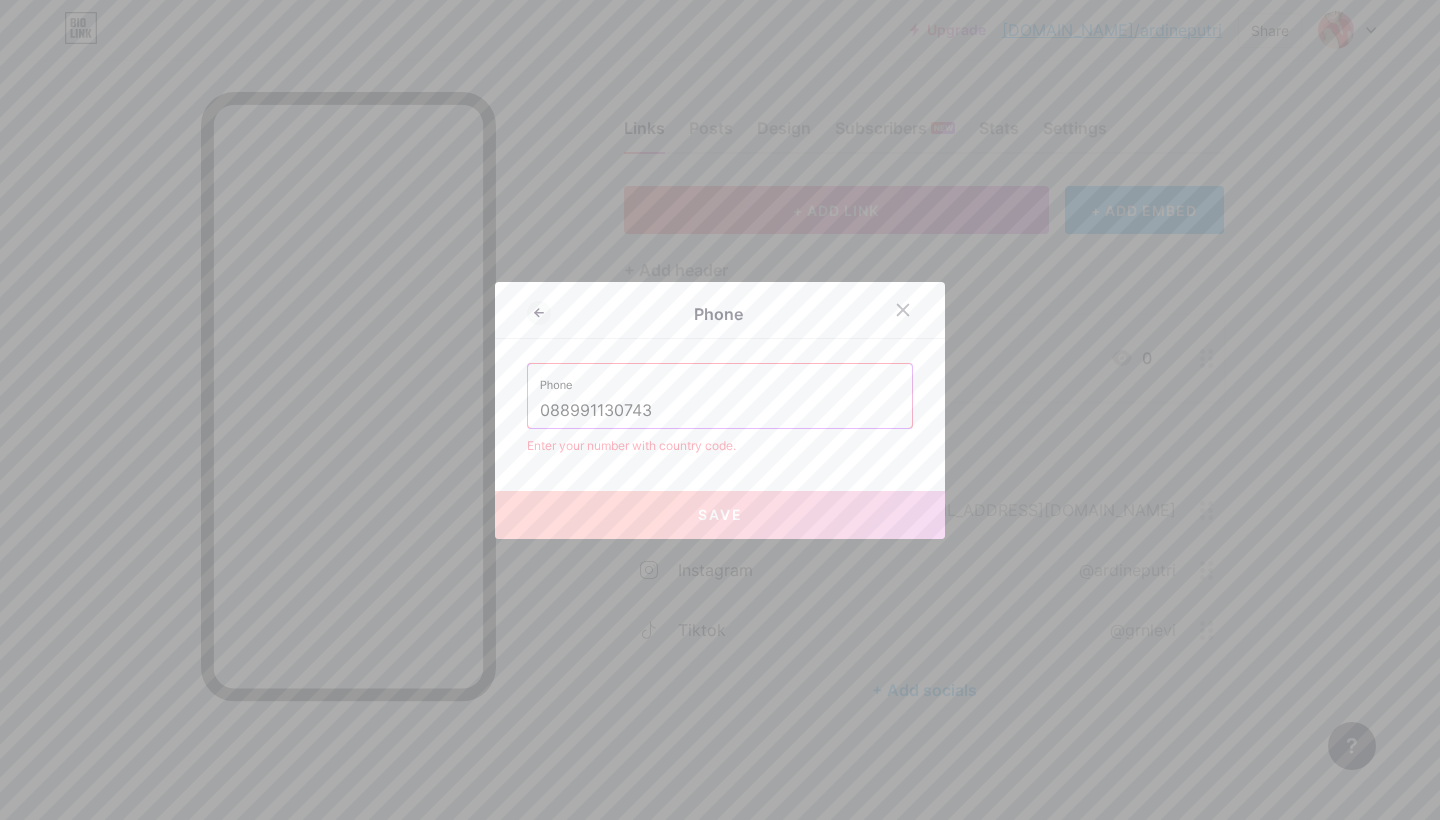click on "Phone       Phone   088991130743   Enter your number with country code.       Save" at bounding box center [720, 410] 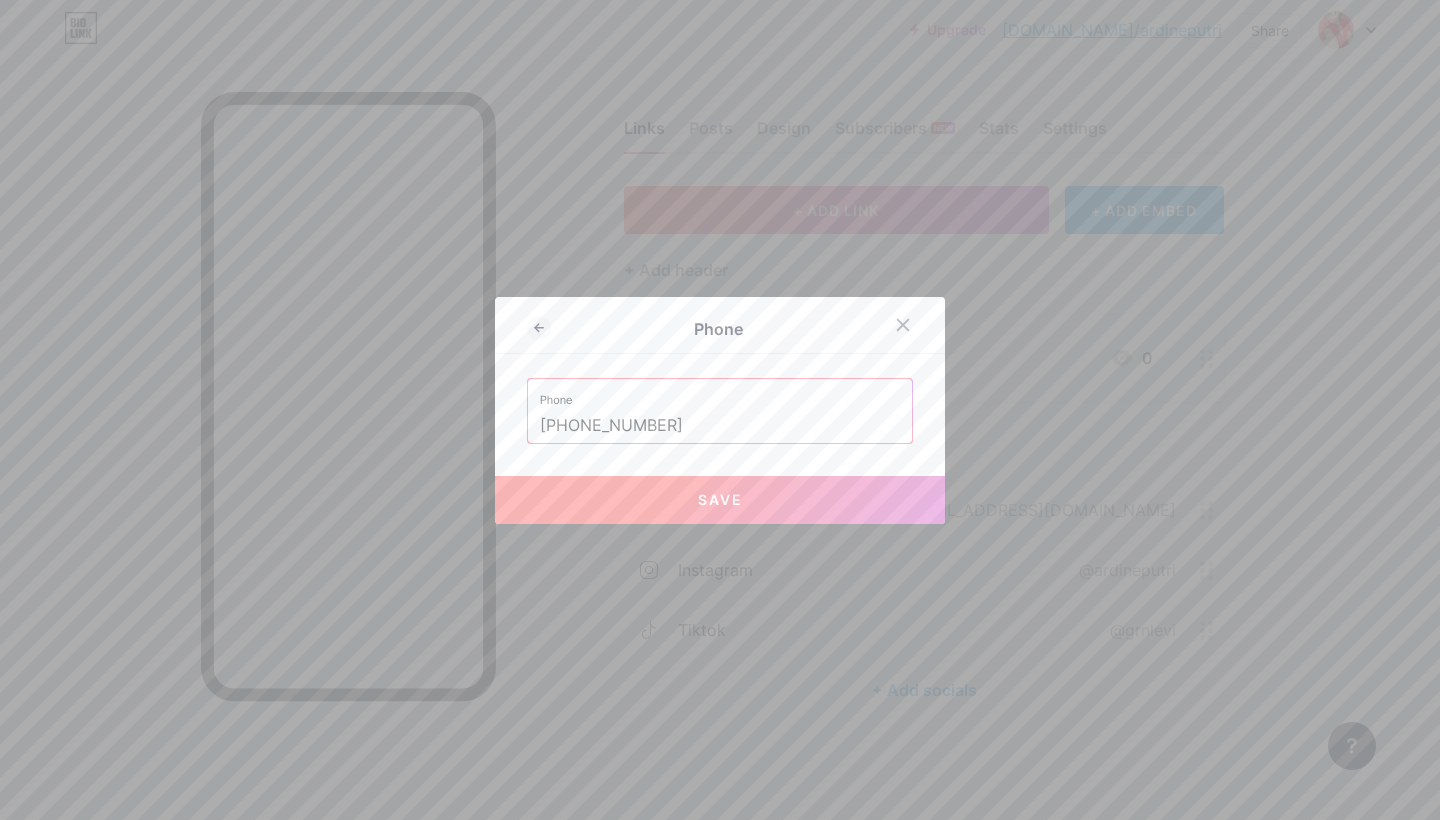 click on "Save" at bounding box center (720, 500) 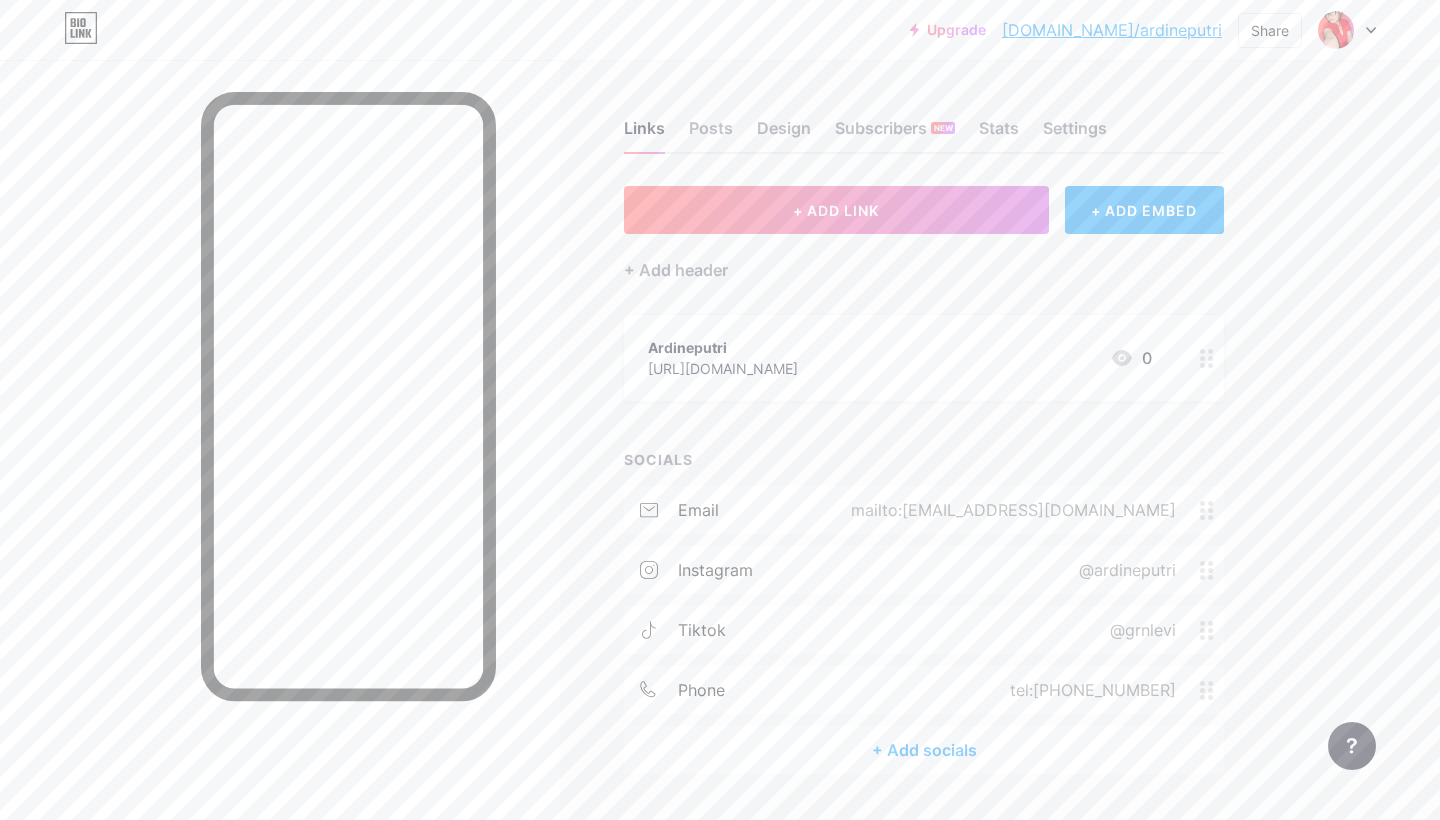 click on "tel:[PHONE_NUMBER]" at bounding box center [1089, 690] 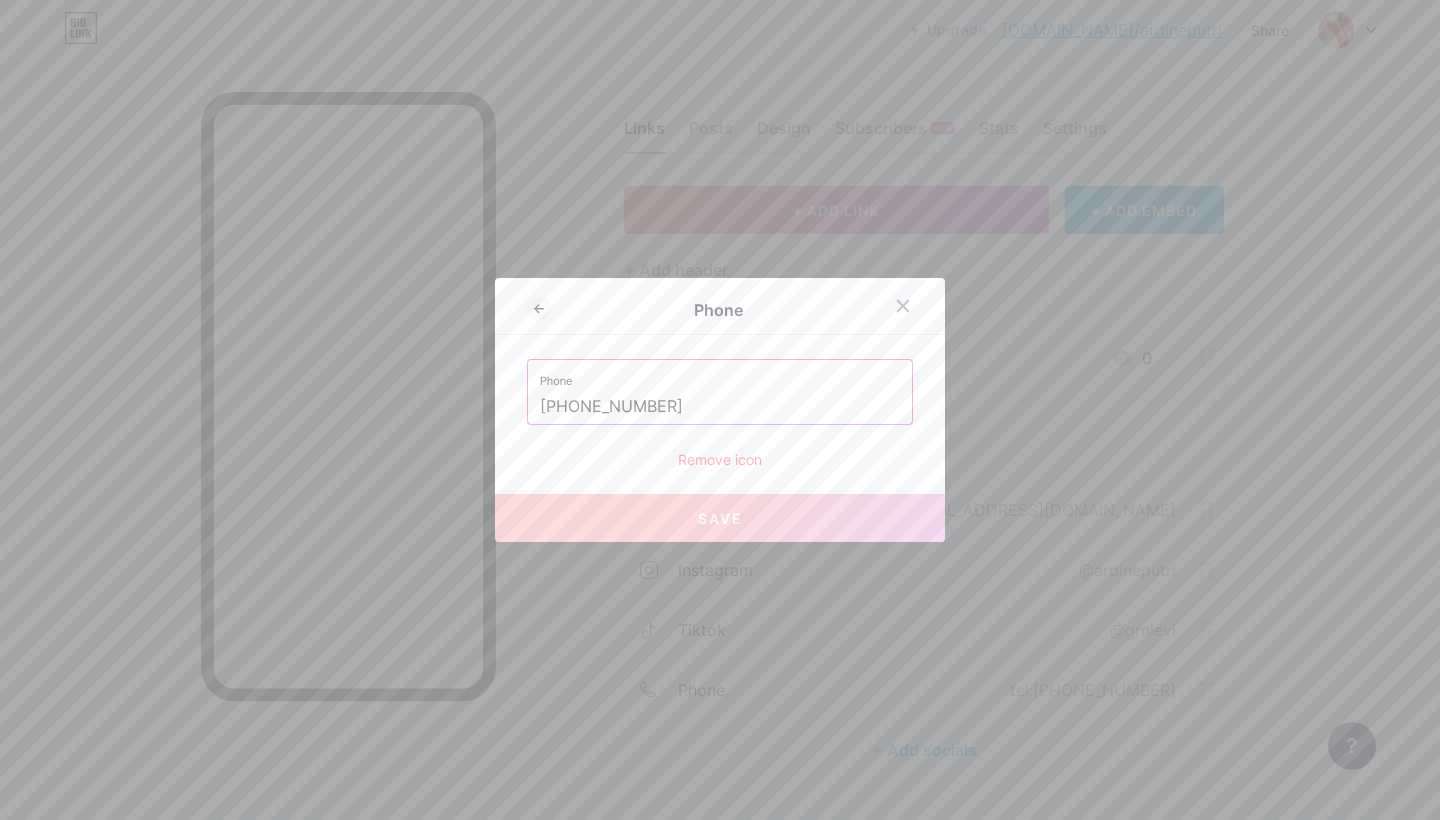 click on "[PHONE_NUMBER]" at bounding box center (720, 407) 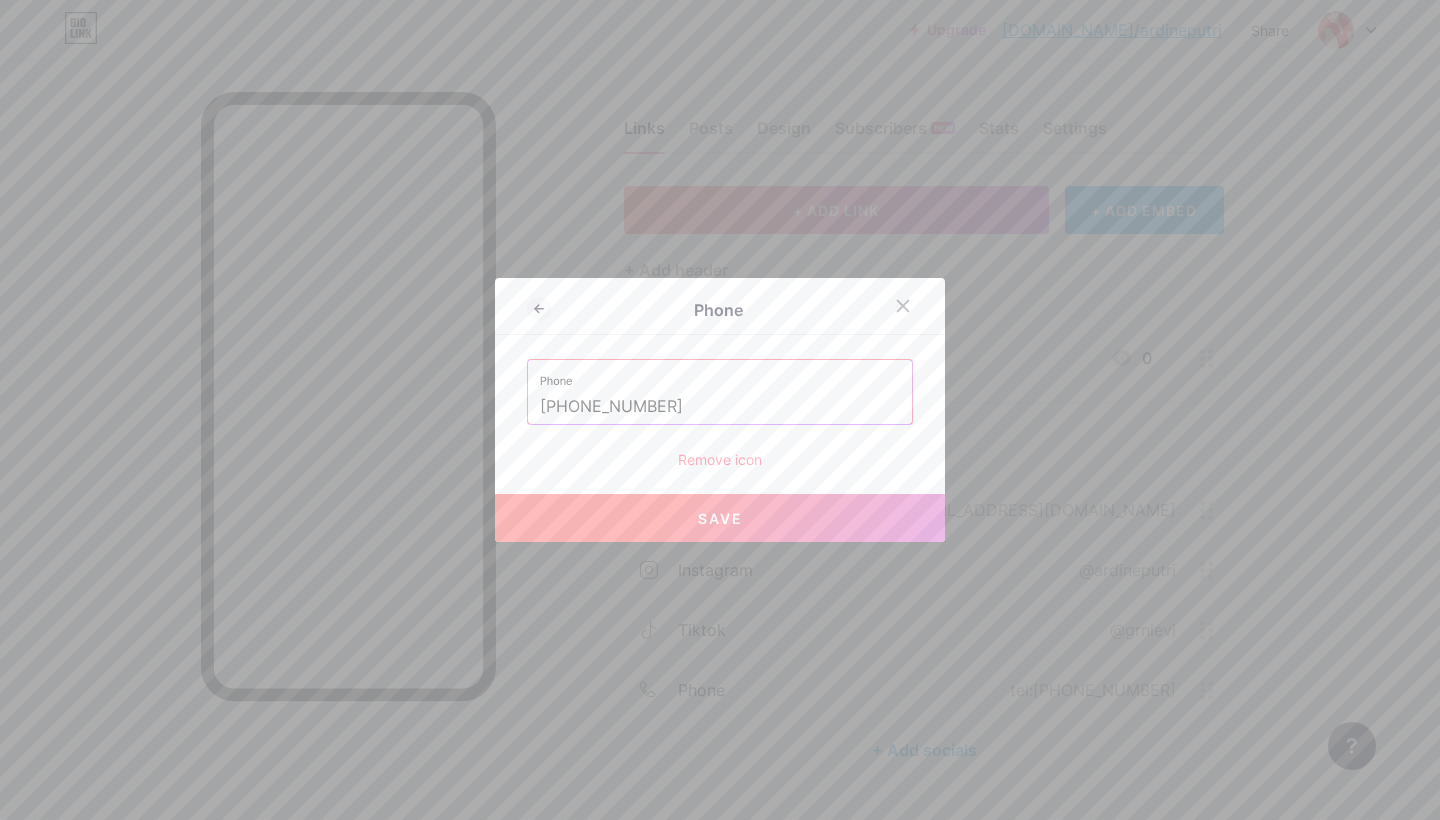 click on "Save" at bounding box center (720, 518) 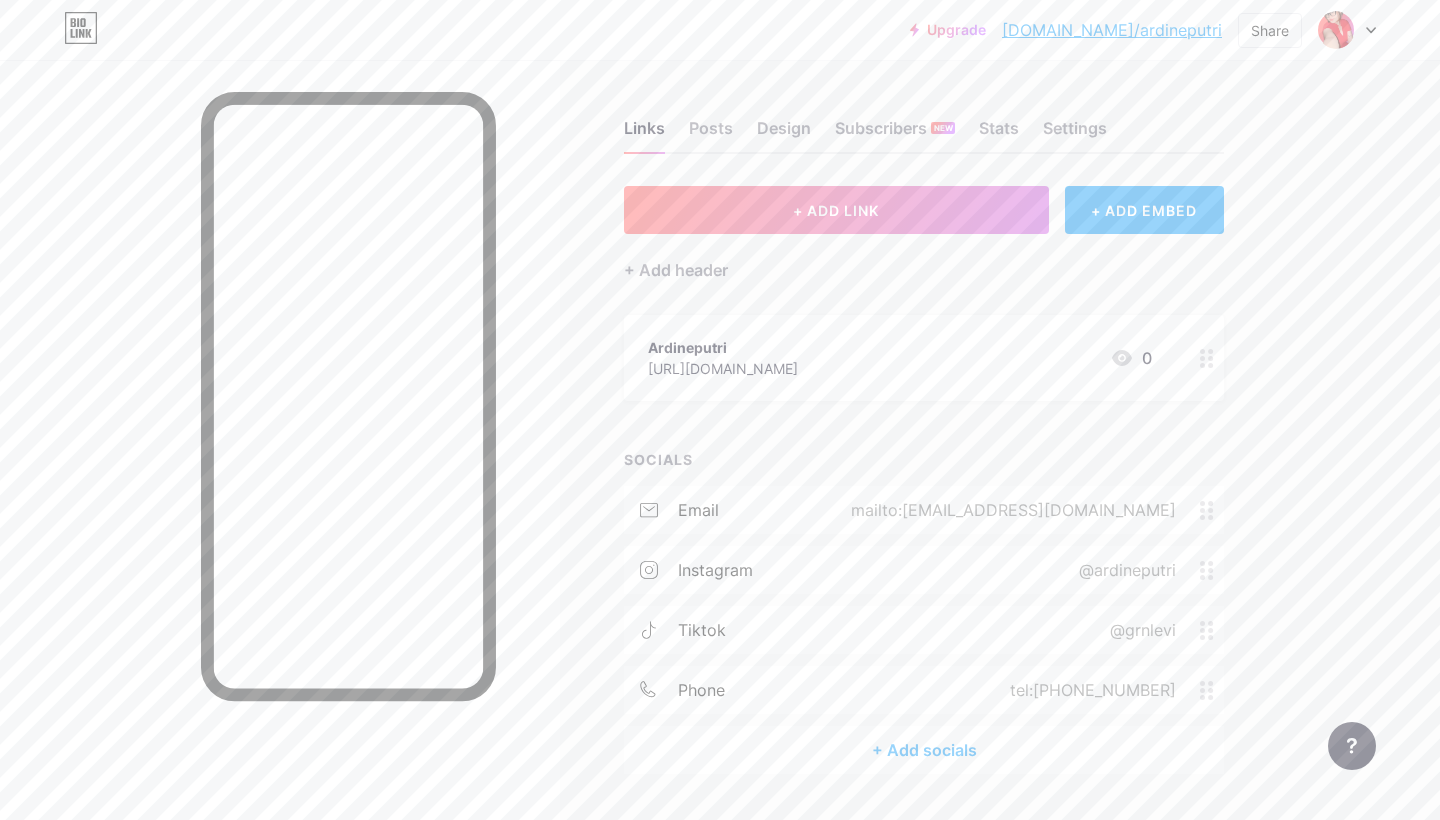 click on "+ Add socials" at bounding box center [924, 750] 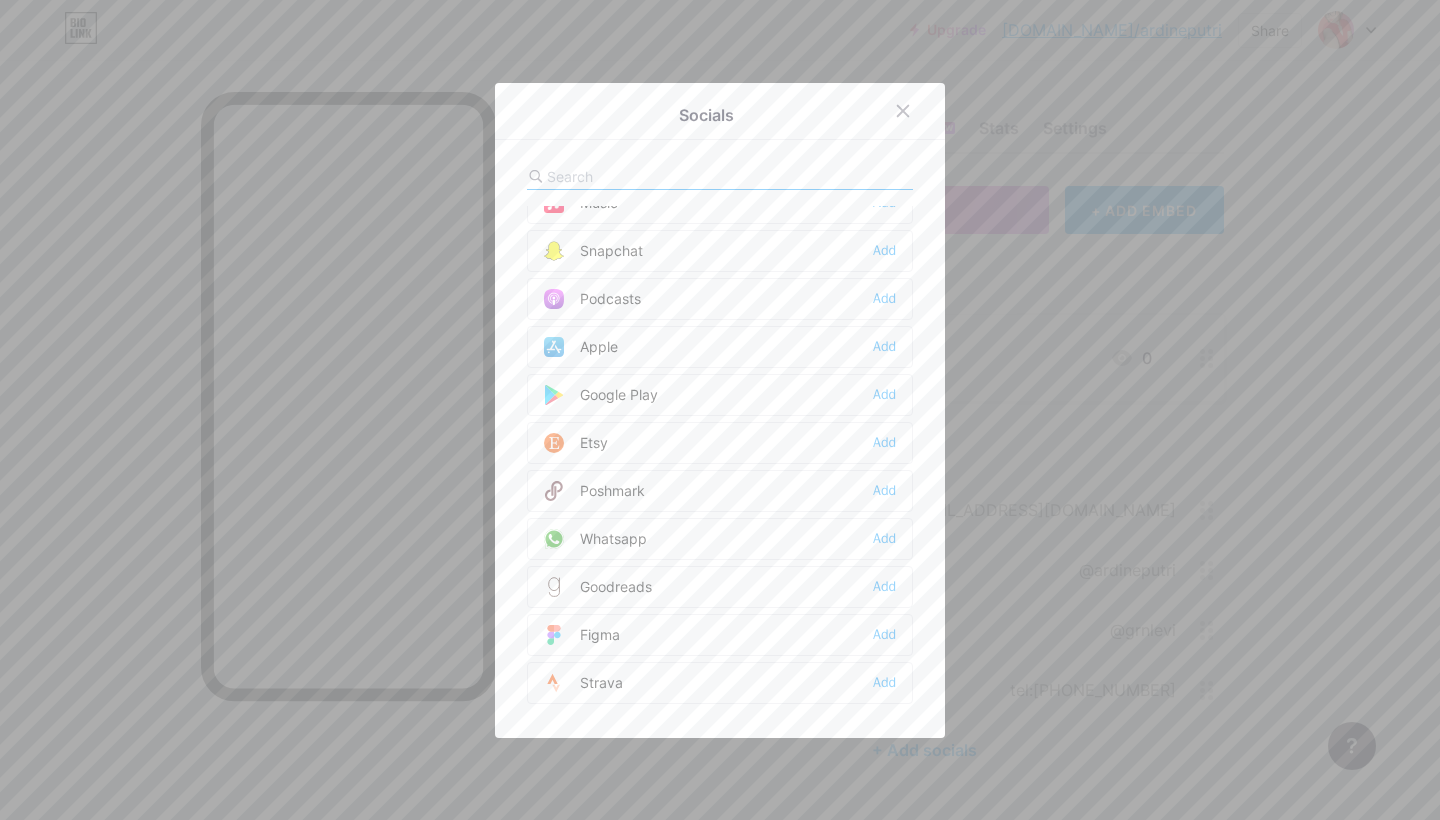 scroll, scrollTop: 1407, scrollLeft: 0, axis: vertical 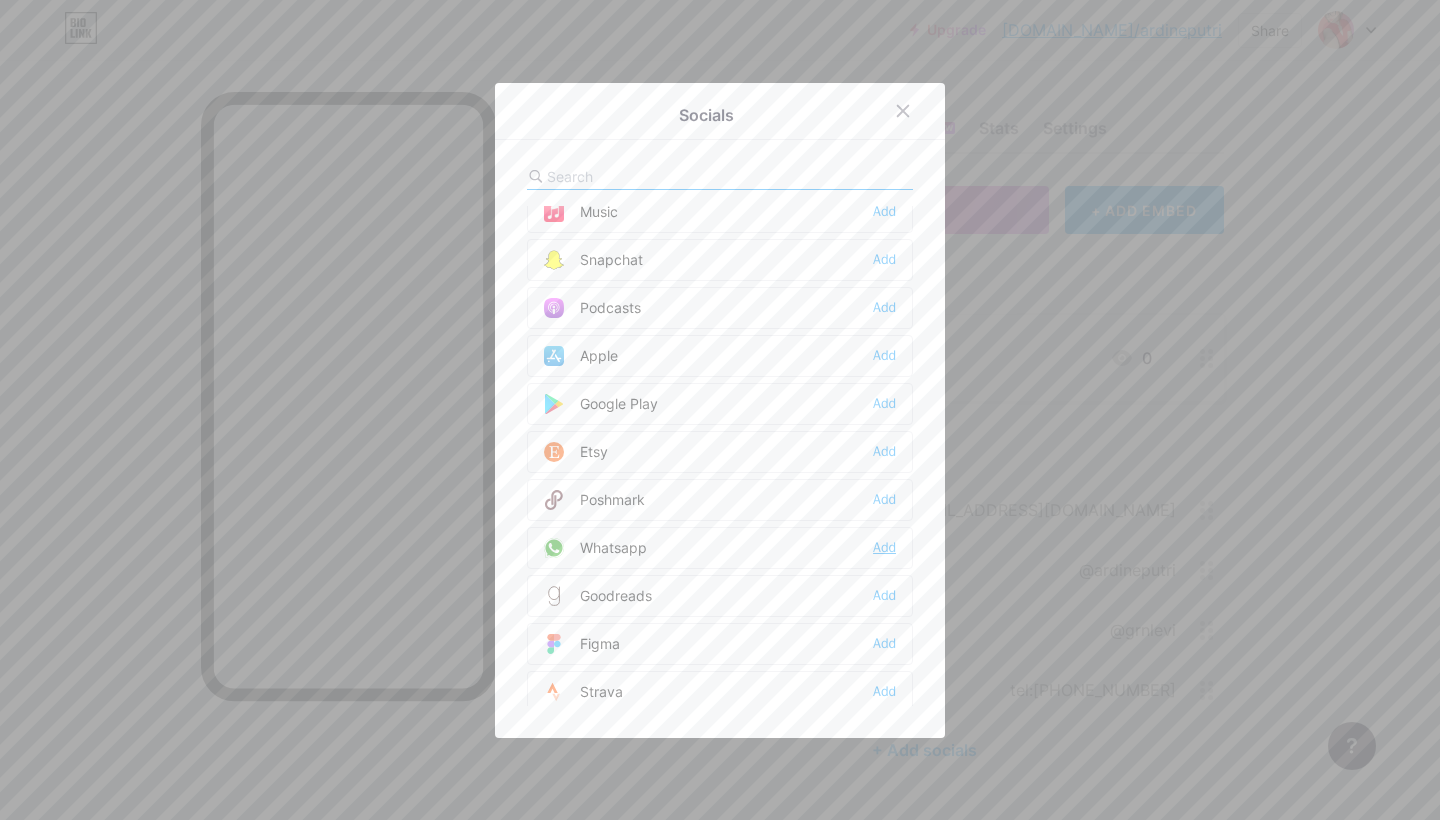 click on "Add" at bounding box center (884, 548) 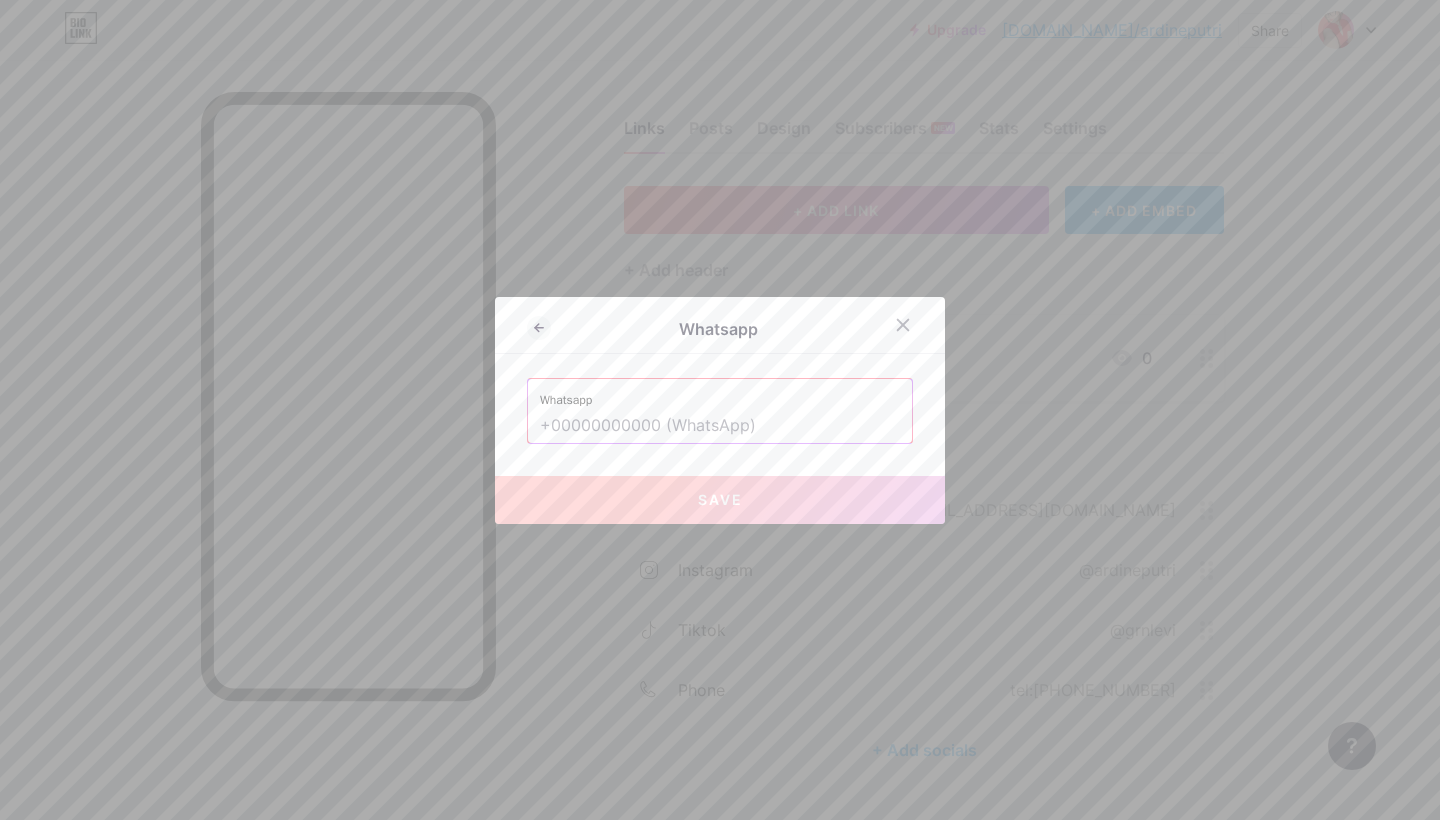 click at bounding box center [720, 426] 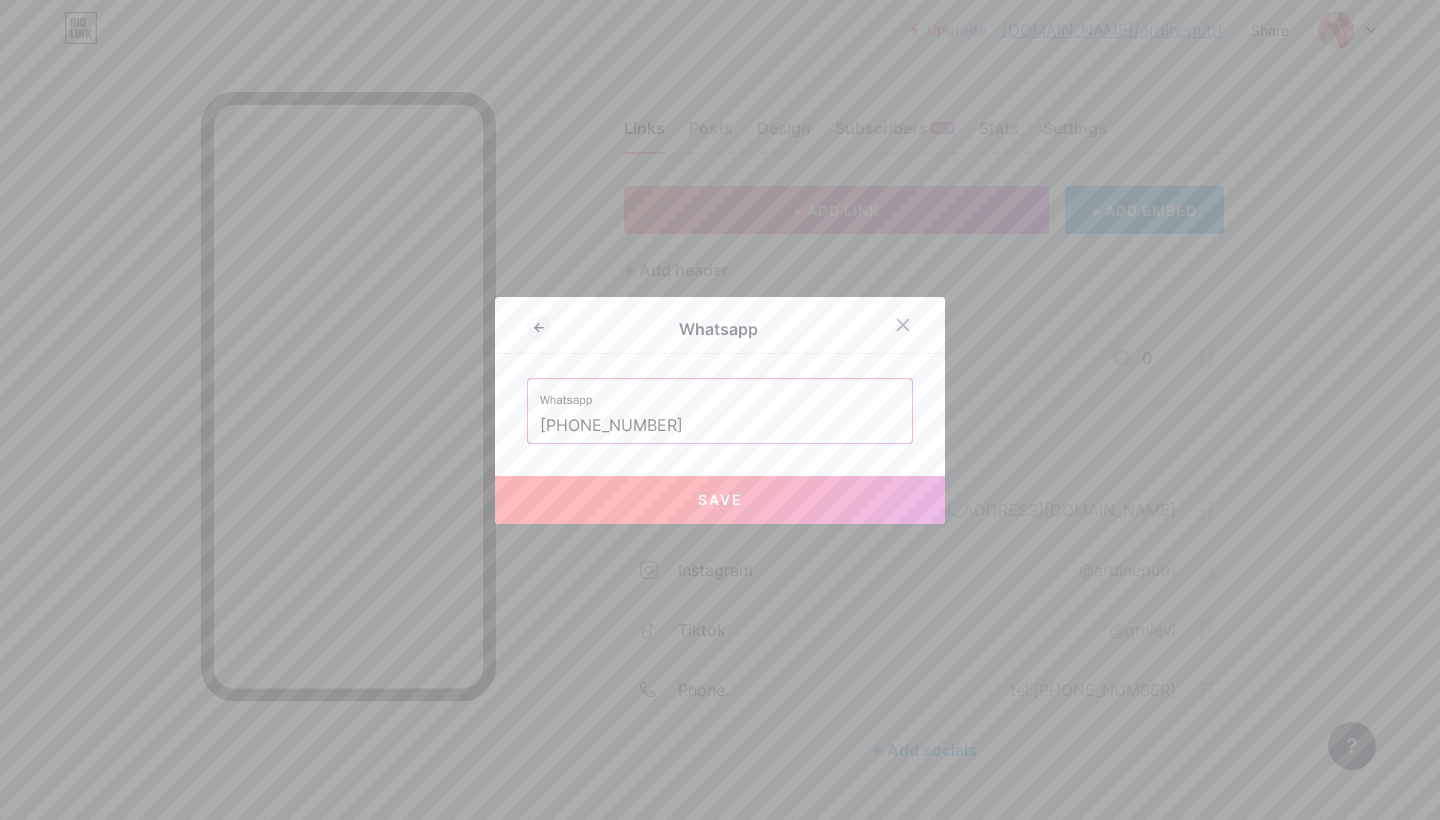 click on "Save" at bounding box center [720, 500] 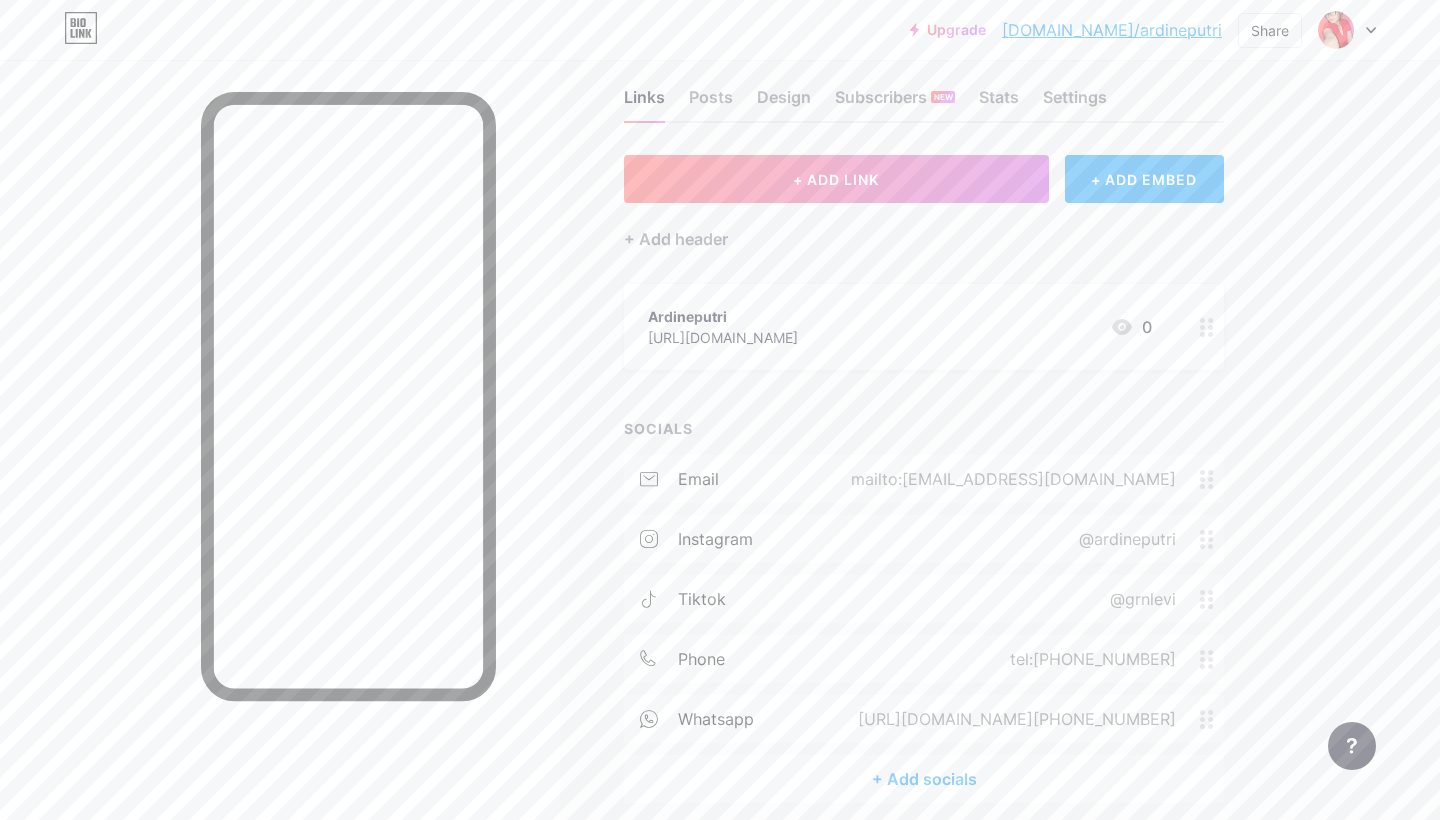 scroll, scrollTop: 23, scrollLeft: 0, axis: vertical 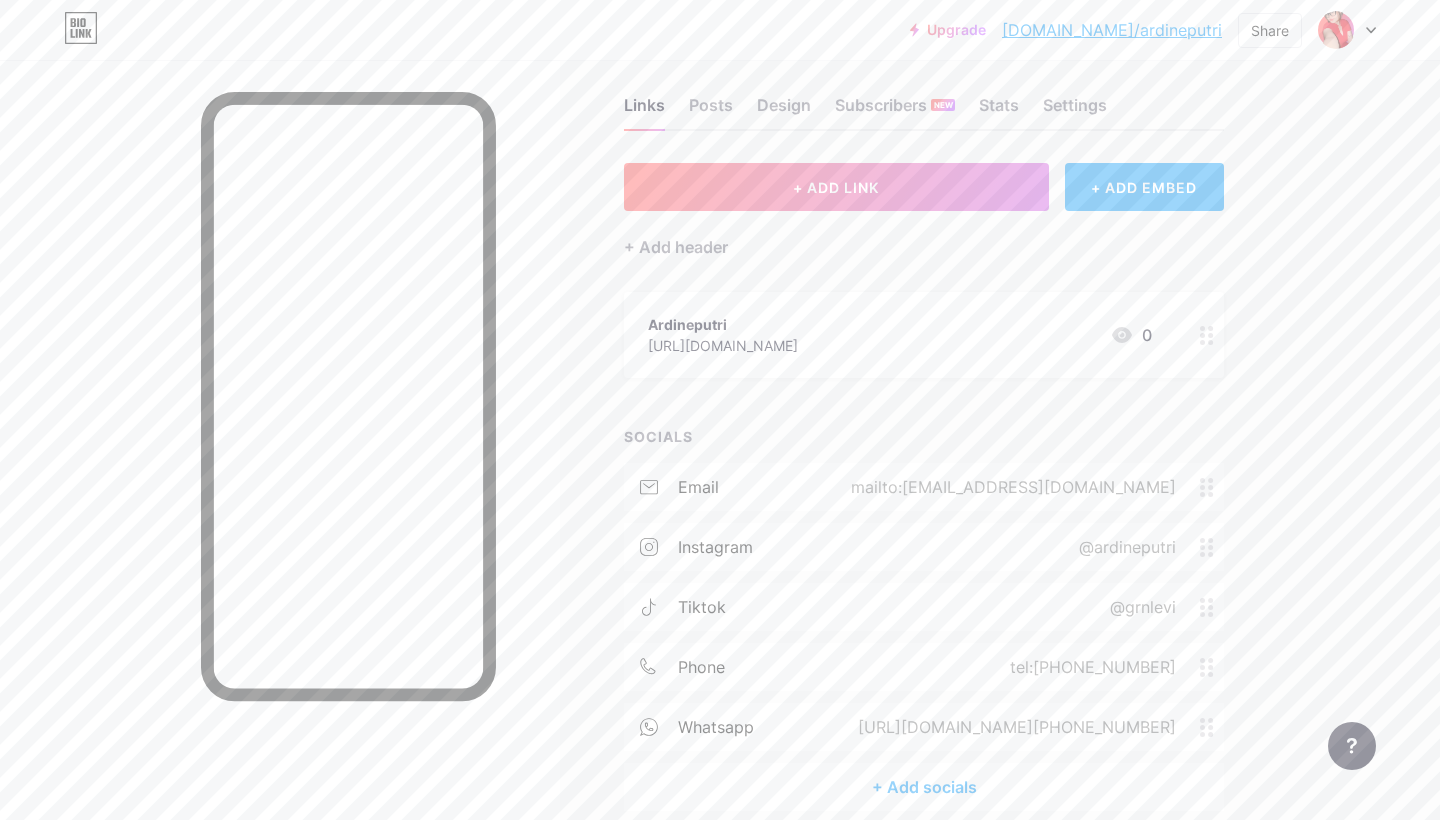 click on "+ ADD EMBED" at bounding box center [1144, 187] 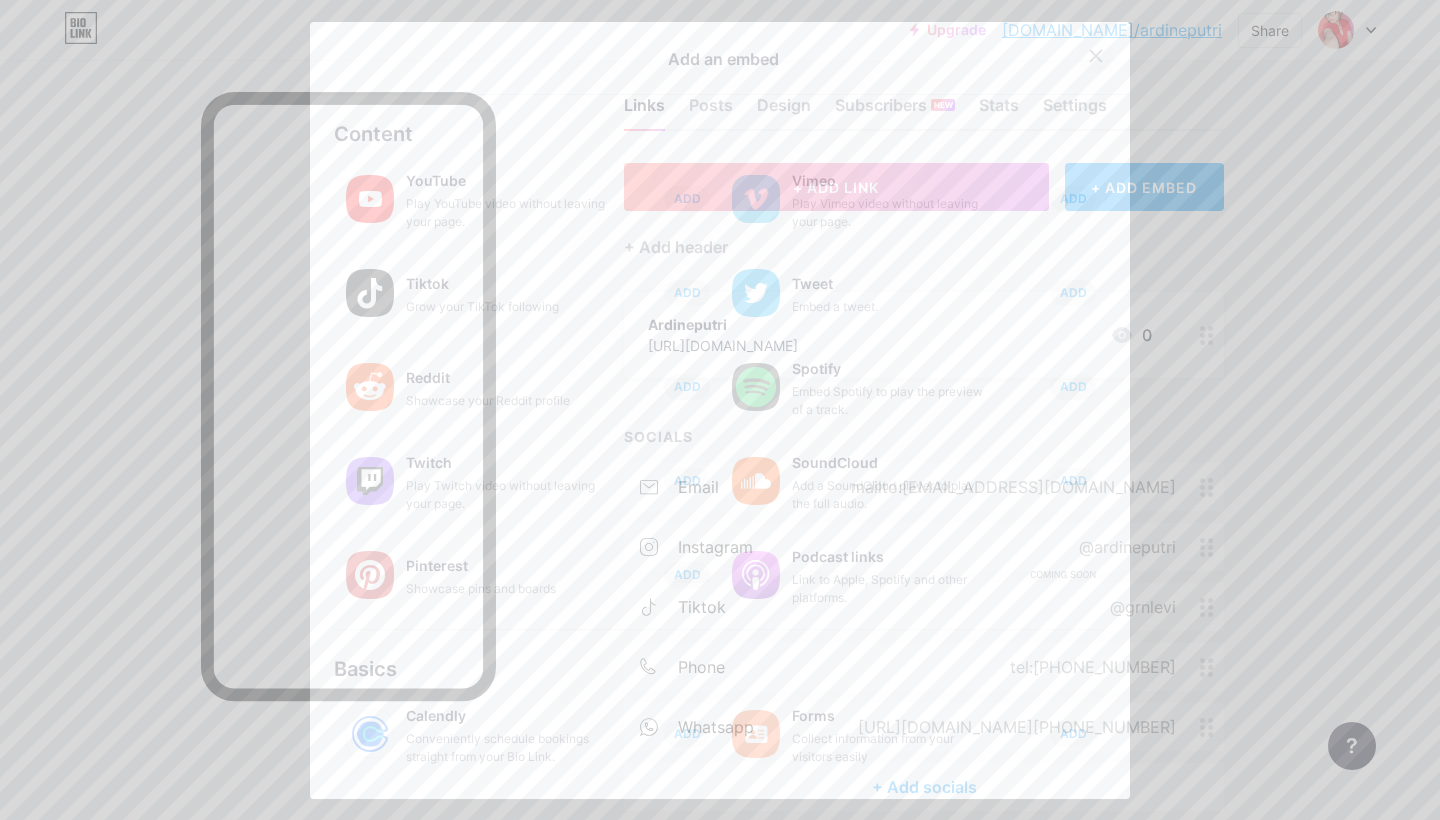 scroll, scrollTop: 0, scrollLeft: 0, axis: both 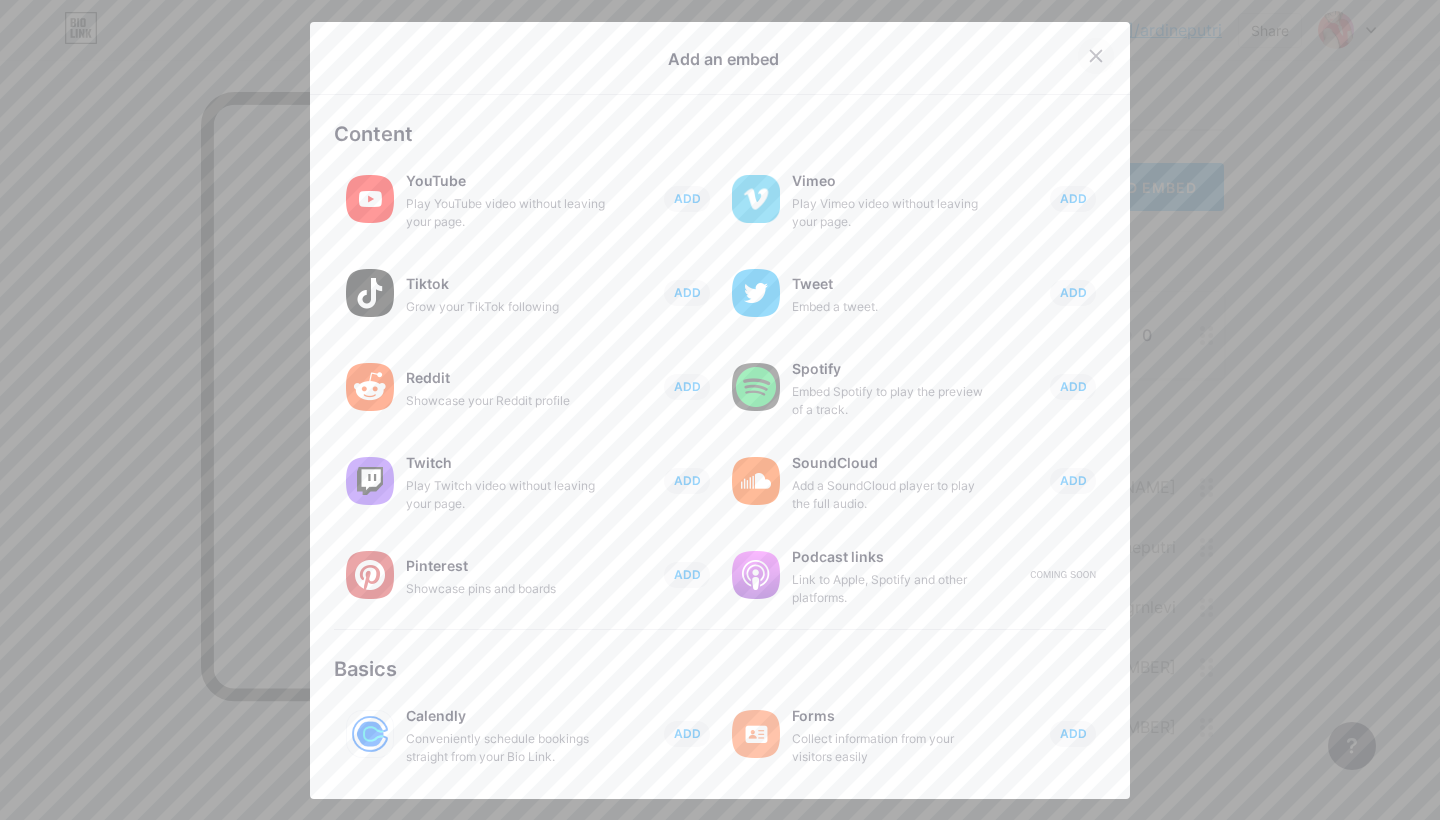 click at bounding box center [1096, 56] 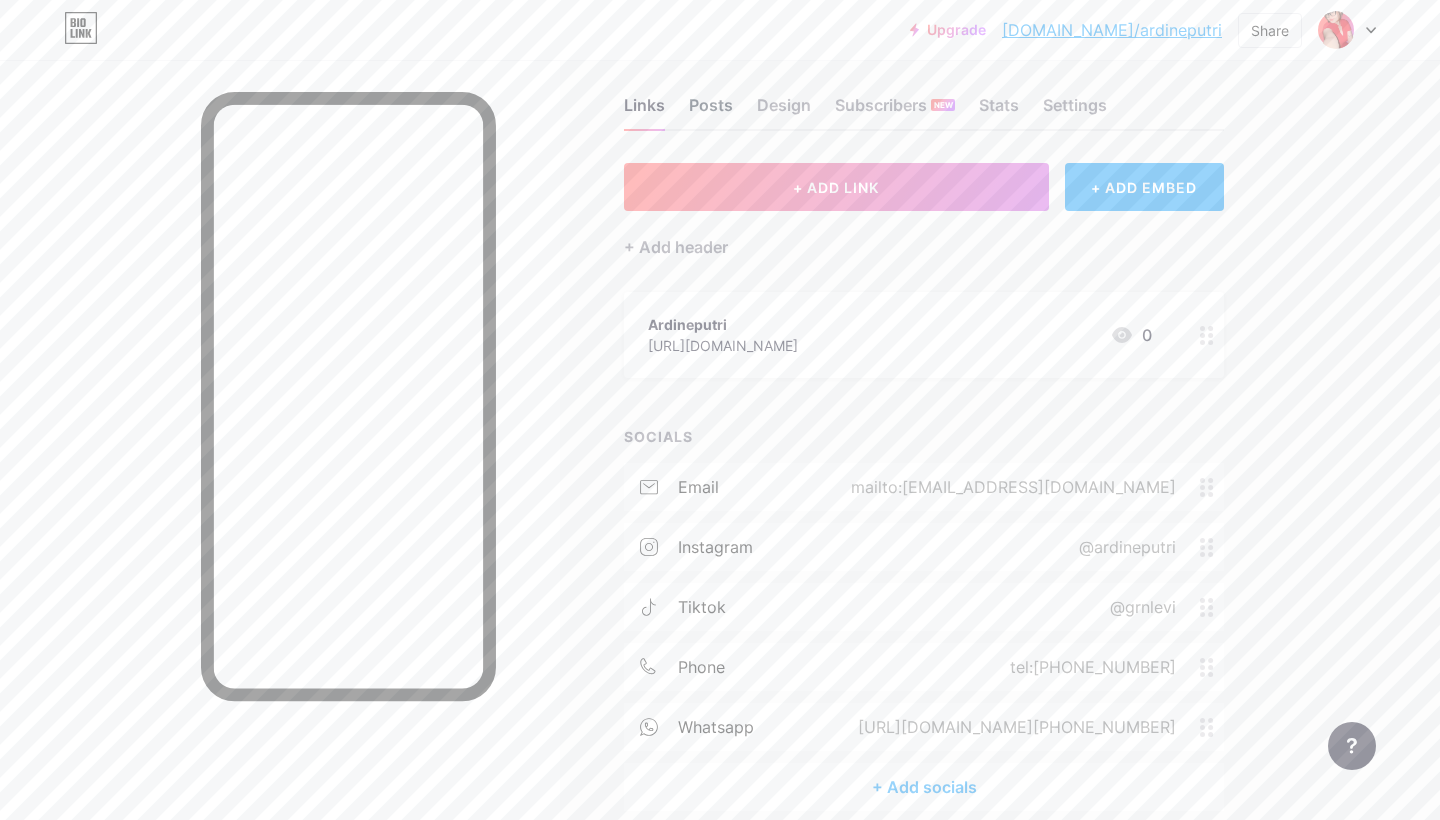 click on "Posts" at bounding box center [711, 111] 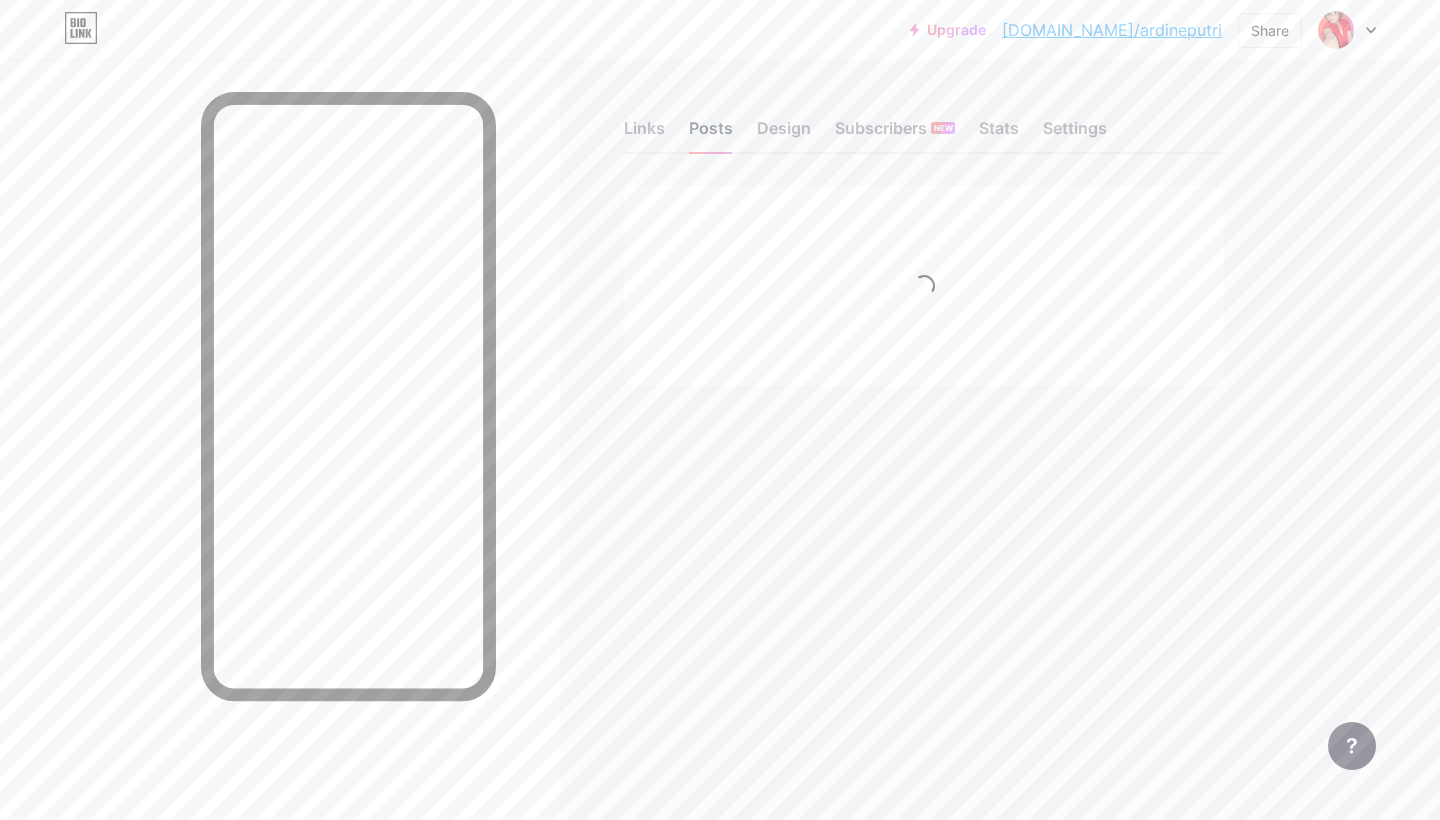 scroll, scrollTop: 0, scrollLeft: 0, axis: both 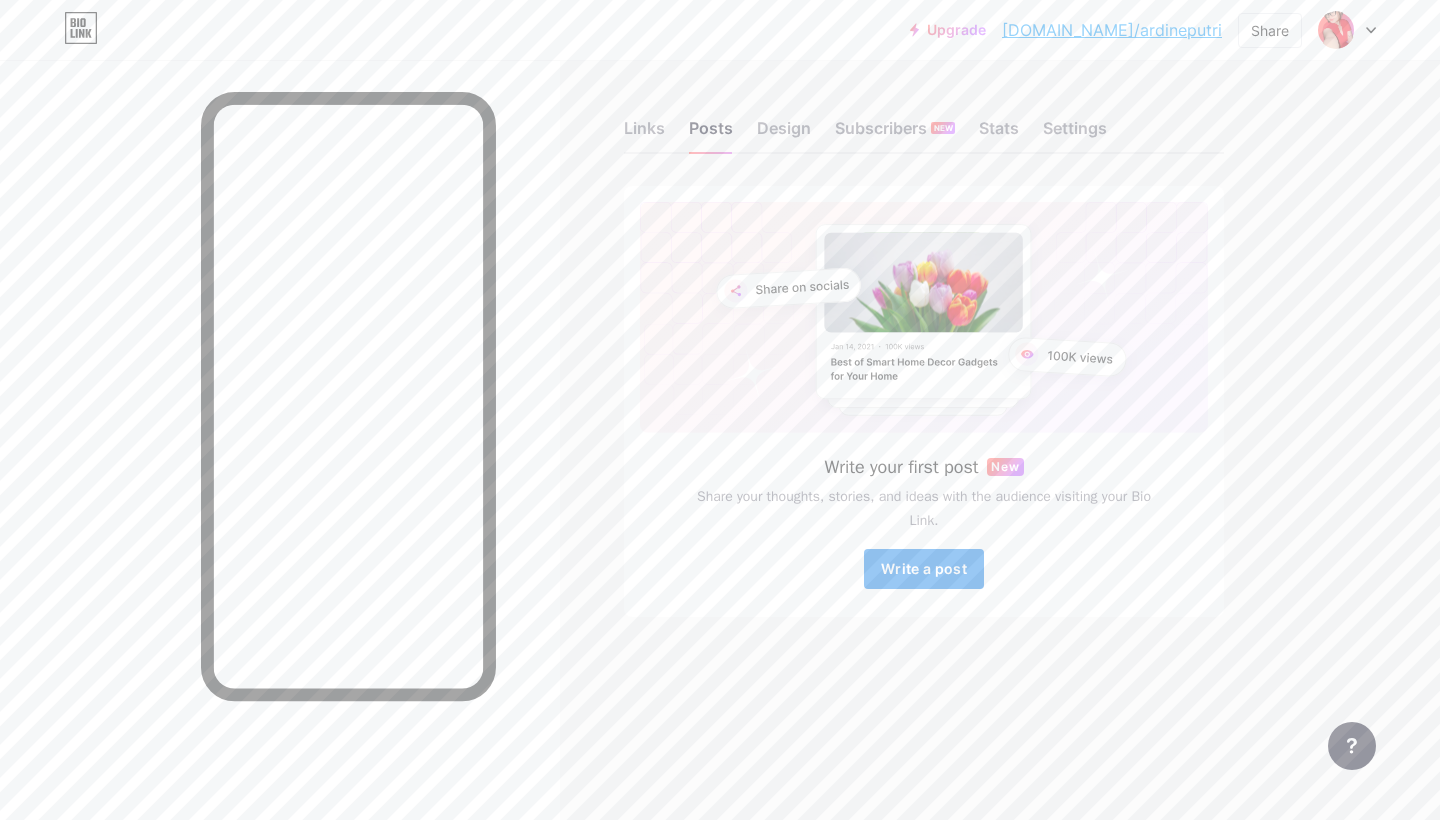 click on "Write a post" at bounding box center (924, 568) 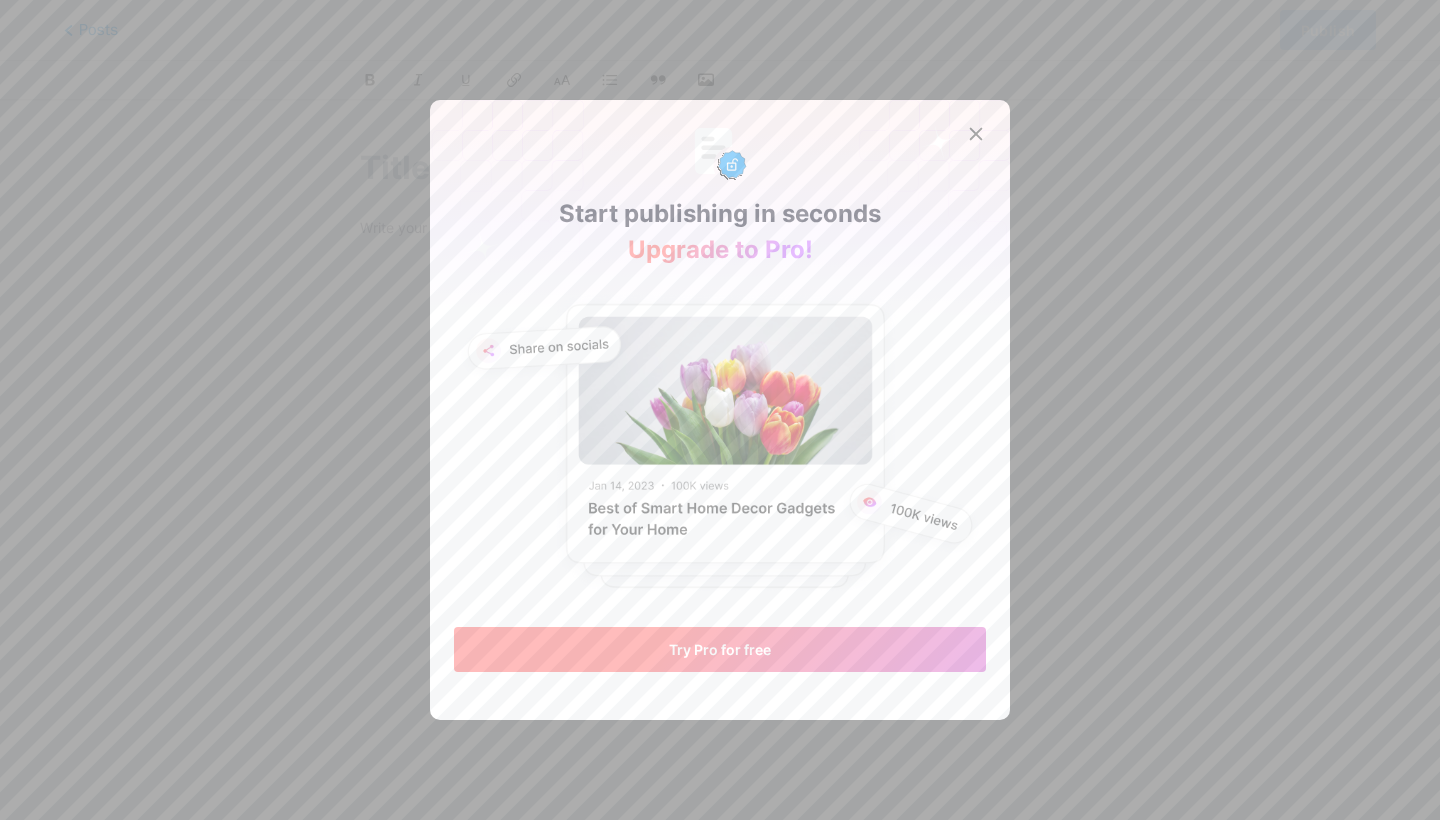 click on "Try Pro for free" at bounding box center [720, 649] 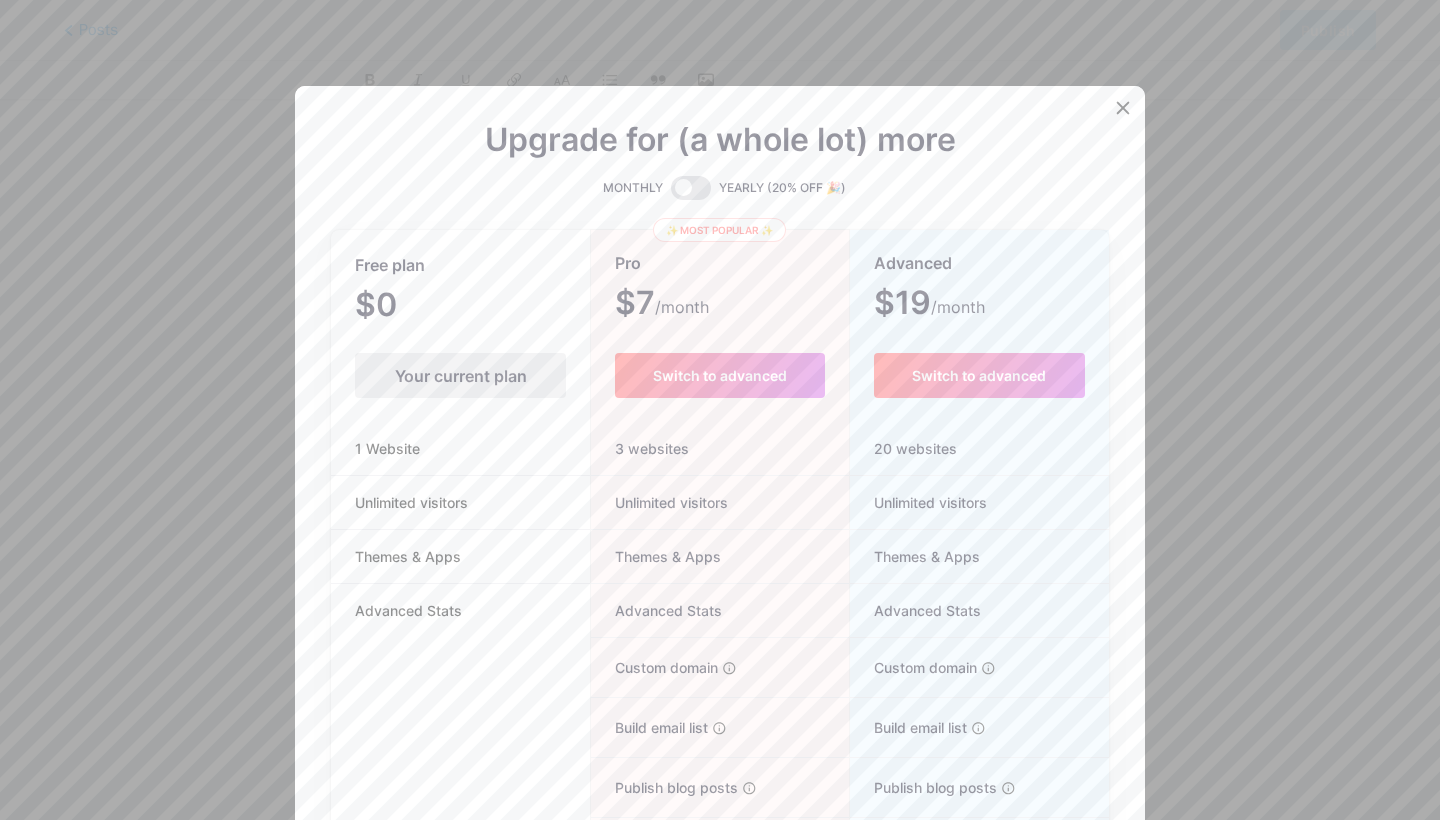 scroll, scrollTop: 0, scrollLeft: 0, axis: both 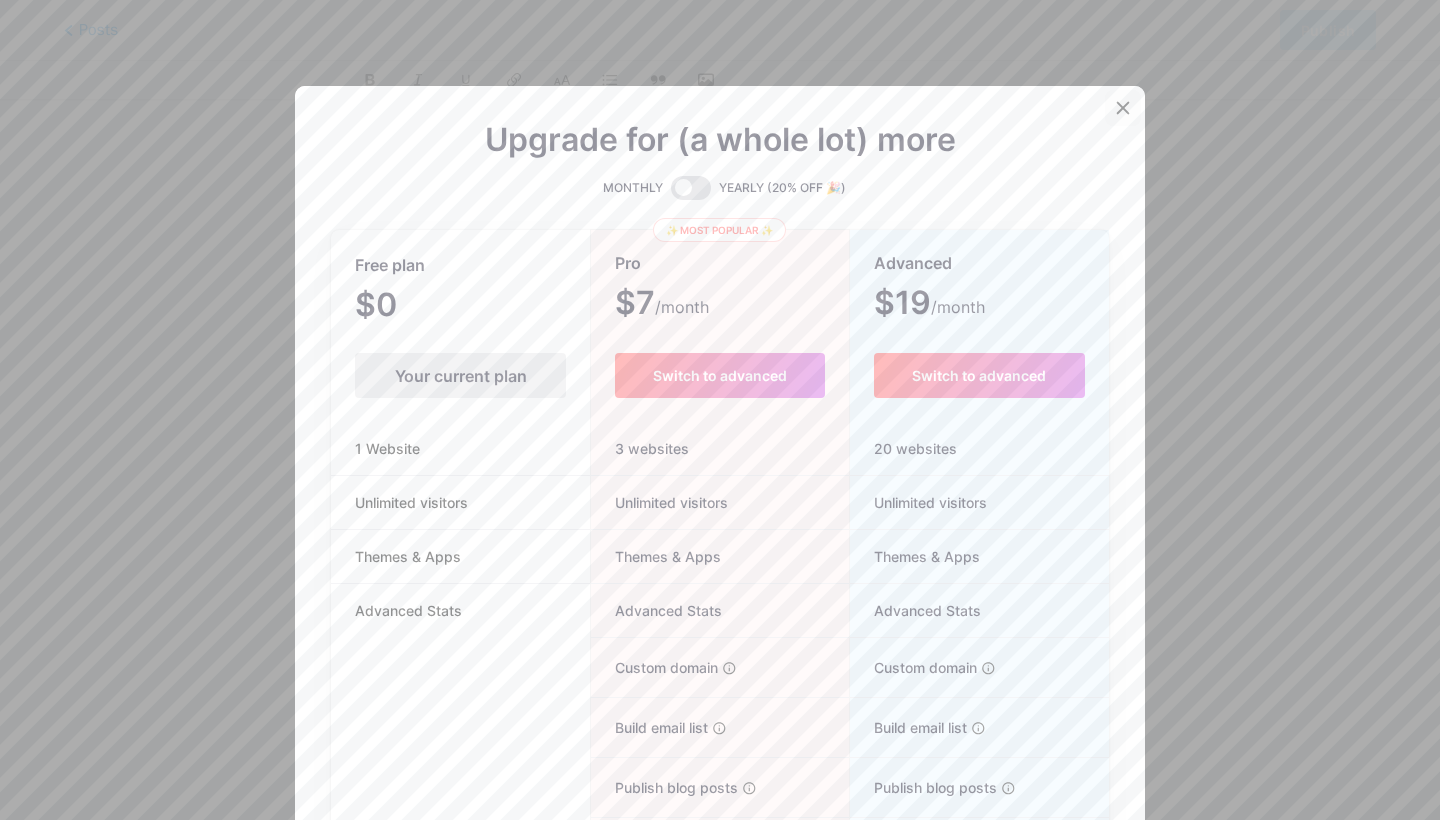 click 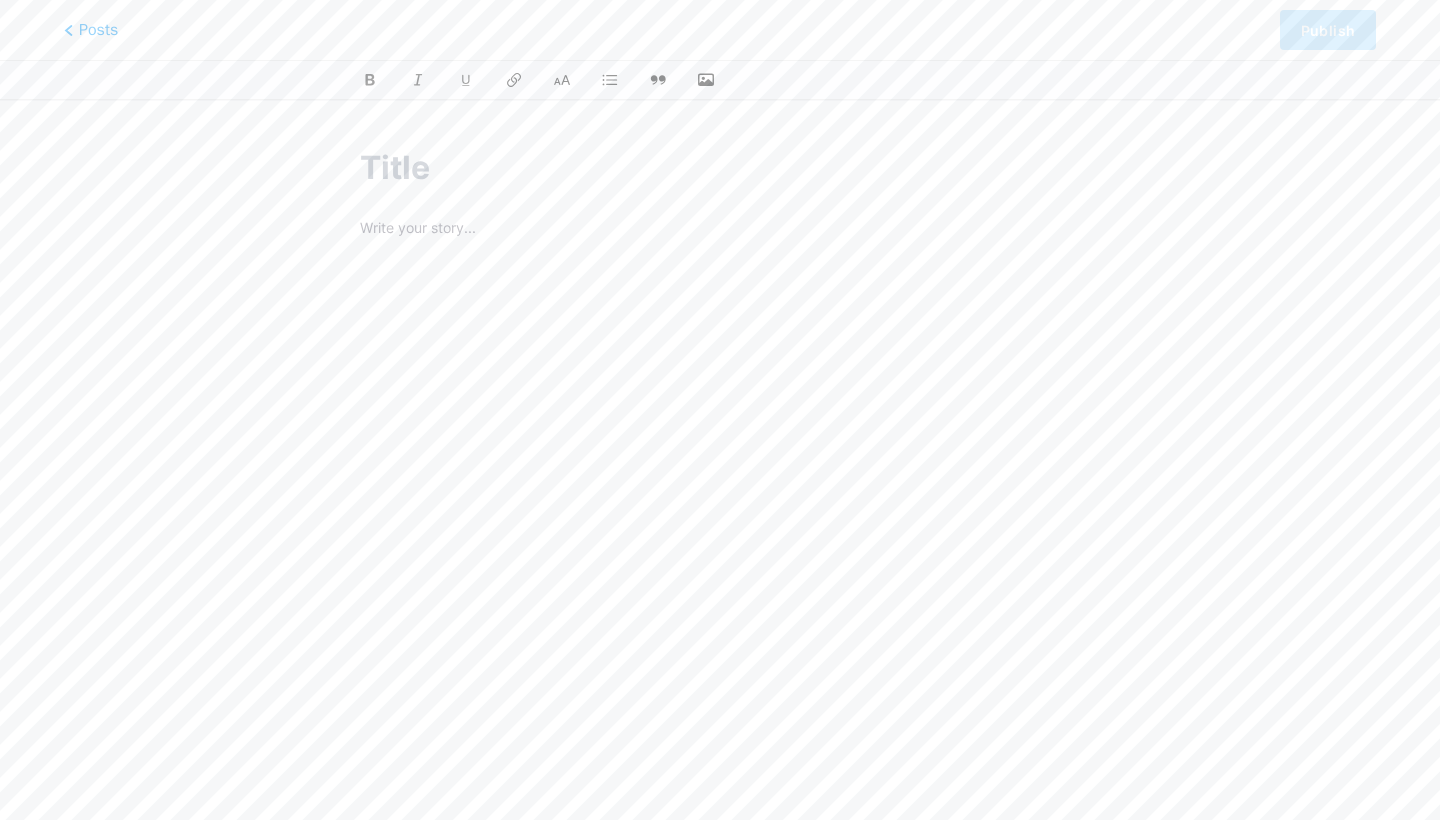 click at bounding box center [720, 168] 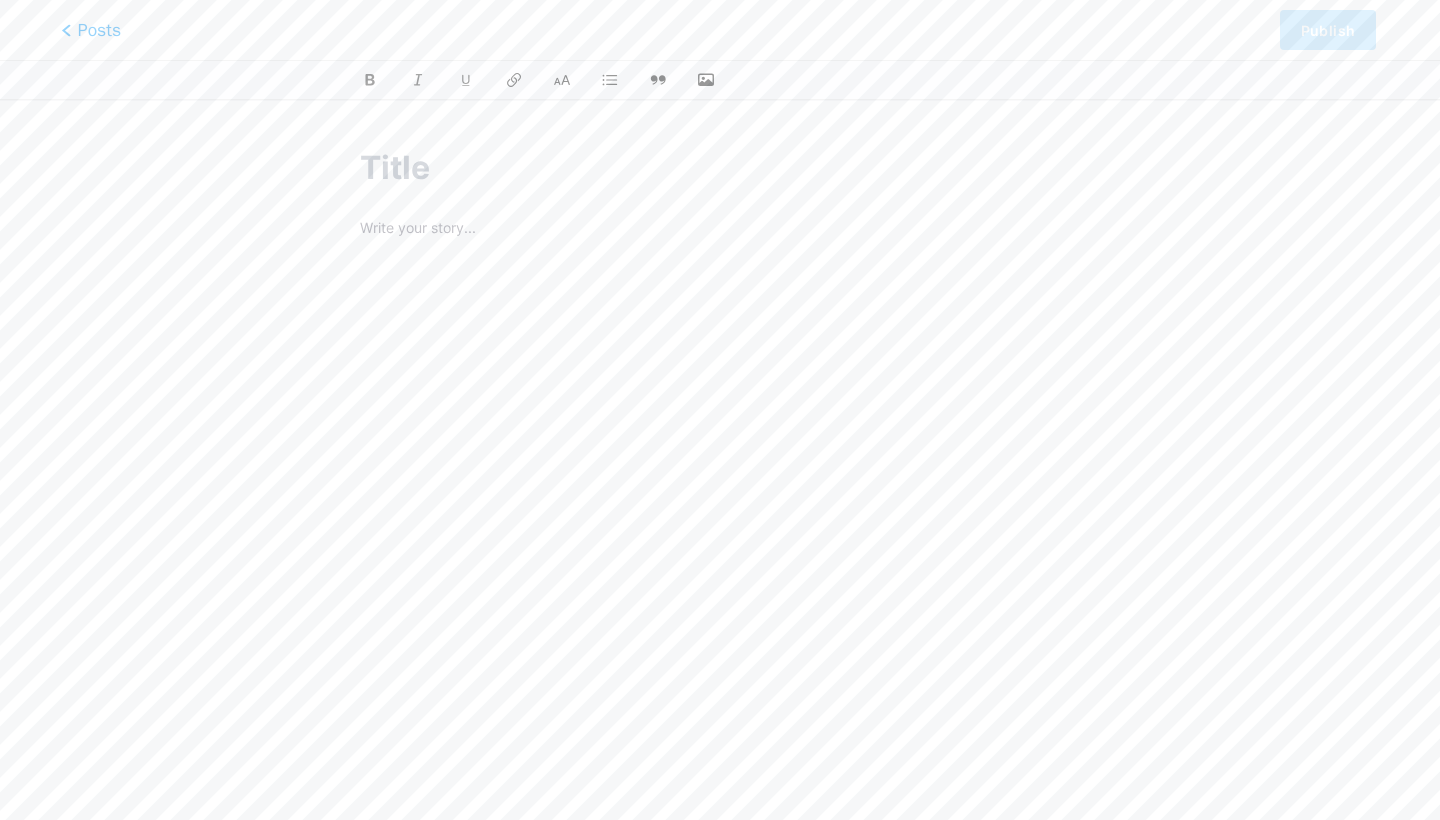 click on "Posts" at bounding box center (91, 30) 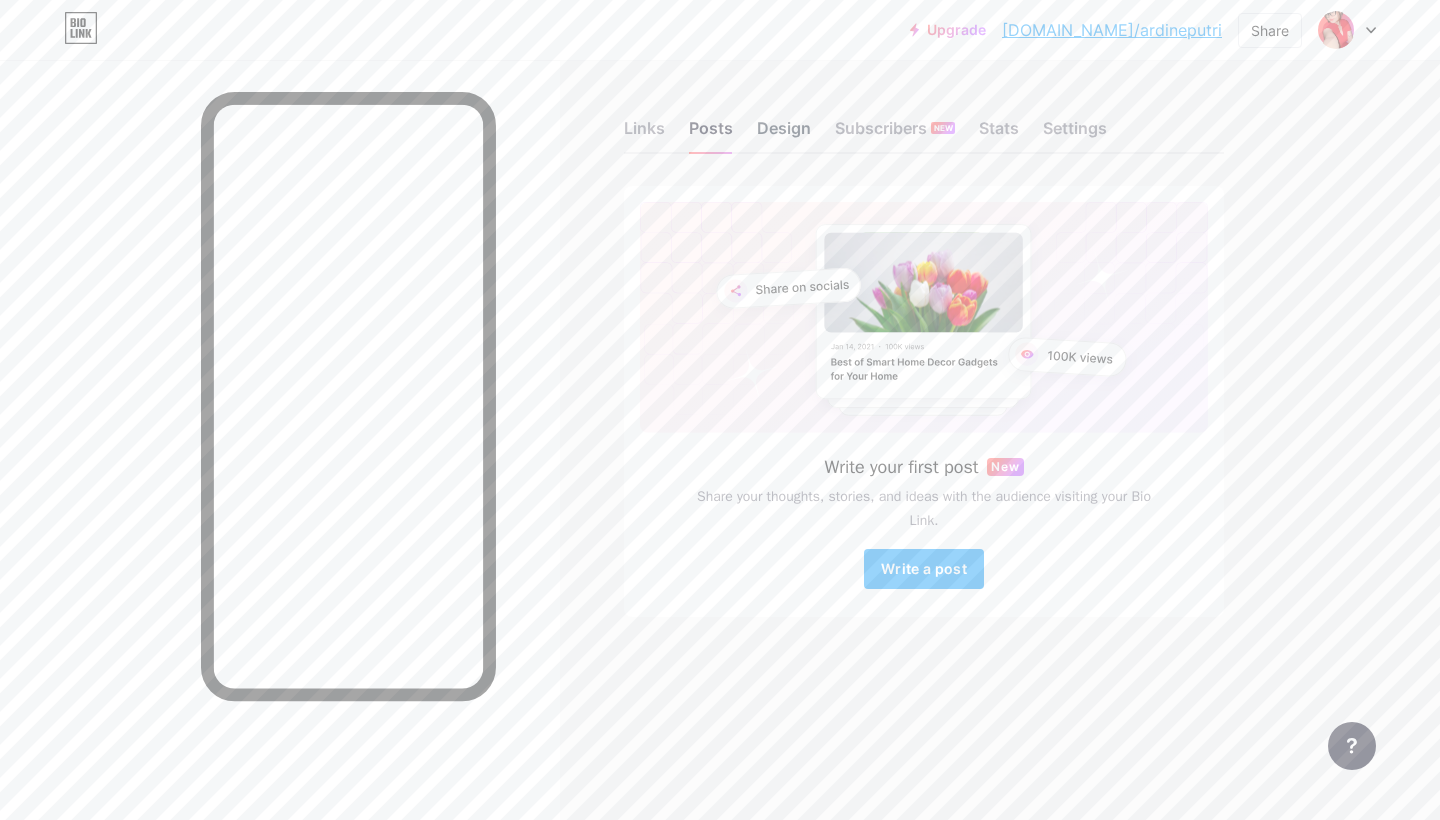 click on "Design" at bounding box center [784, 134] 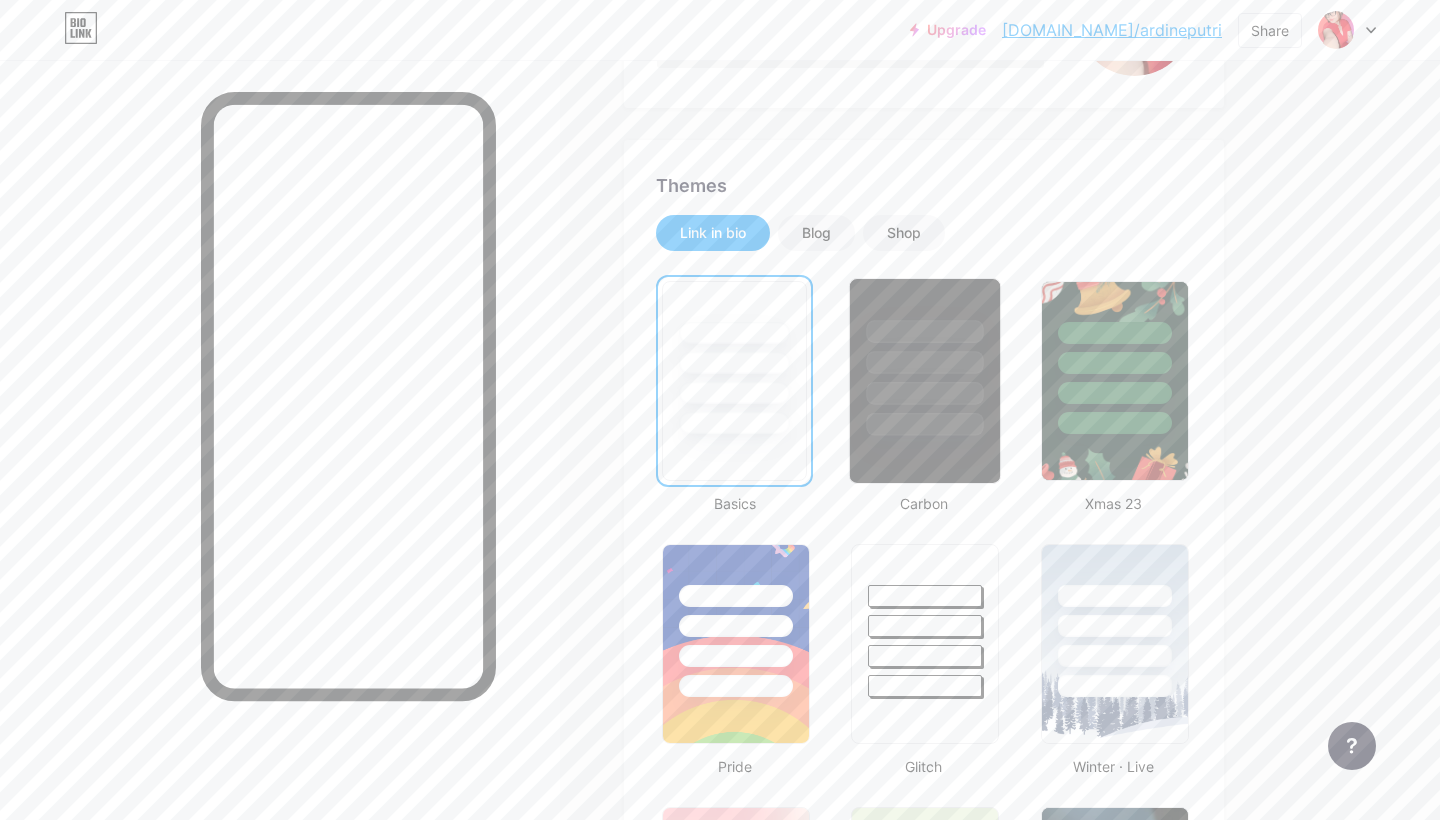 scroll, scrollTop: 318, scrollLeft: 0, axis: vertical 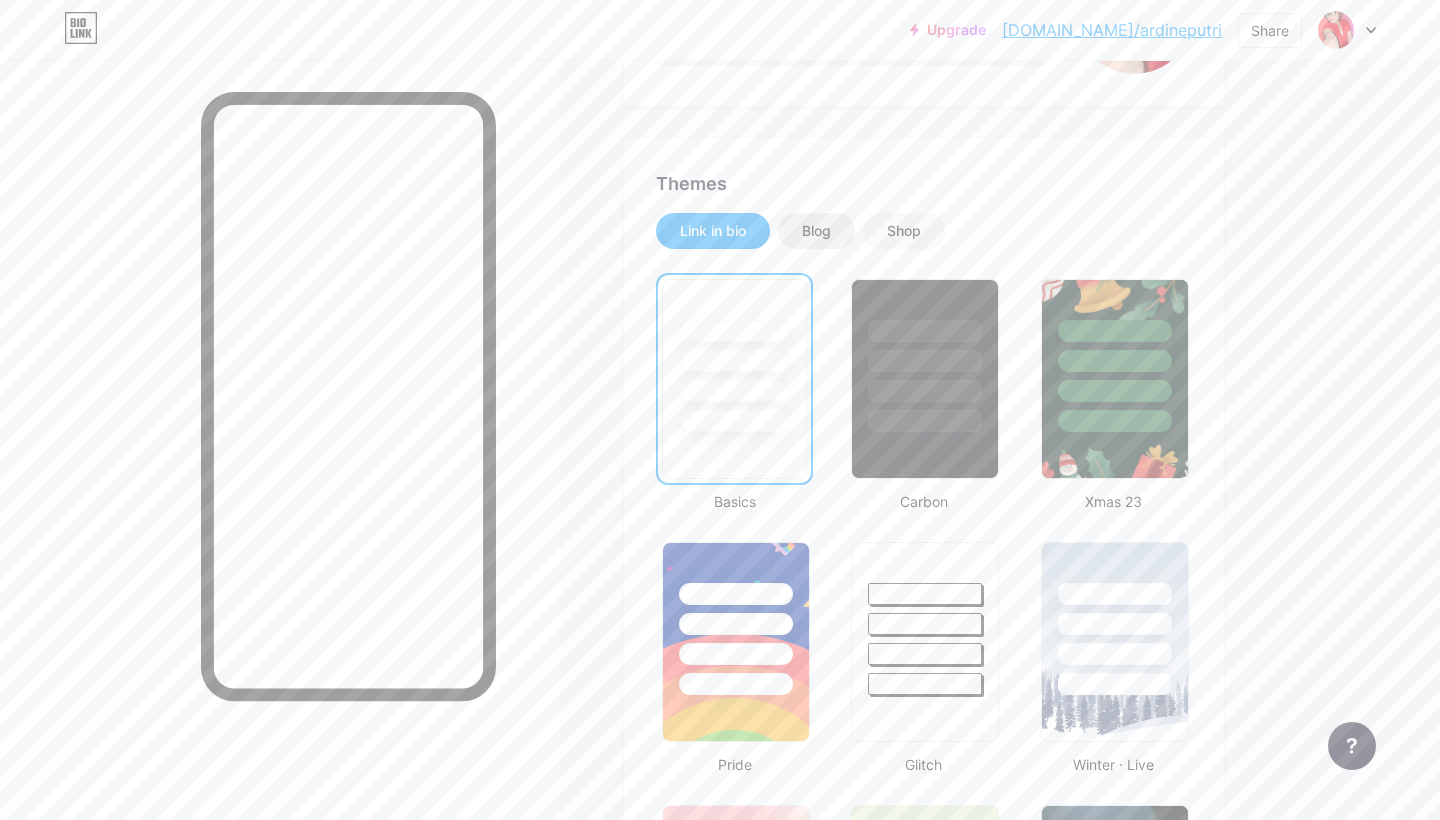 click on "Blog" at bounding box center [816, 231] 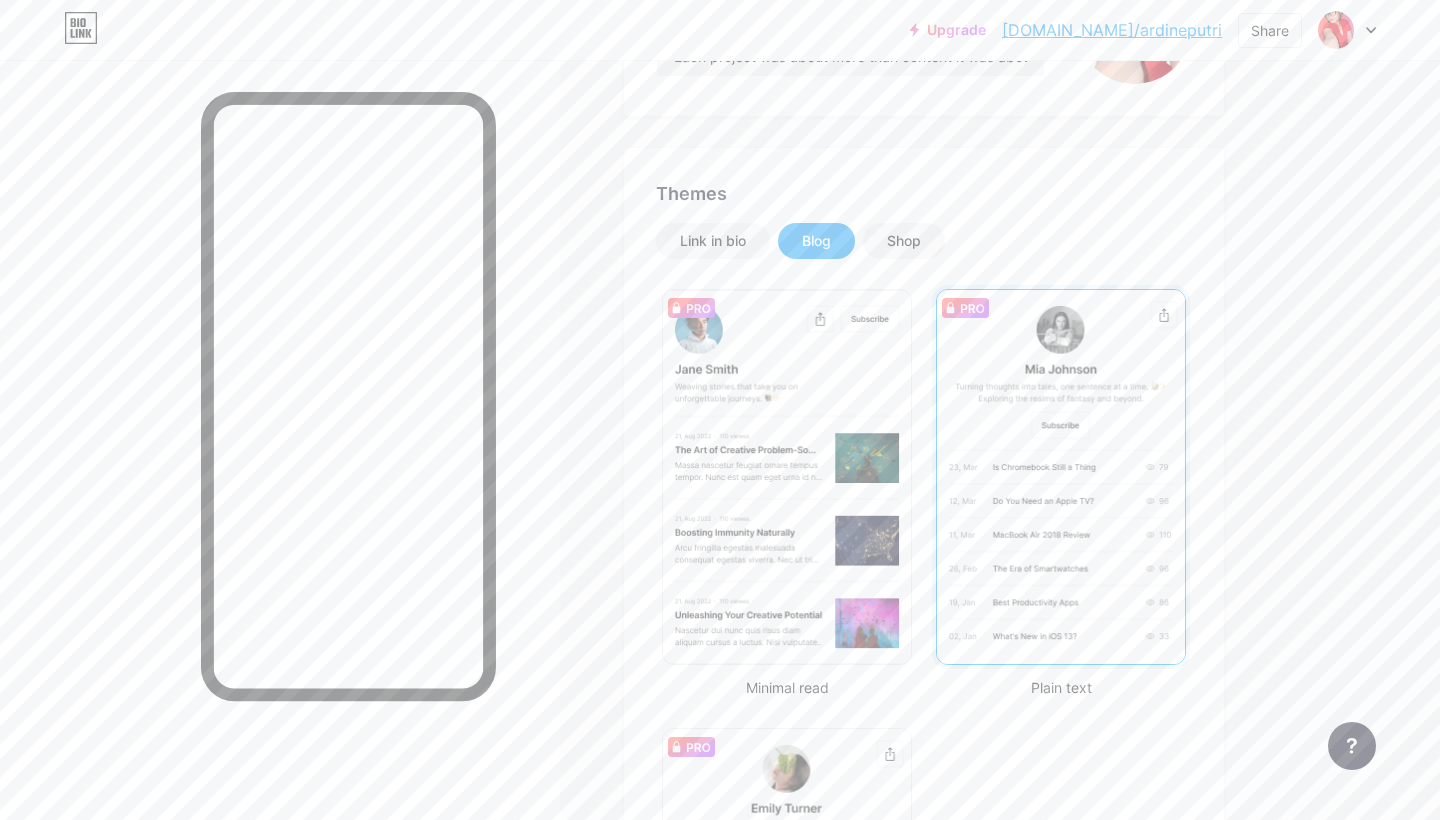 scroll, scrollTop: 277, scrollLeft: 0, axis: vertical 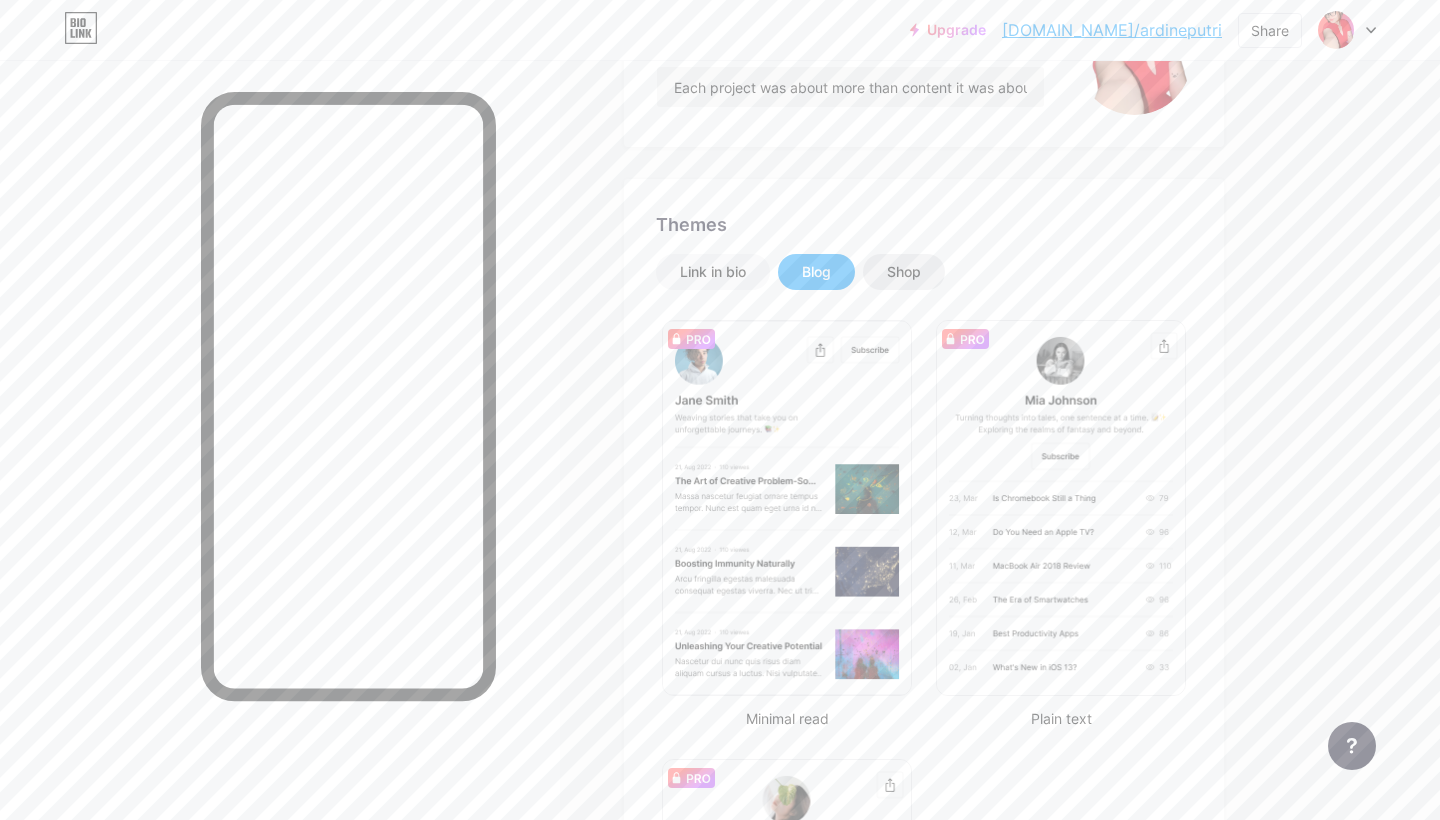 click on "Shop" at bounding box center (904, 272) 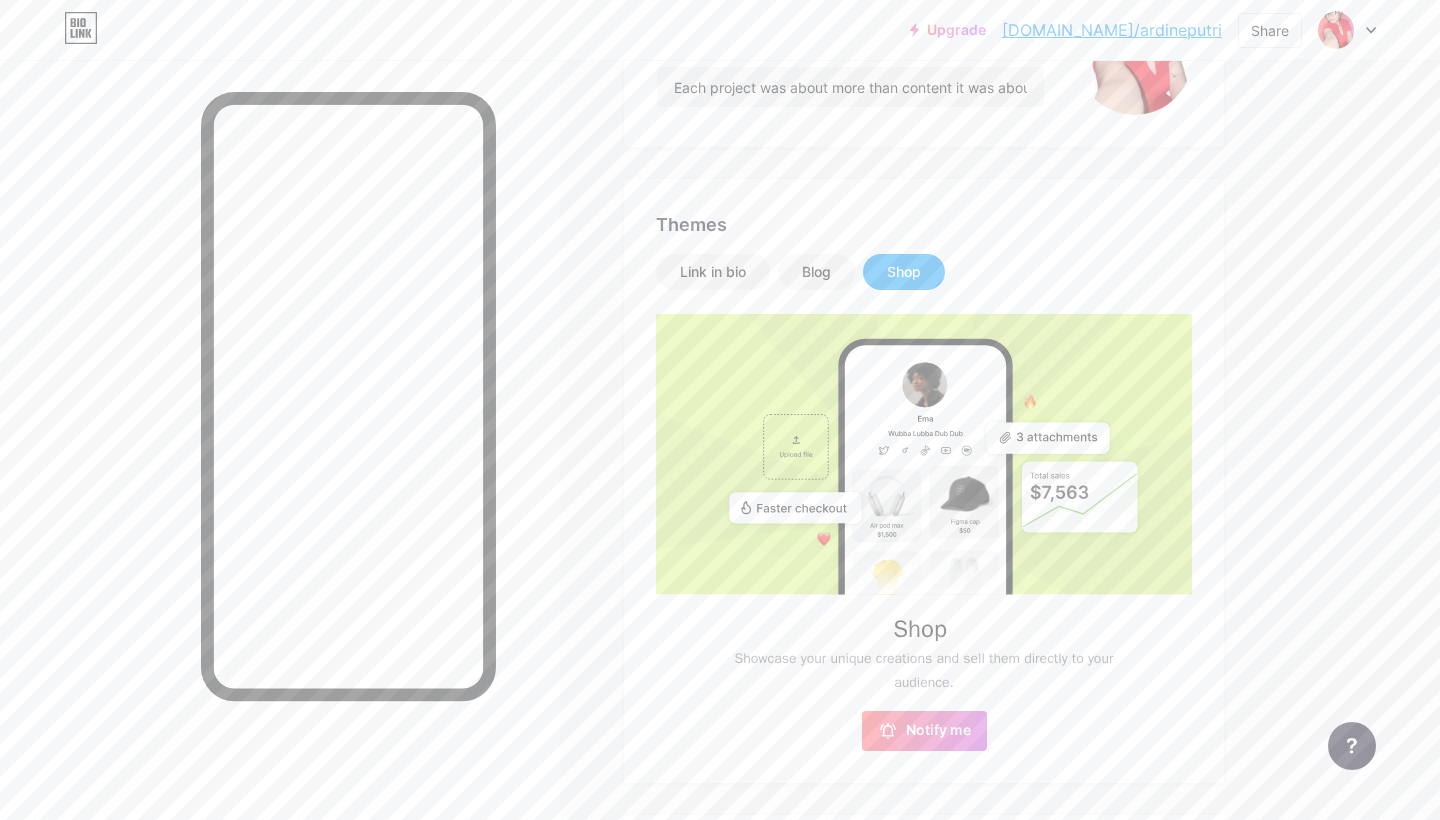 click 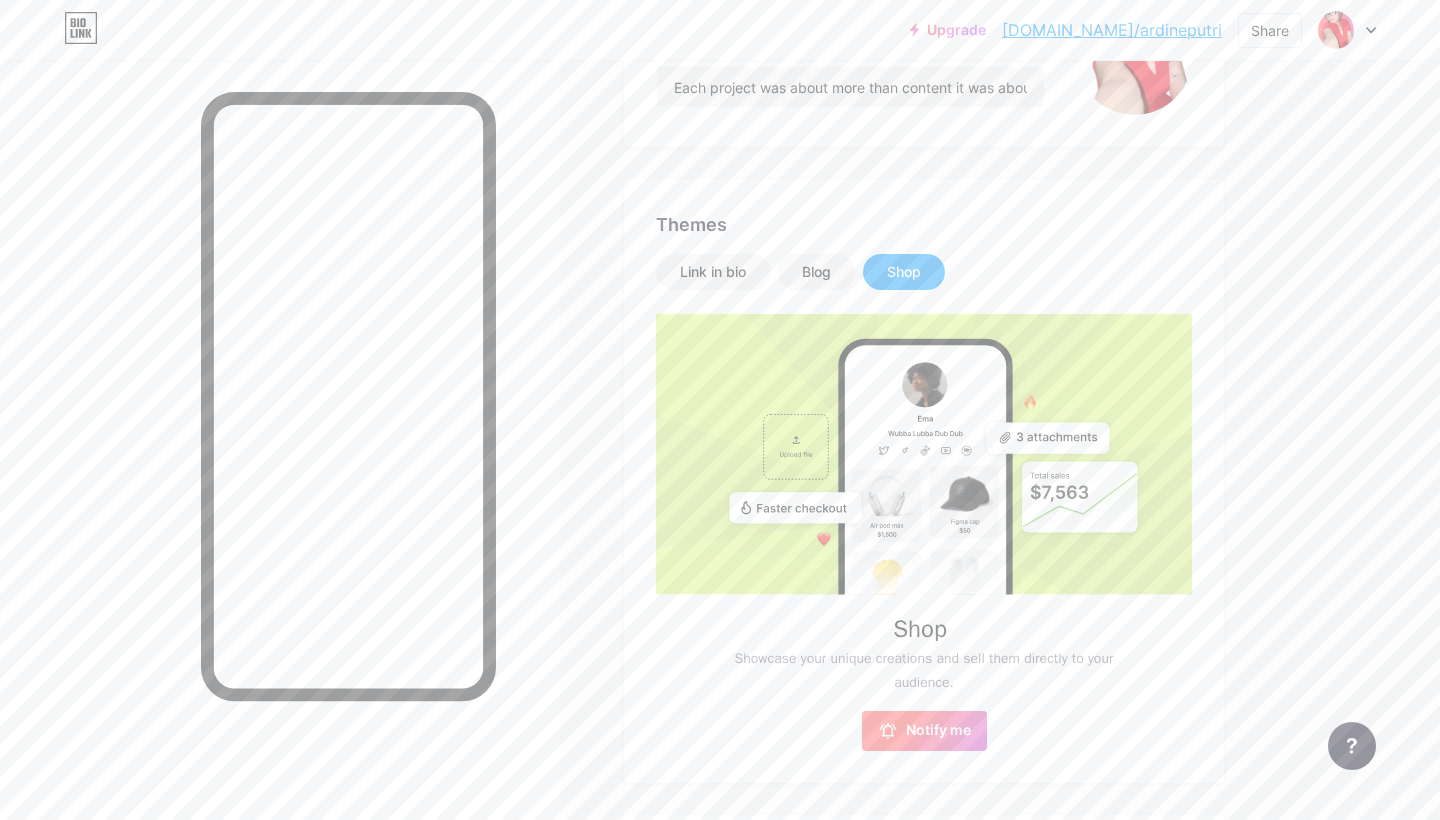 click on "Notify me" at bounding box center [924, 731] 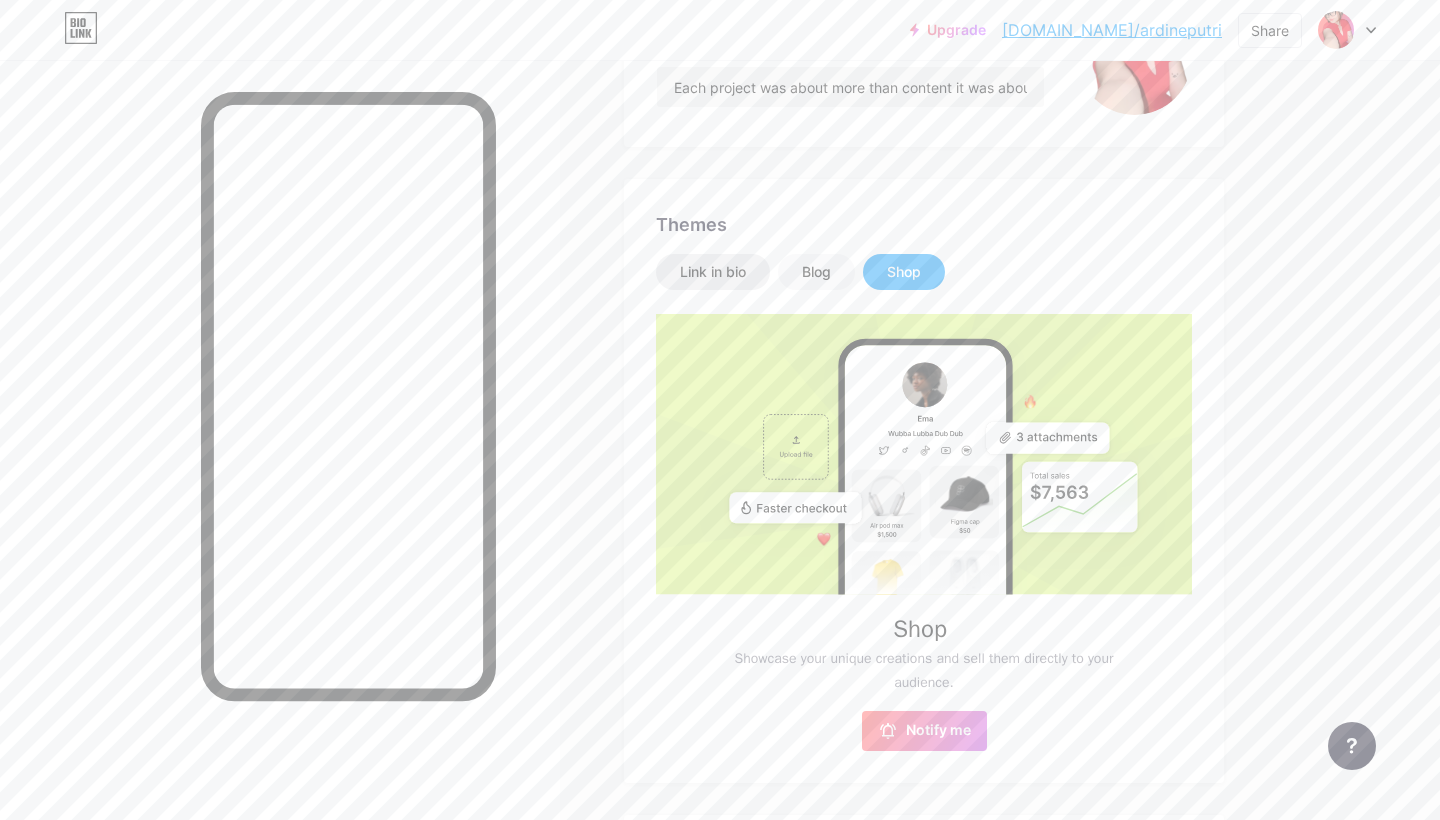 click on "Link in bio" at bounding box center [713, 272] 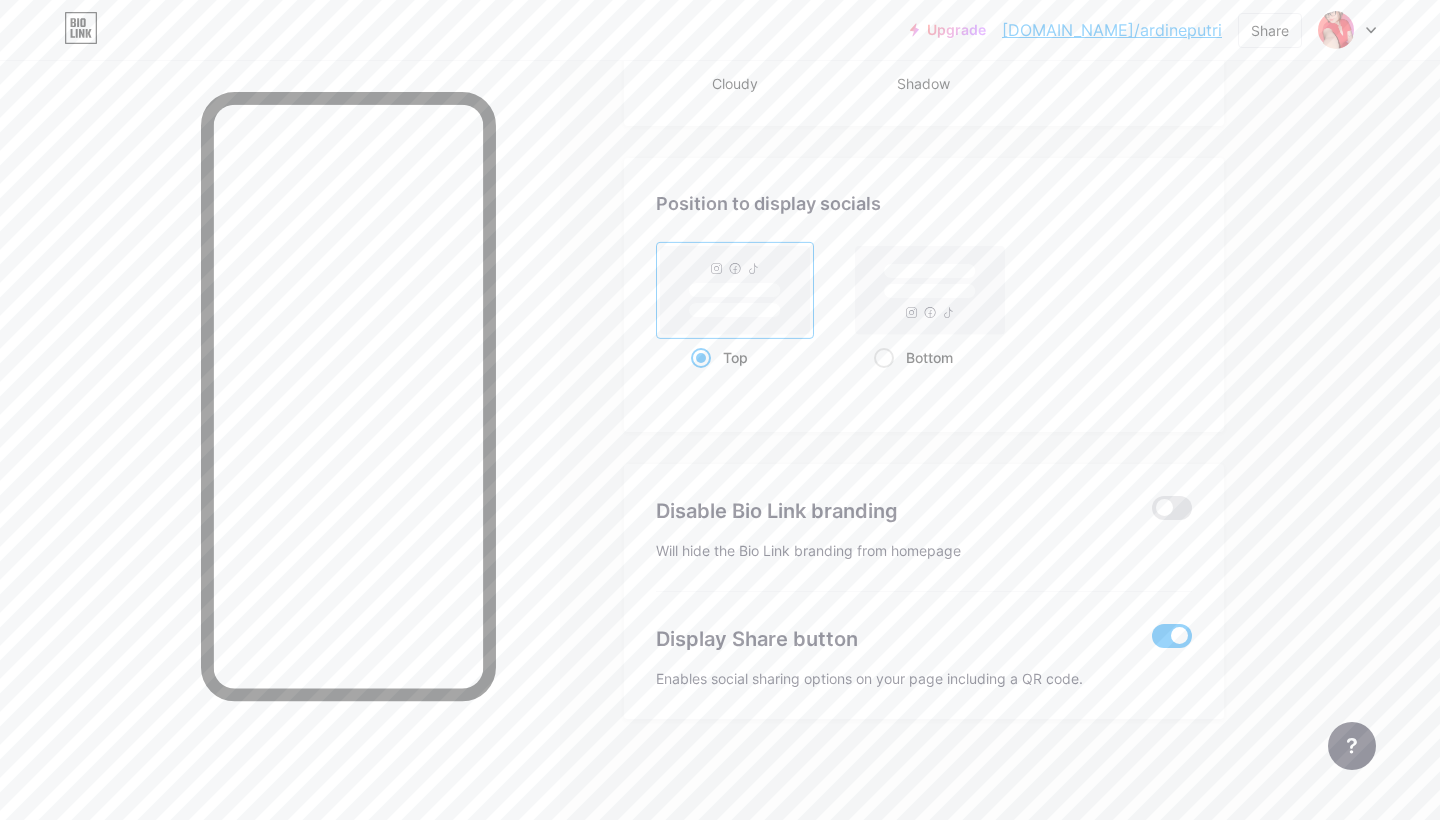 scroll, scrollTop: 2577, scrollLeft: 0, axis: vertical 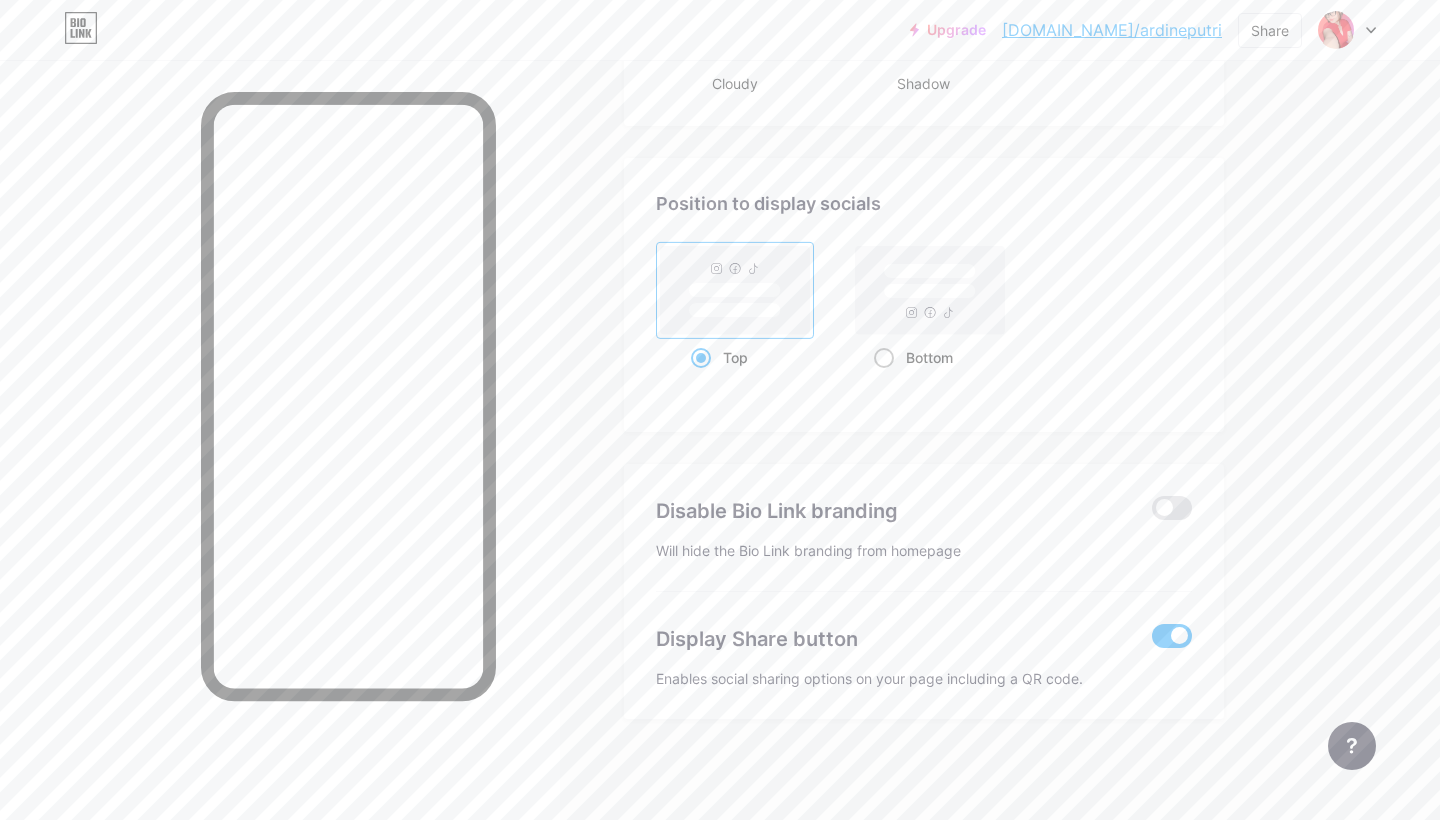 click 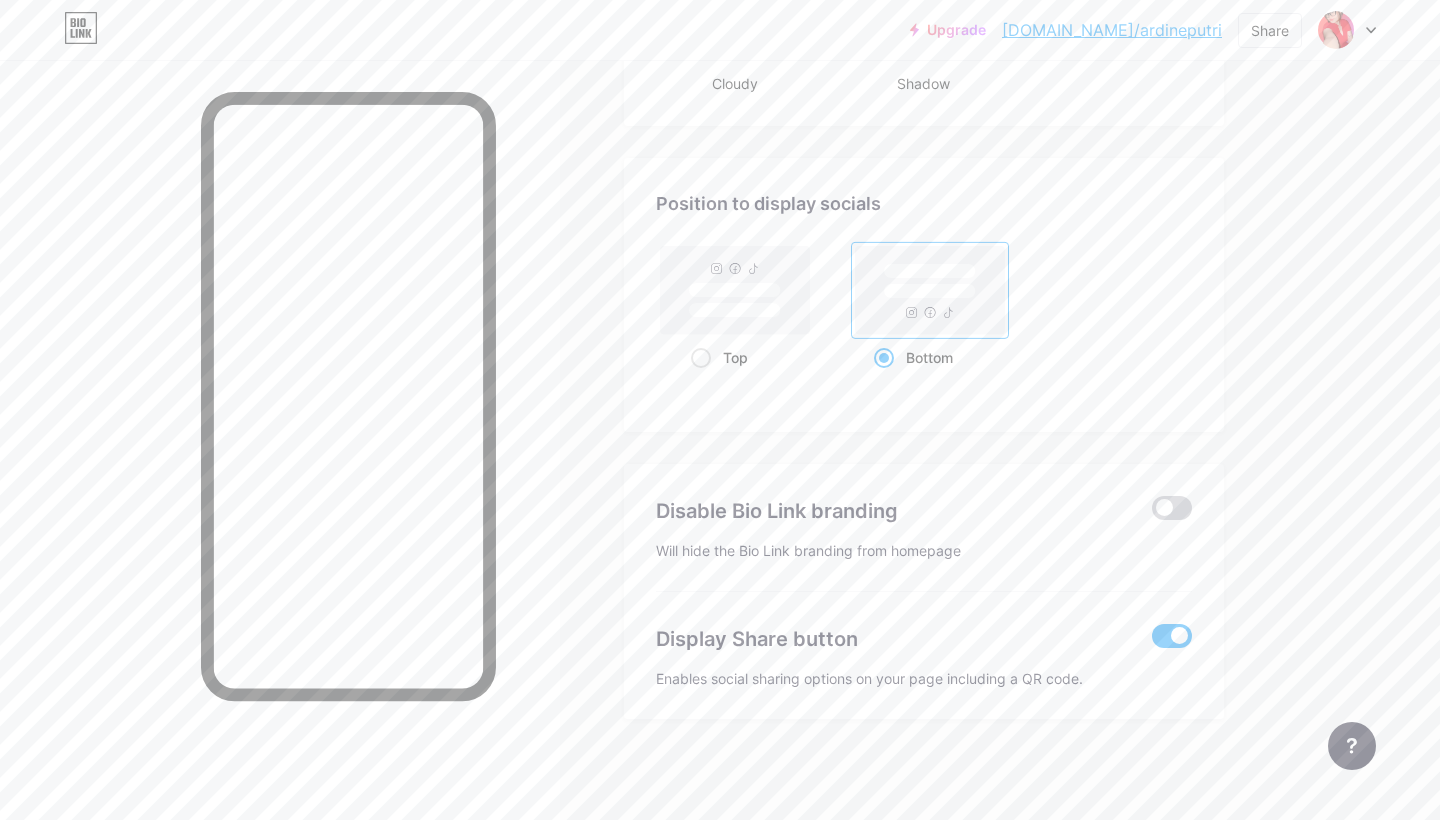 click at bounding box center (1172, 508) 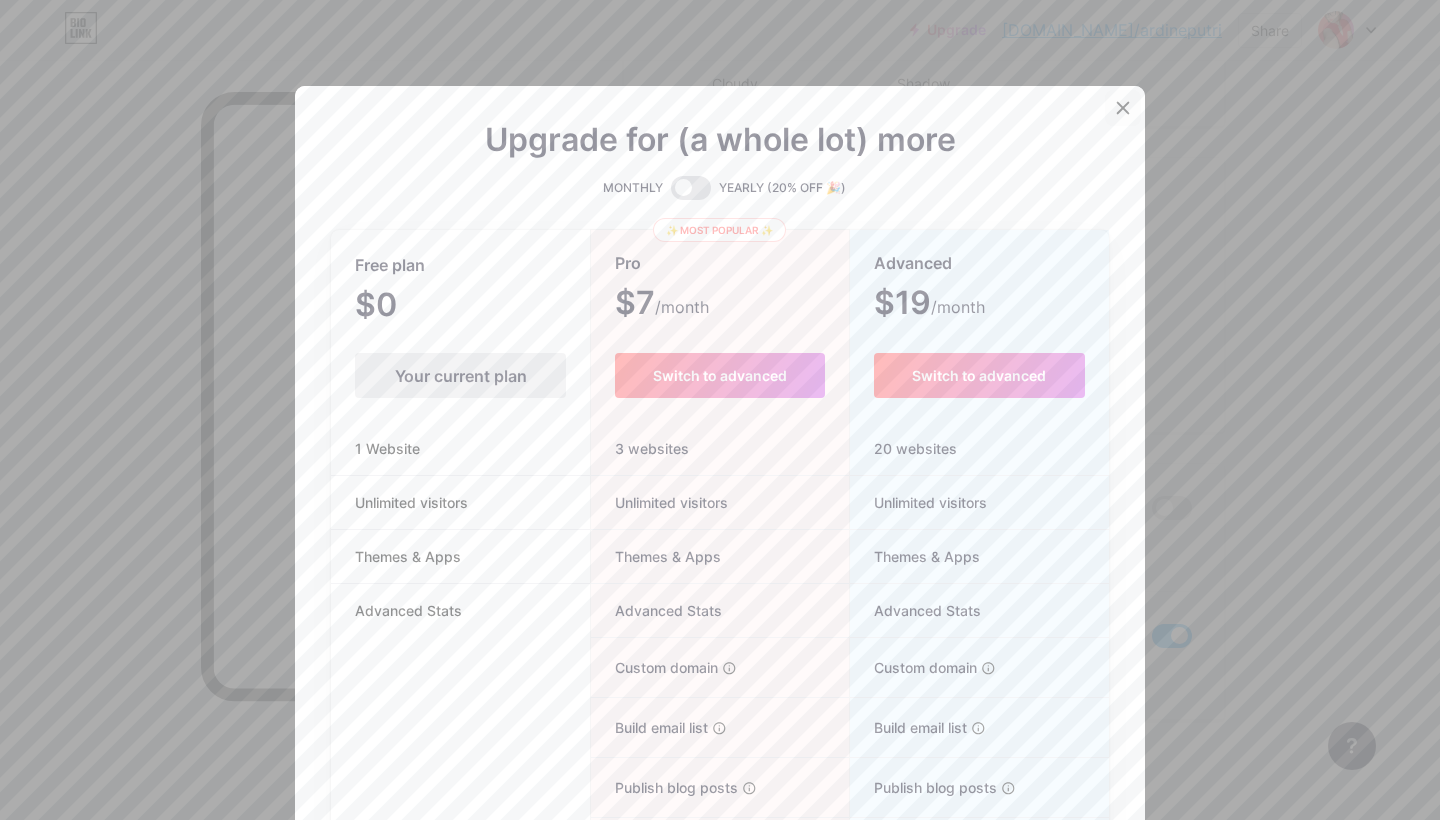 click at bounding box center (1123, 108) 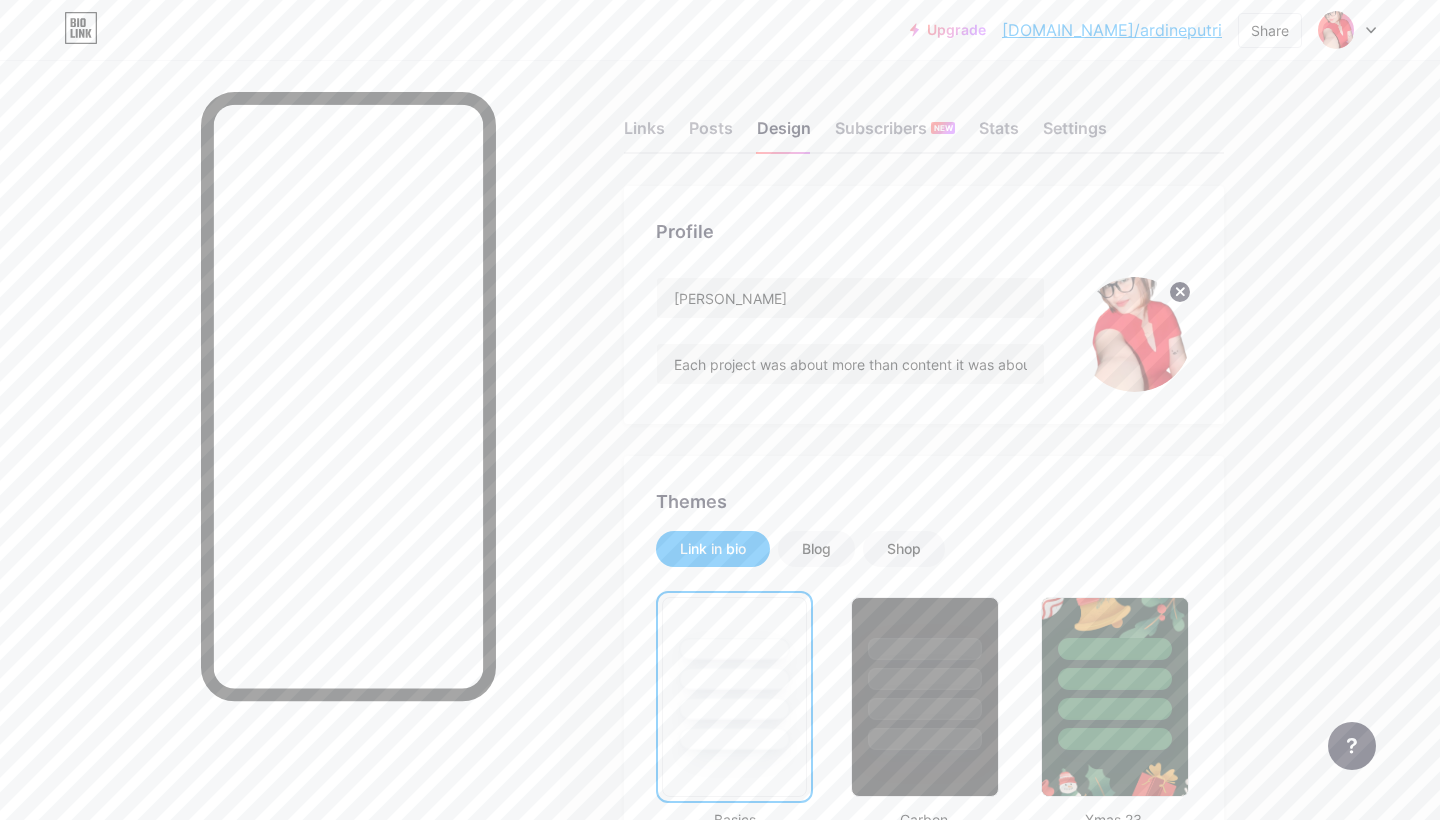 scroll, scrollTop: 0, scrollLeft: 0, axis: both 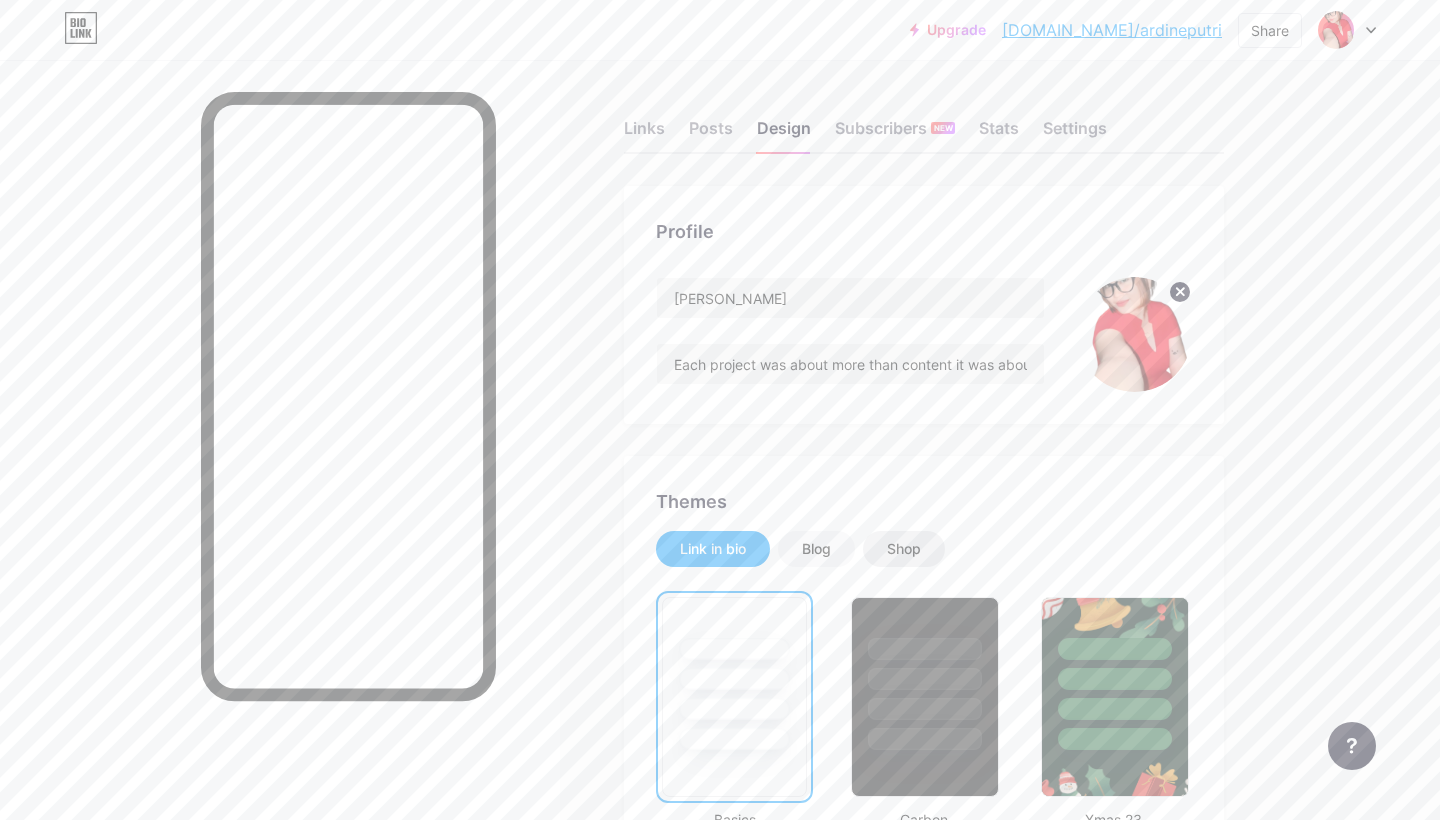click on "Shop" at bounding box center [904, 549] 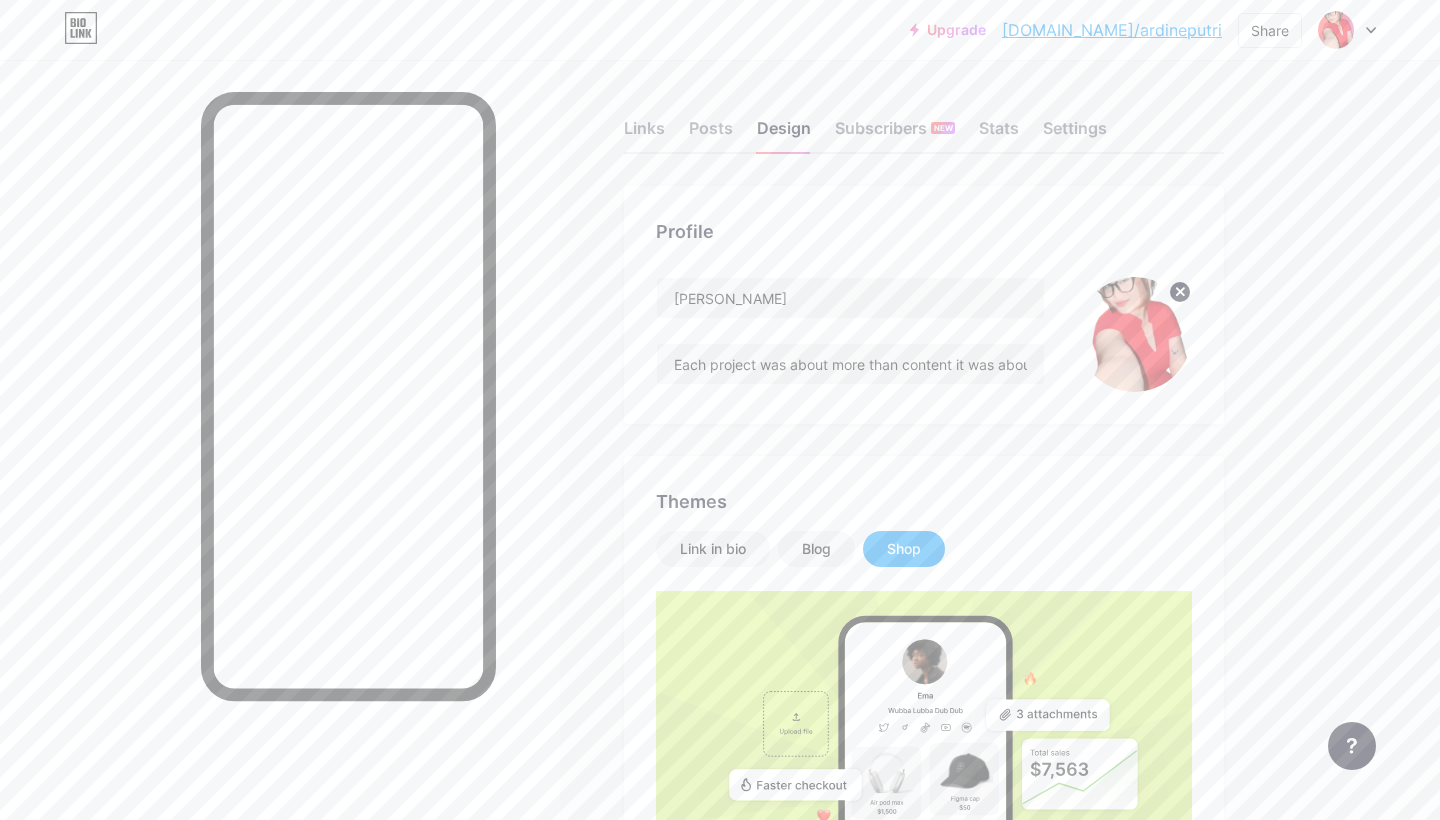 scroll, scrollTop: 0, scrollLeft: 0, axis: both 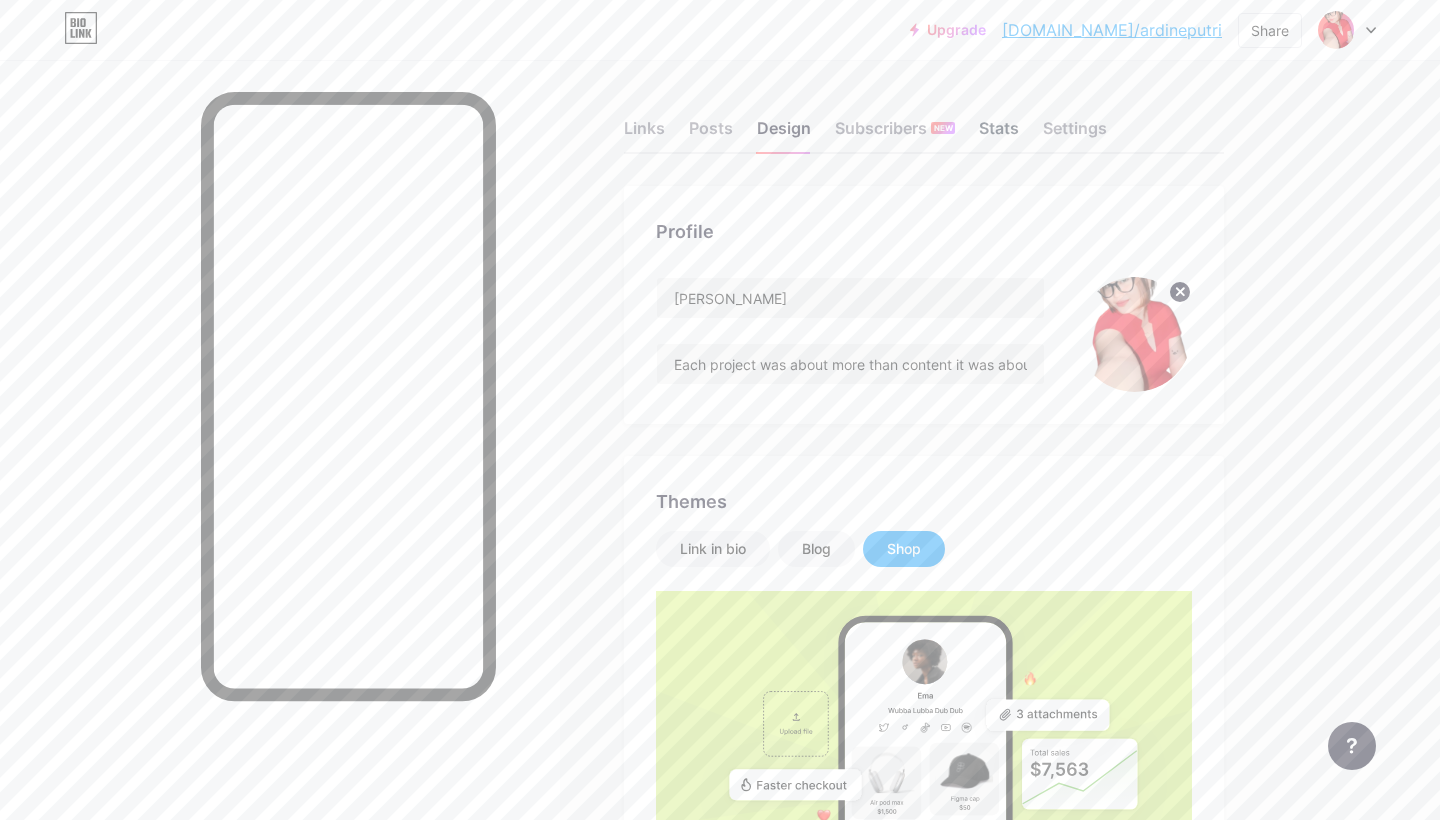 click on "Stats" at bounding box center (999, 134) 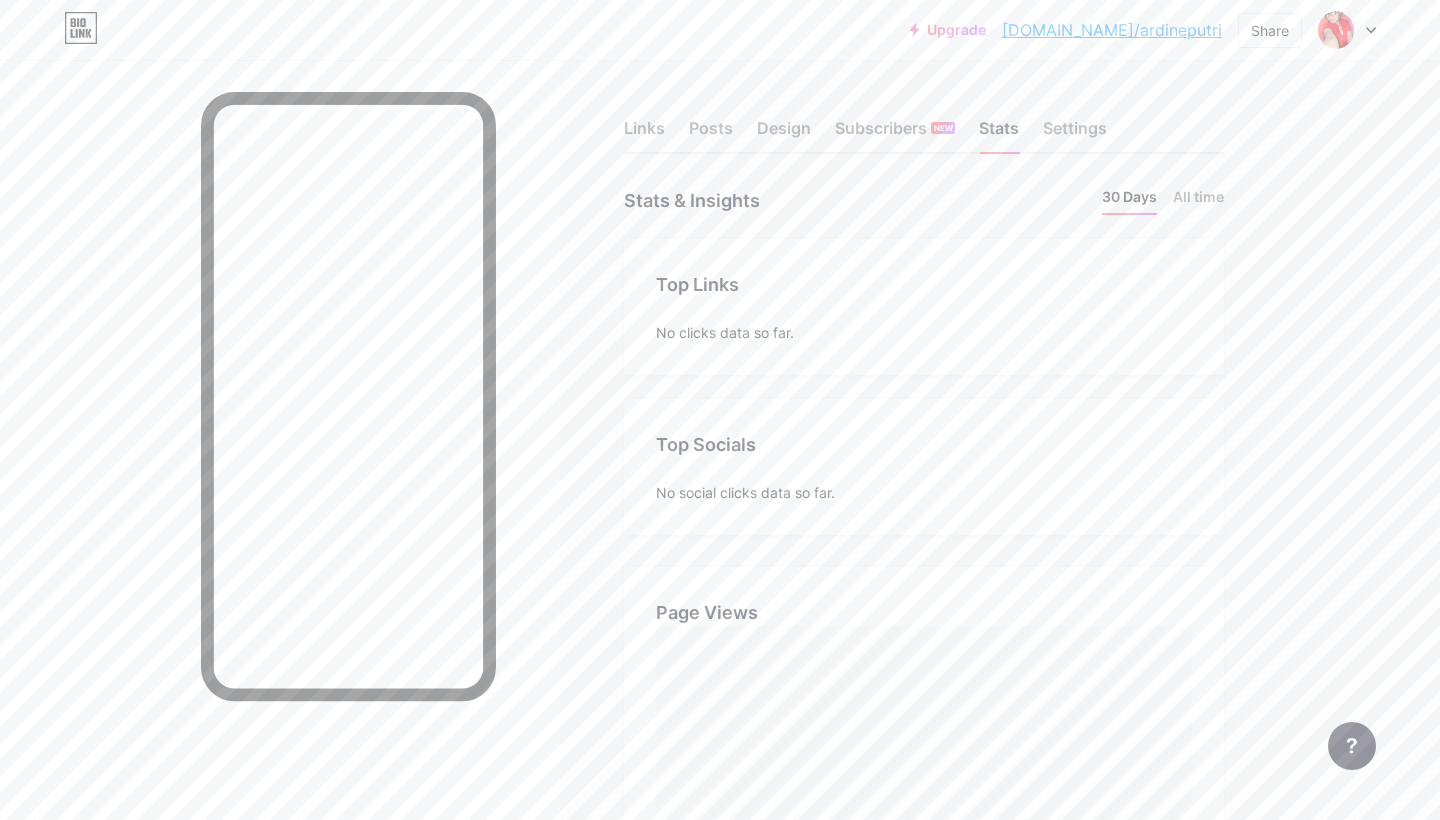 scroll, scrollTop: 999180, scrollLeft: 998560, axis: both 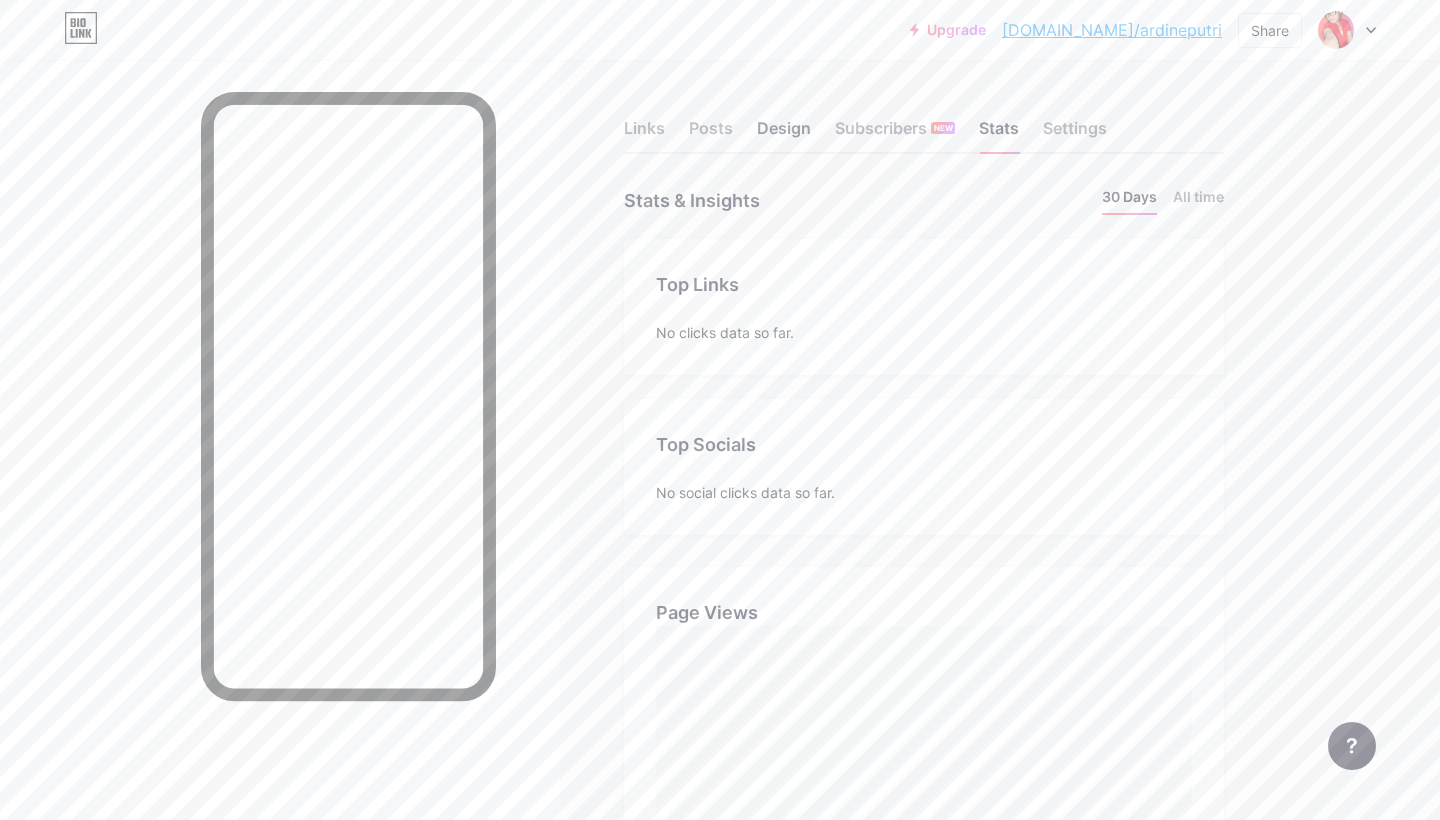 click on "Design" at bounding box center (784, 134) 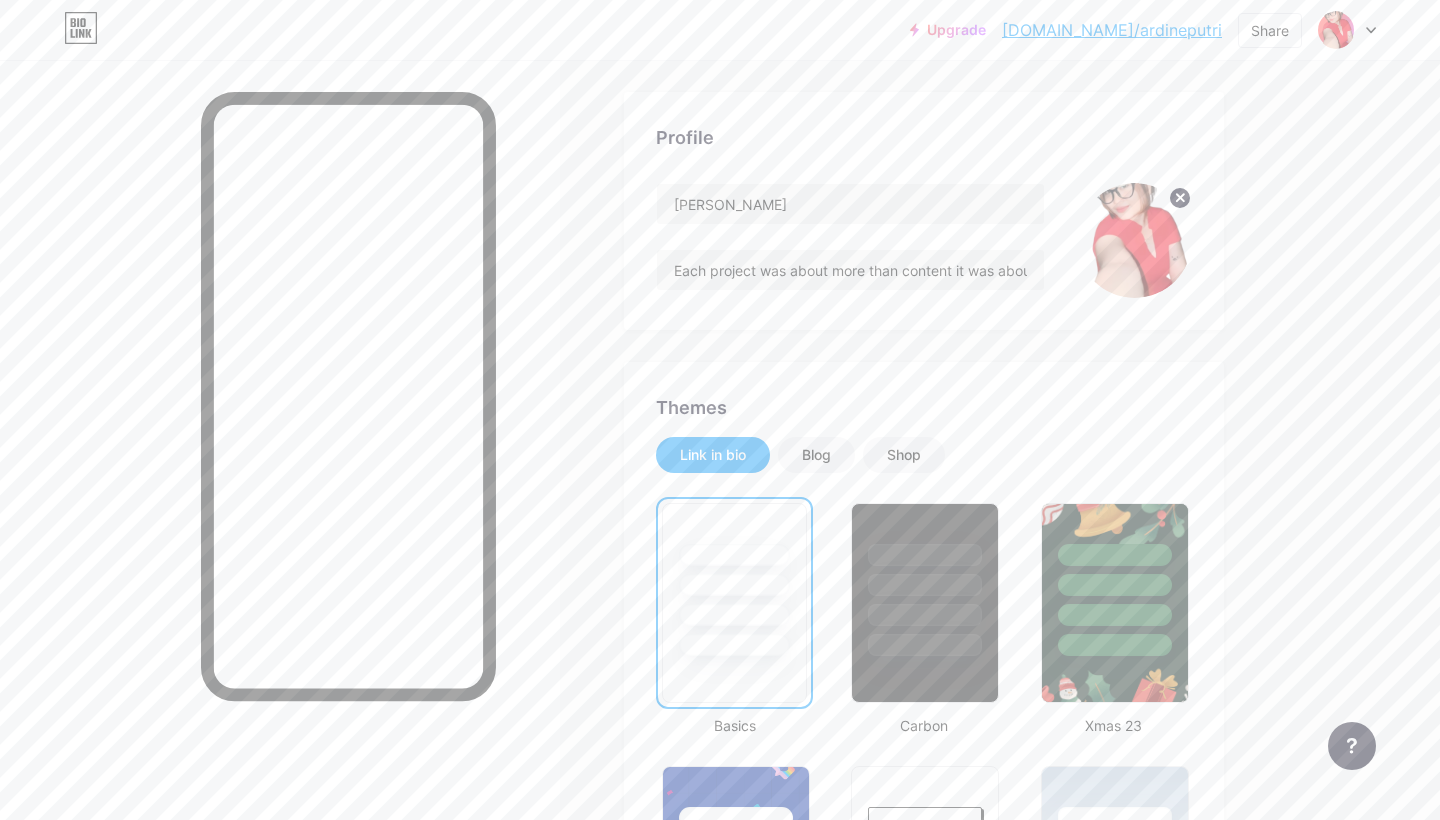 scroll, scrollTop: 105, scrollLeft: 0, axis: vertical 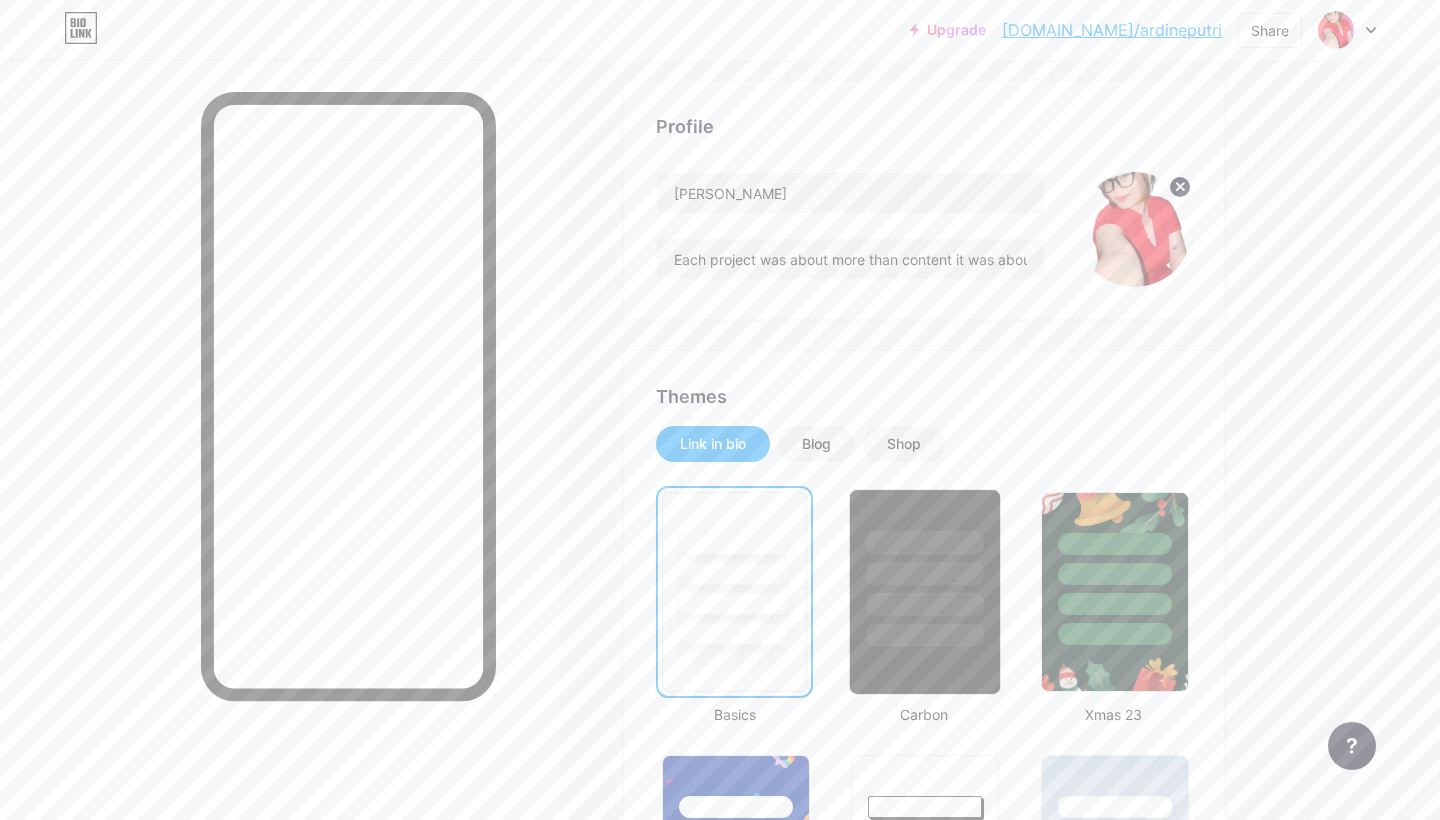 click at bounding box center [925, 542] 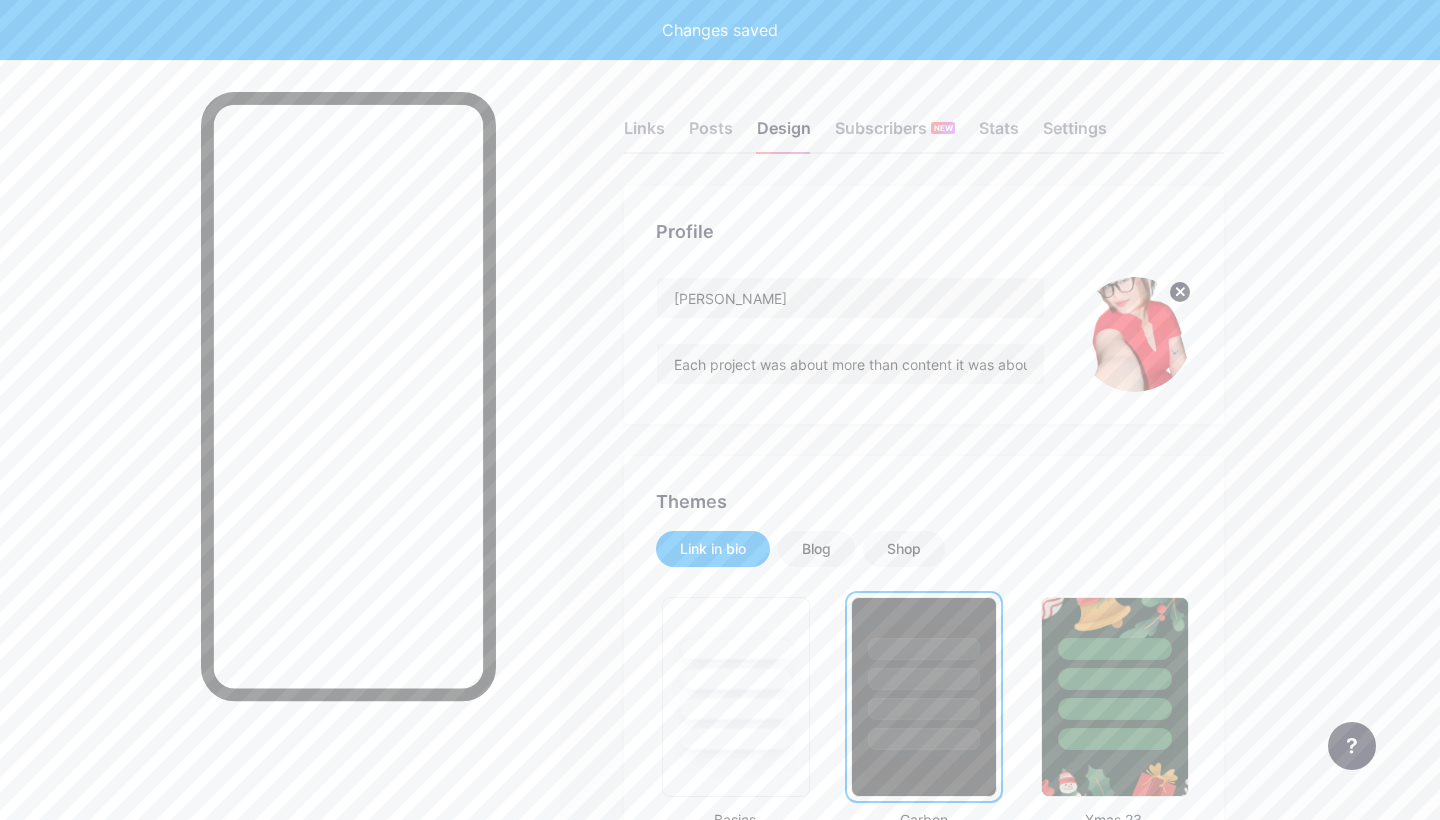 scroll, scrollTop: 0, scrollLeft: 0, axis: both 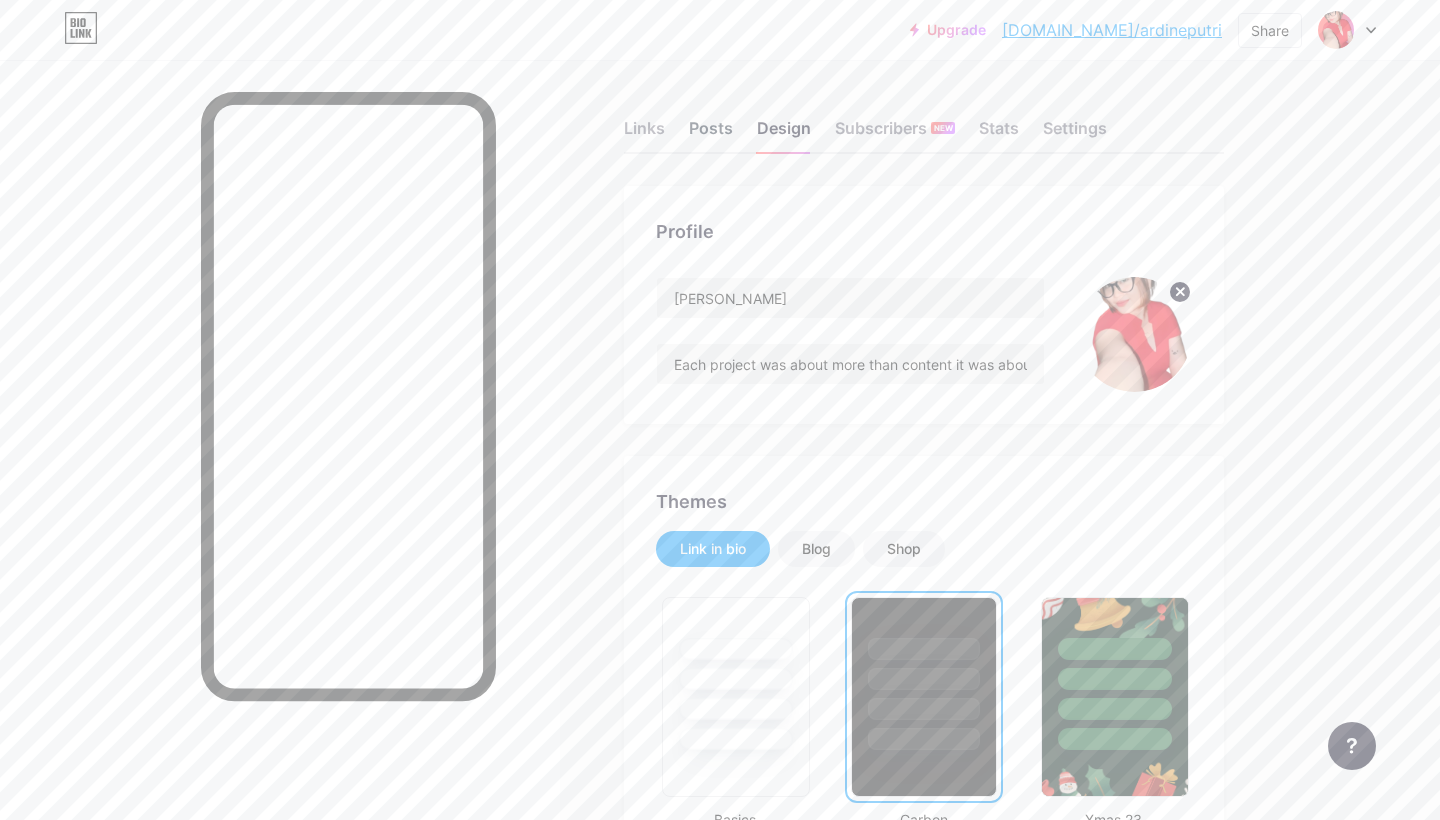click on "Posts" at bounding box center [711, 134] 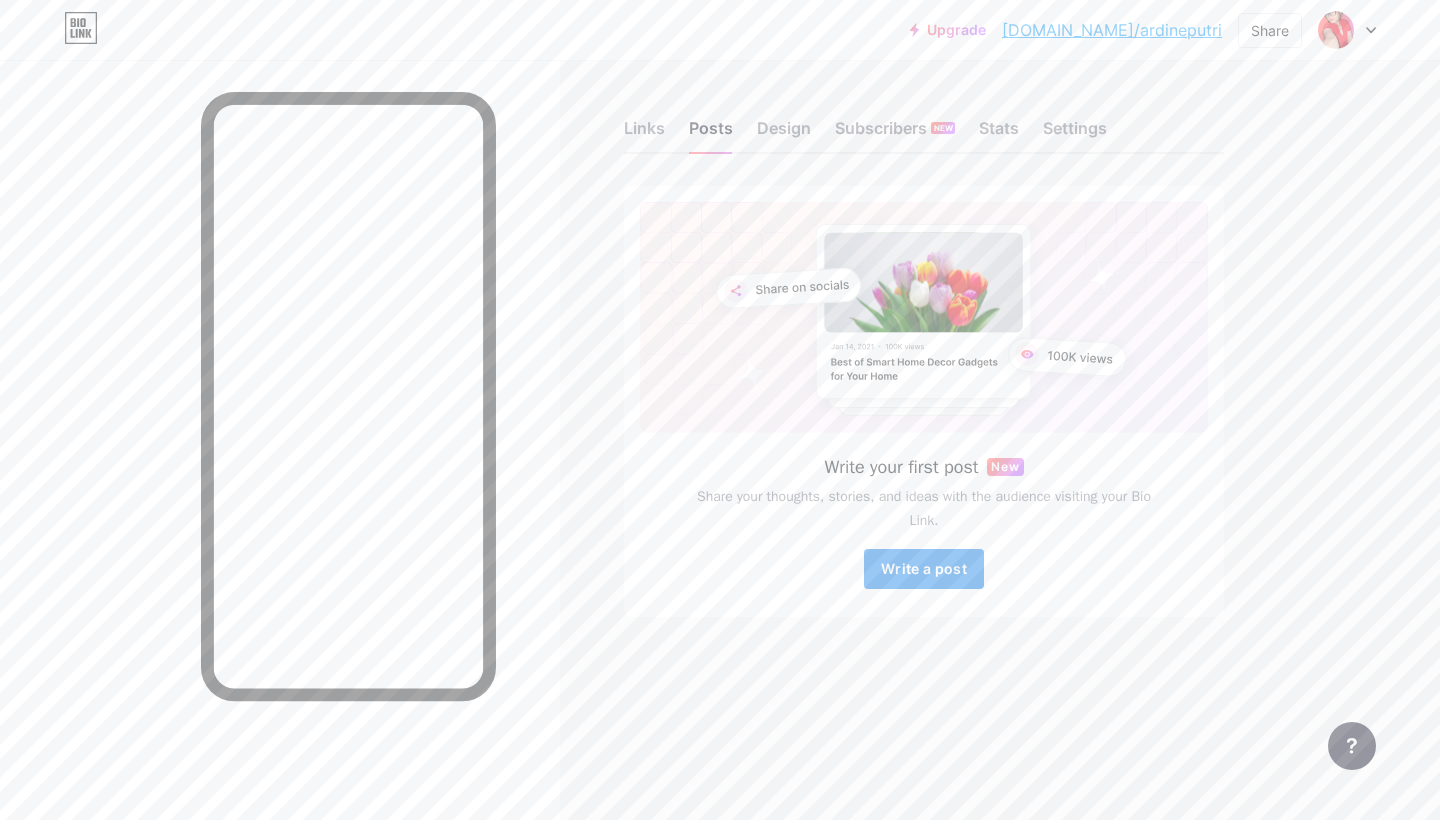 click on "Write a post" at bounding box center [924, 568] 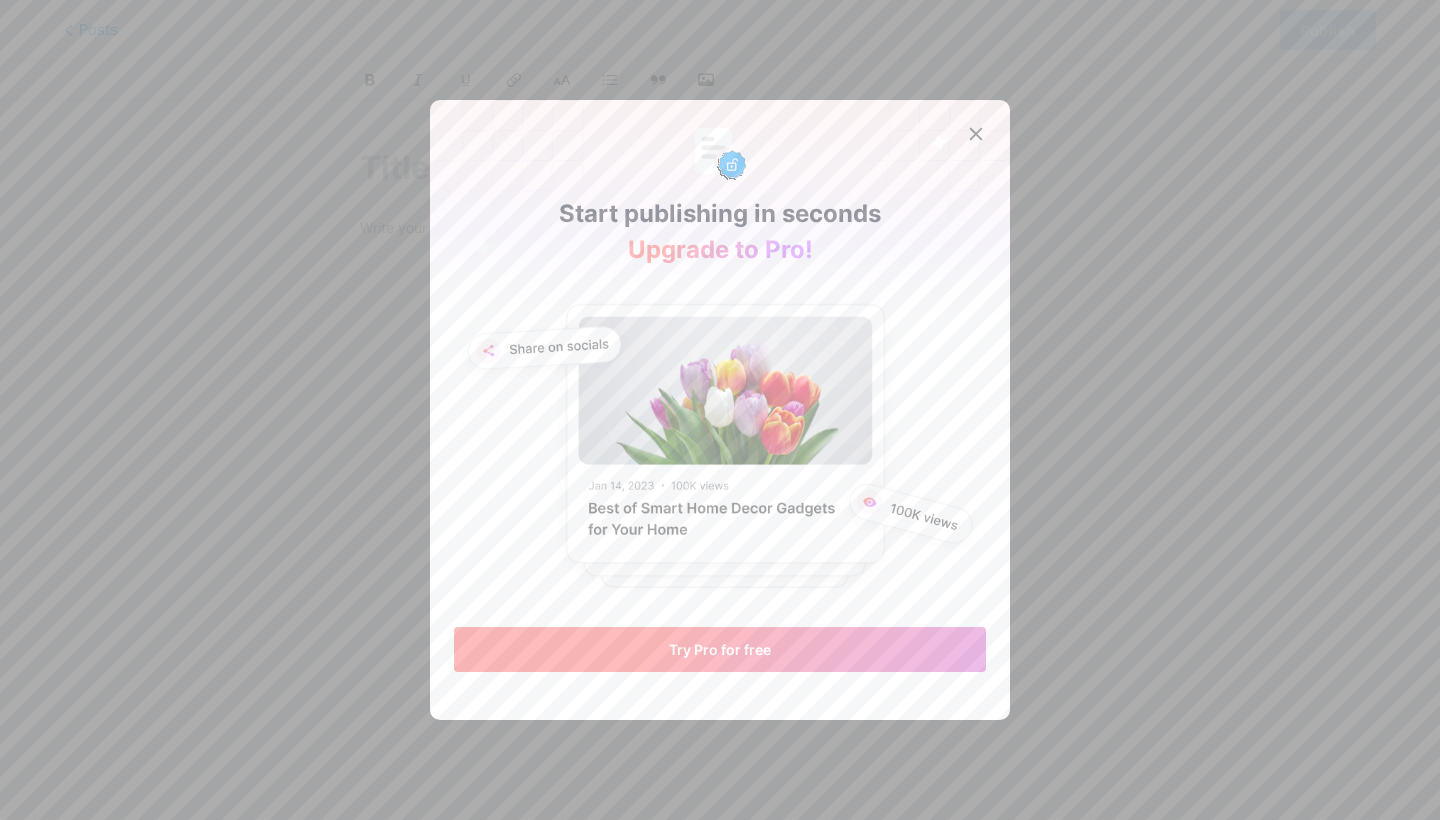 click on "Try Pro for free" at bounding box center (720, 649) 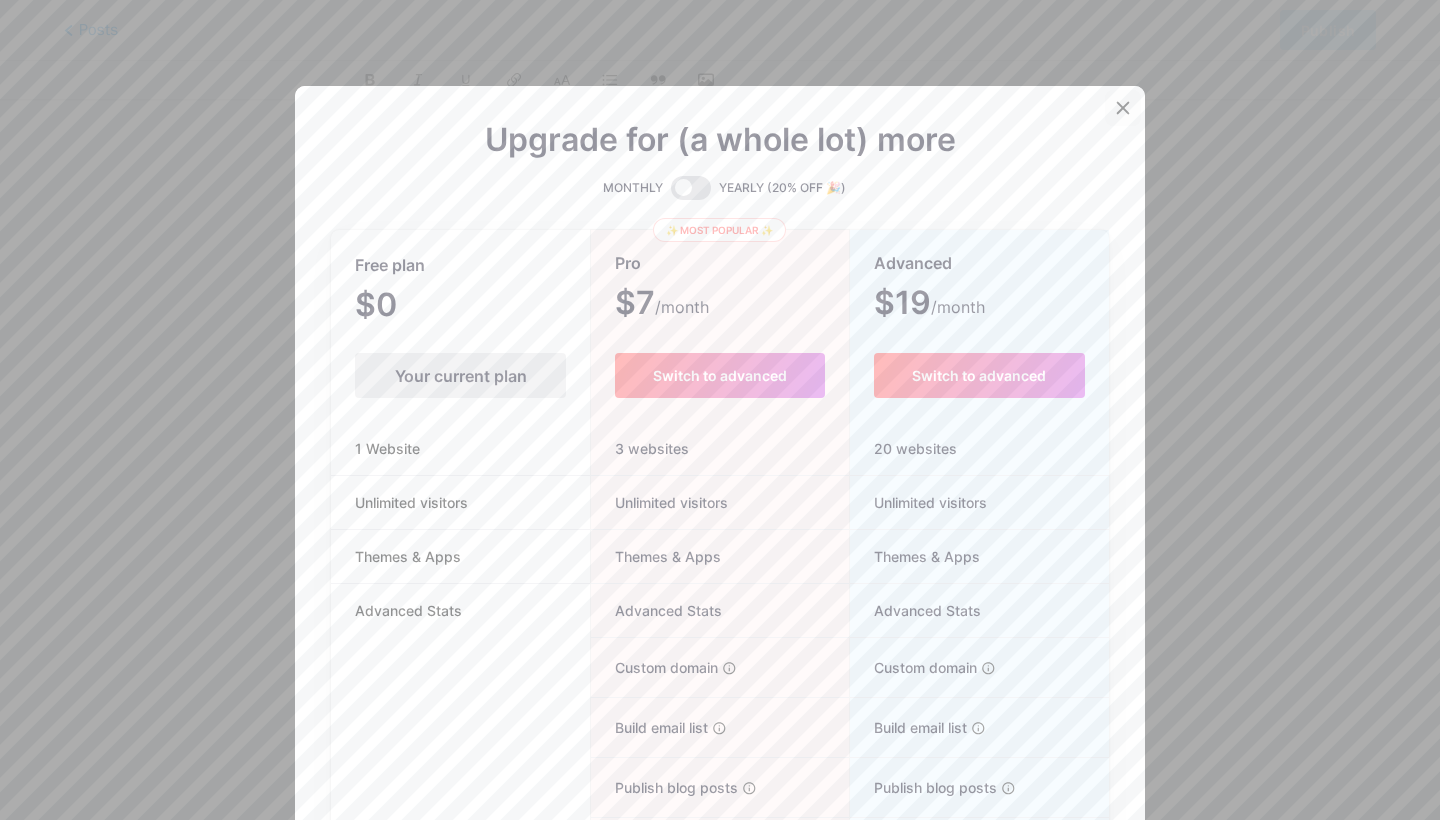 click 